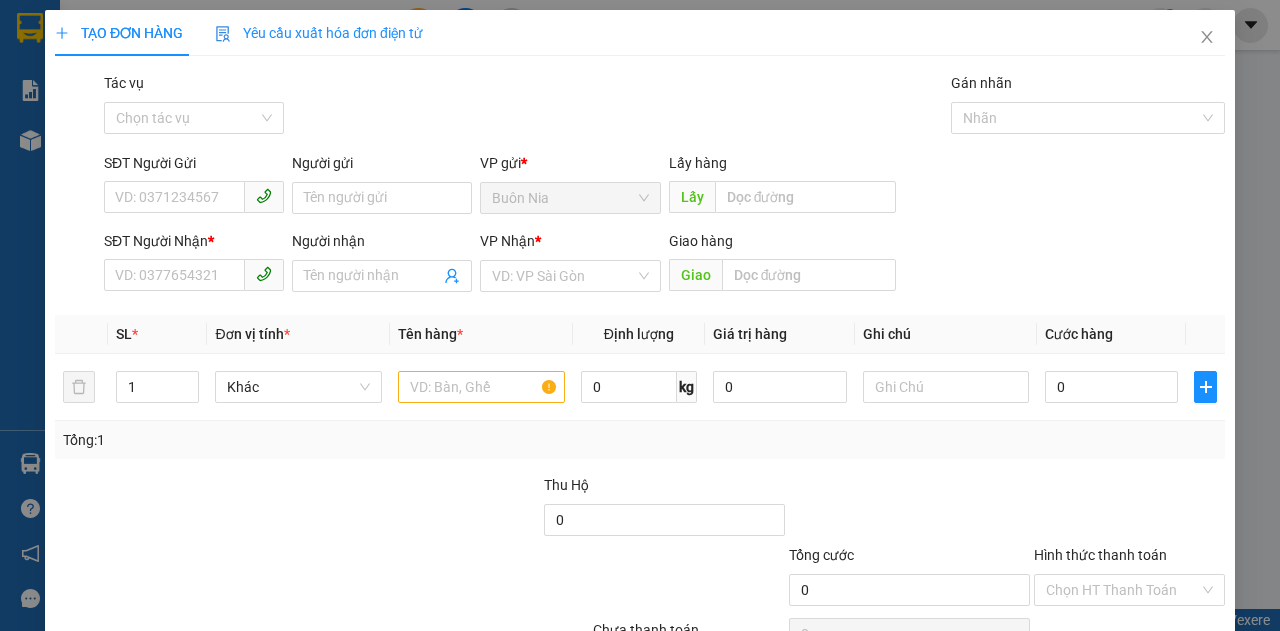 scroll, scrollTop: 0, scrollLeft: 0, axis: both 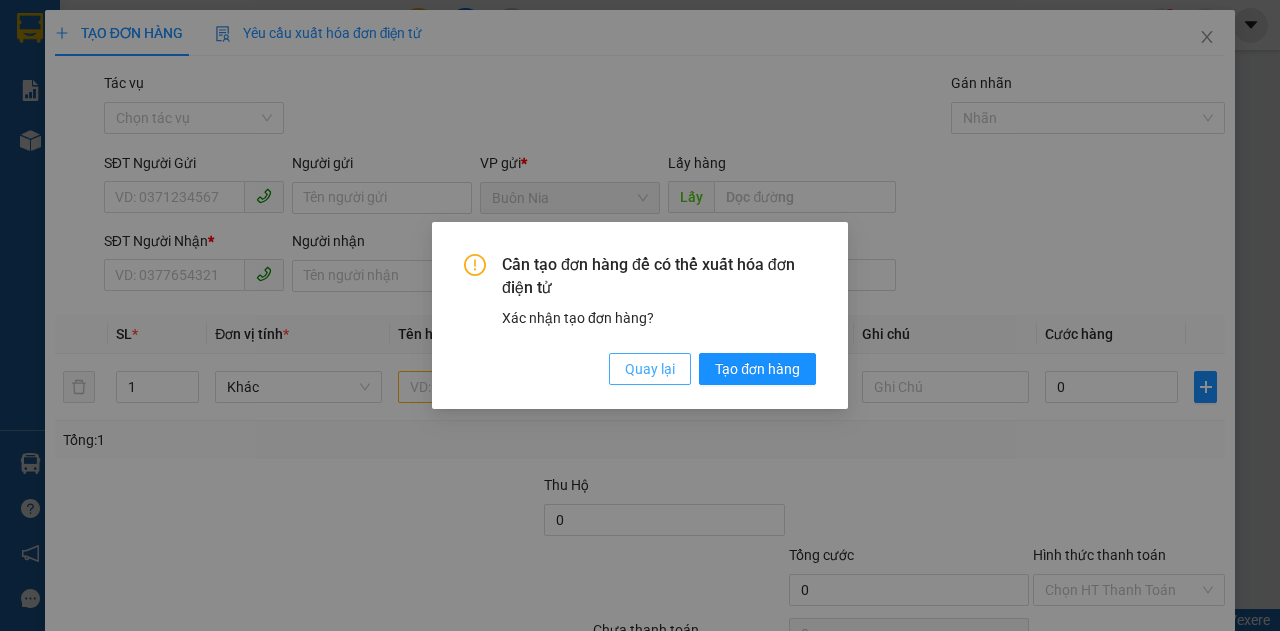 click on "Quay lại" at bounding box center [650, 369] 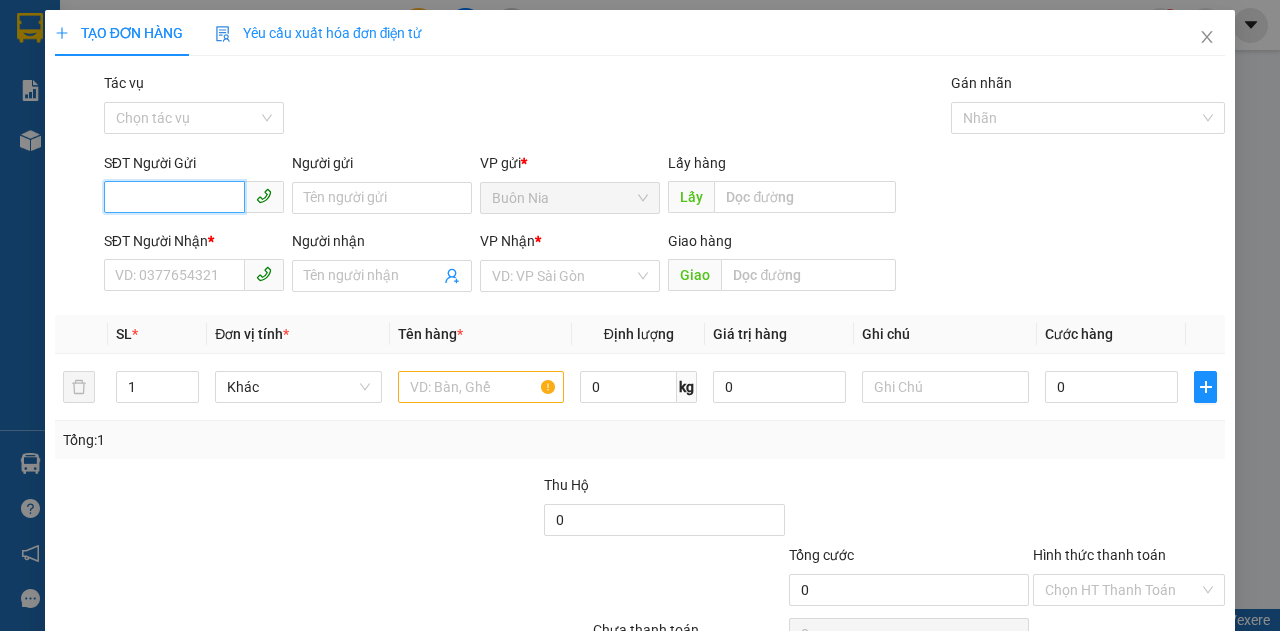 click on "SĐT Người Gửi" at bounding box center (174, 197) 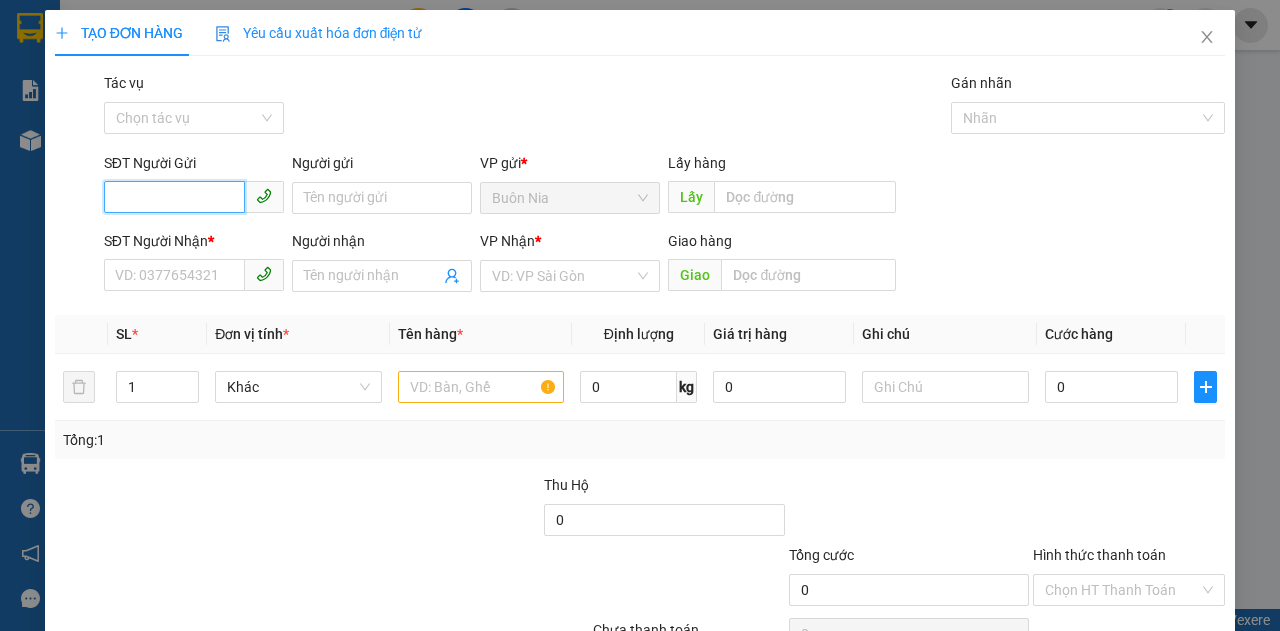 click on "SĐT Người Gửi" at bounding box center [174, 197] 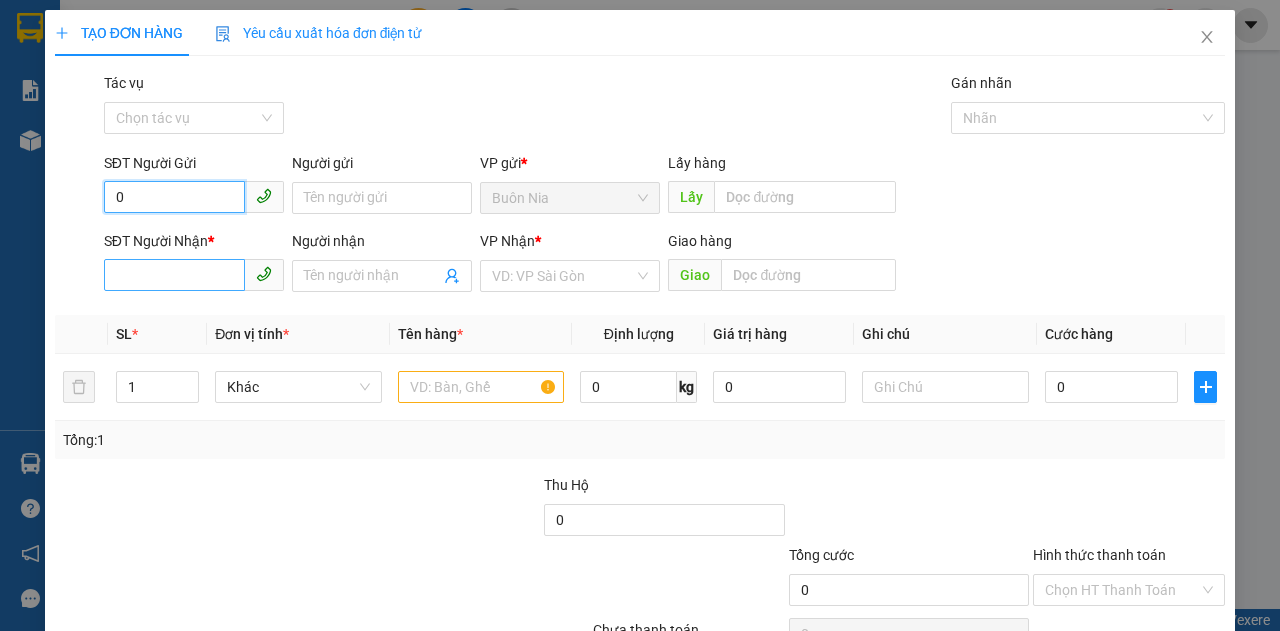 type on "0" 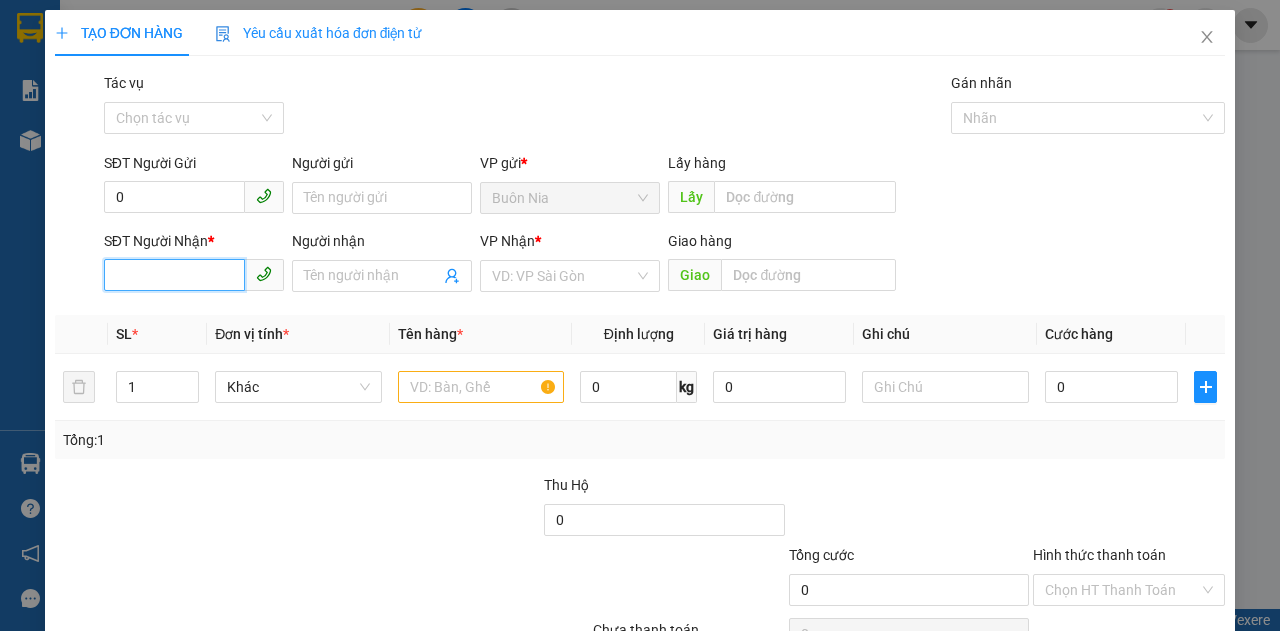click on "SĐT Người Nhận  *" at bounding box center [174, 275] 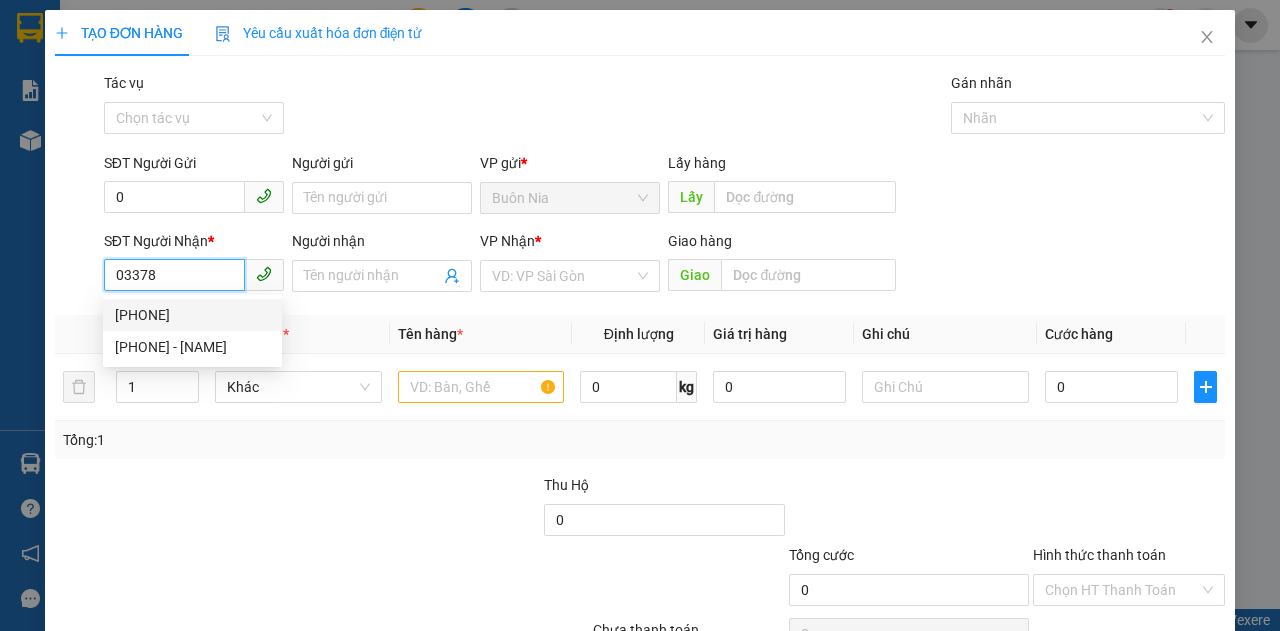 click on "[PHONE]" at bounding box center [192, 315] 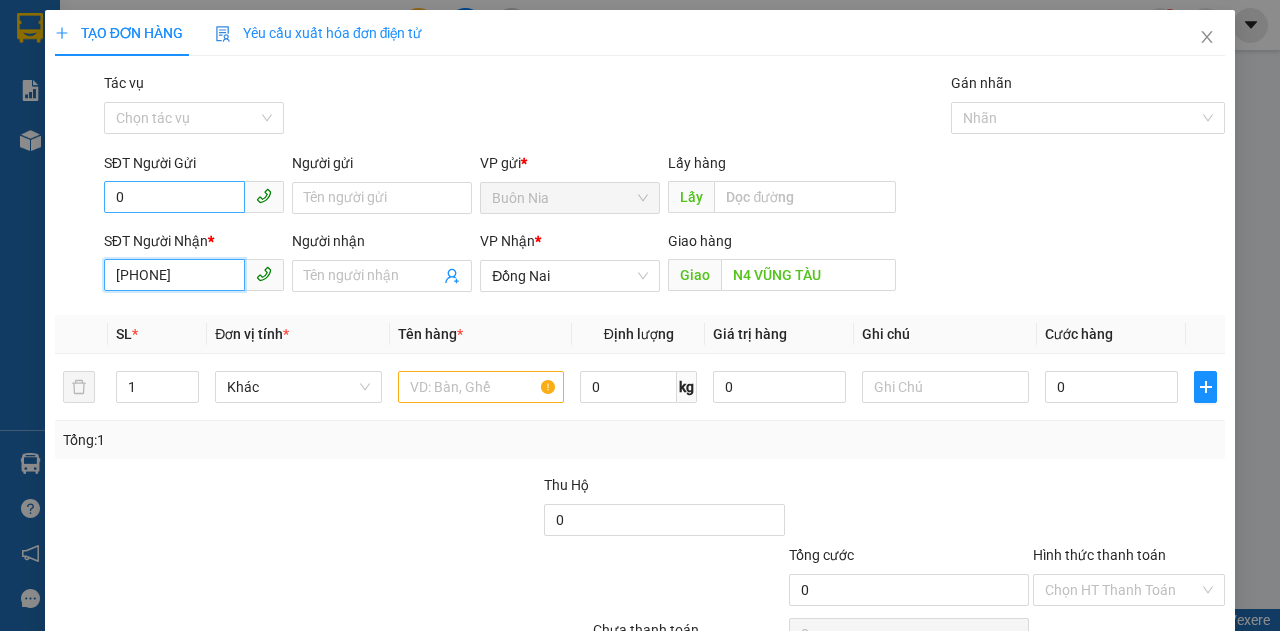 type on "[PHONE]" 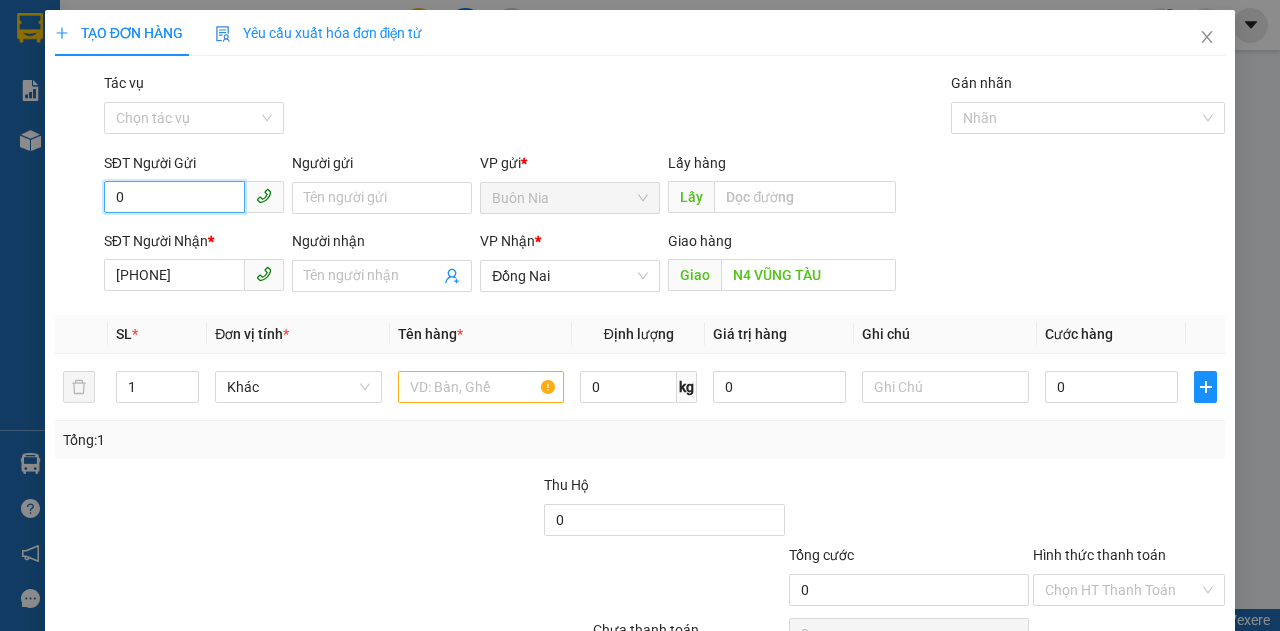 click on "0" at bounding box center [174, 197] 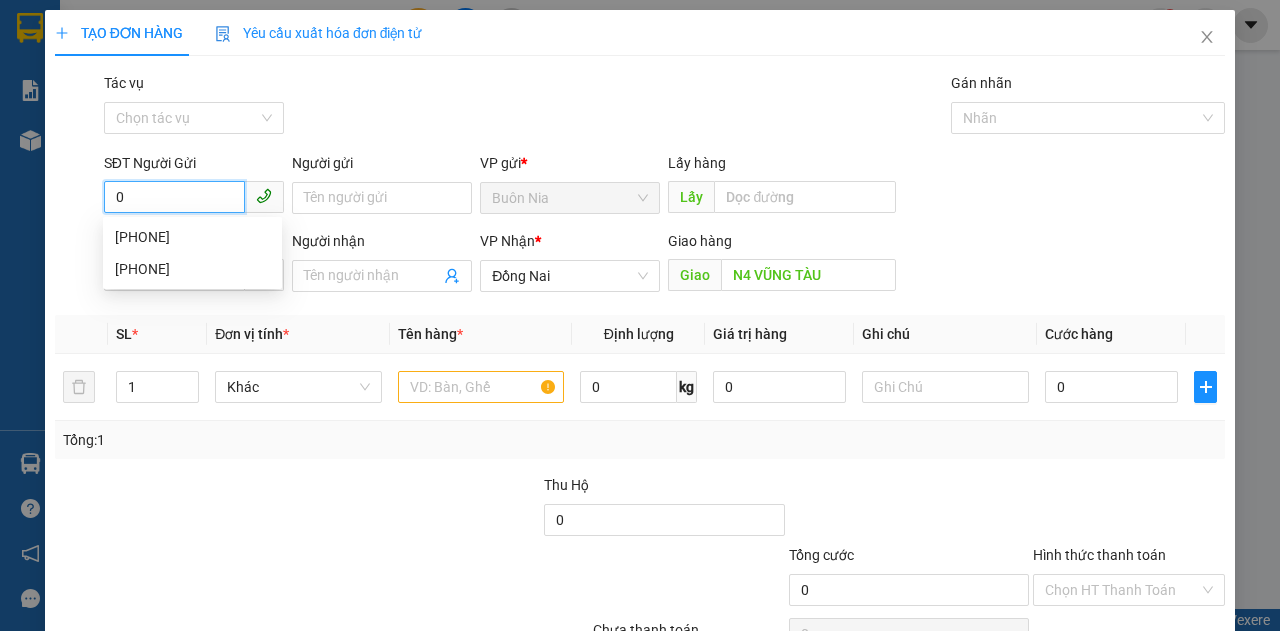 click on "0" at bounding box center [174, 197] 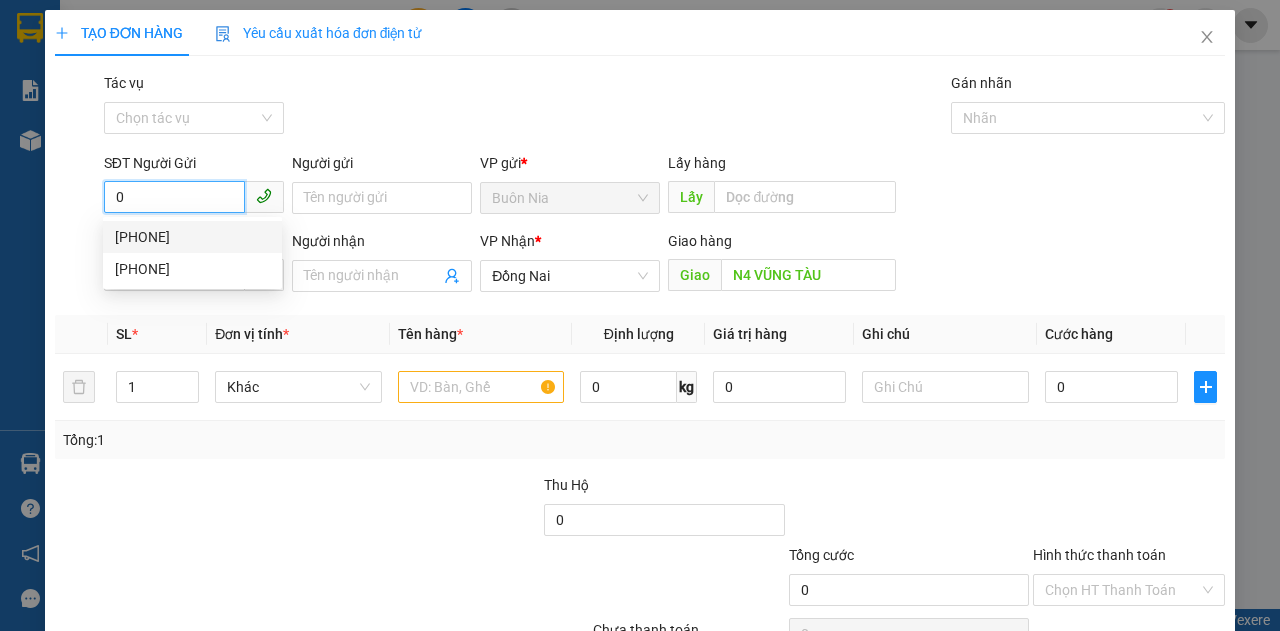 click on "[PHONE]" at bounding box center [192, 237] 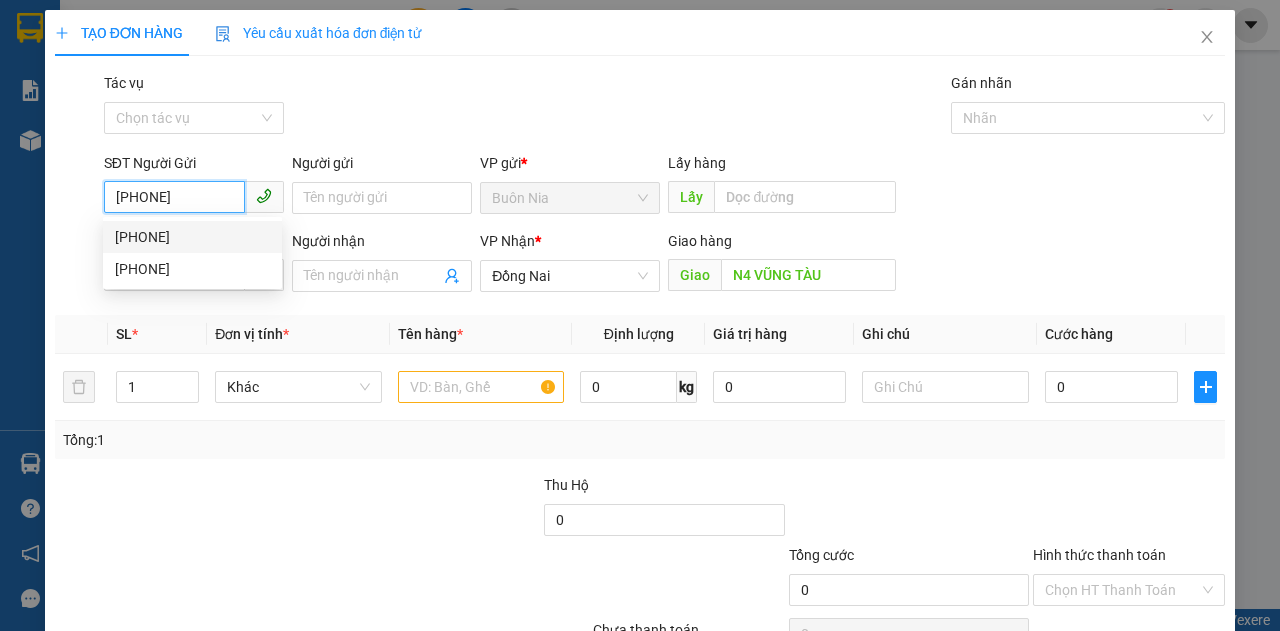 click on "[PHONE]" at bounding box center (192, 237) 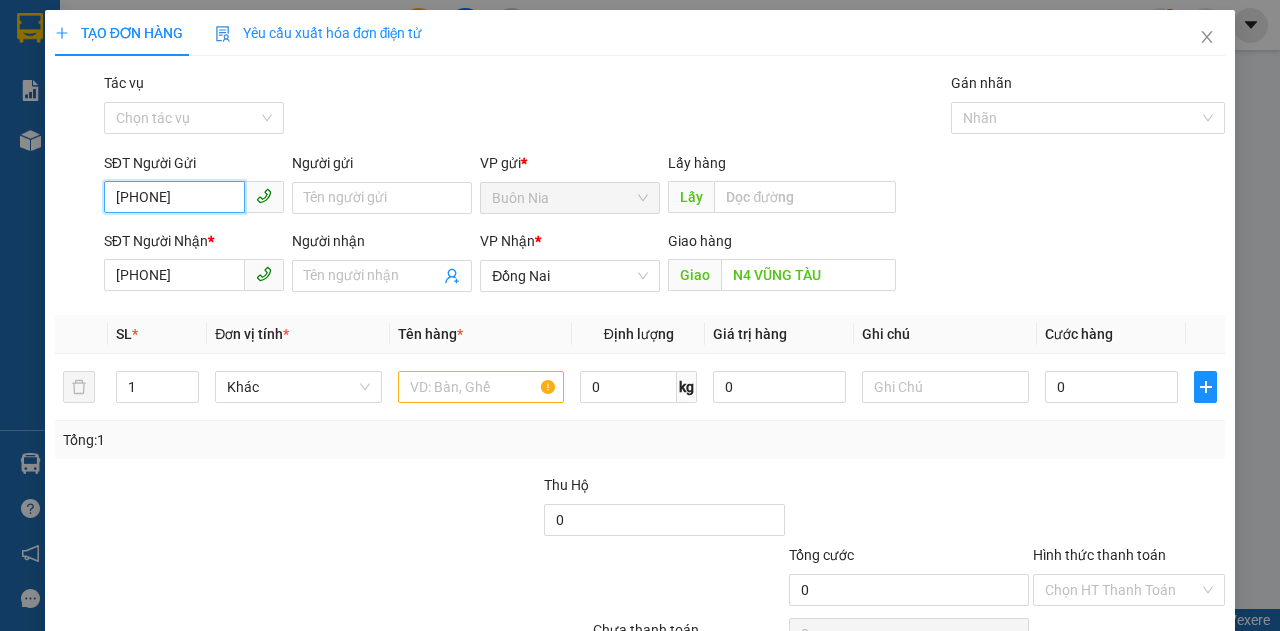 scroll, scrollTop: 66, scrollLeft: 0, axis: vertical 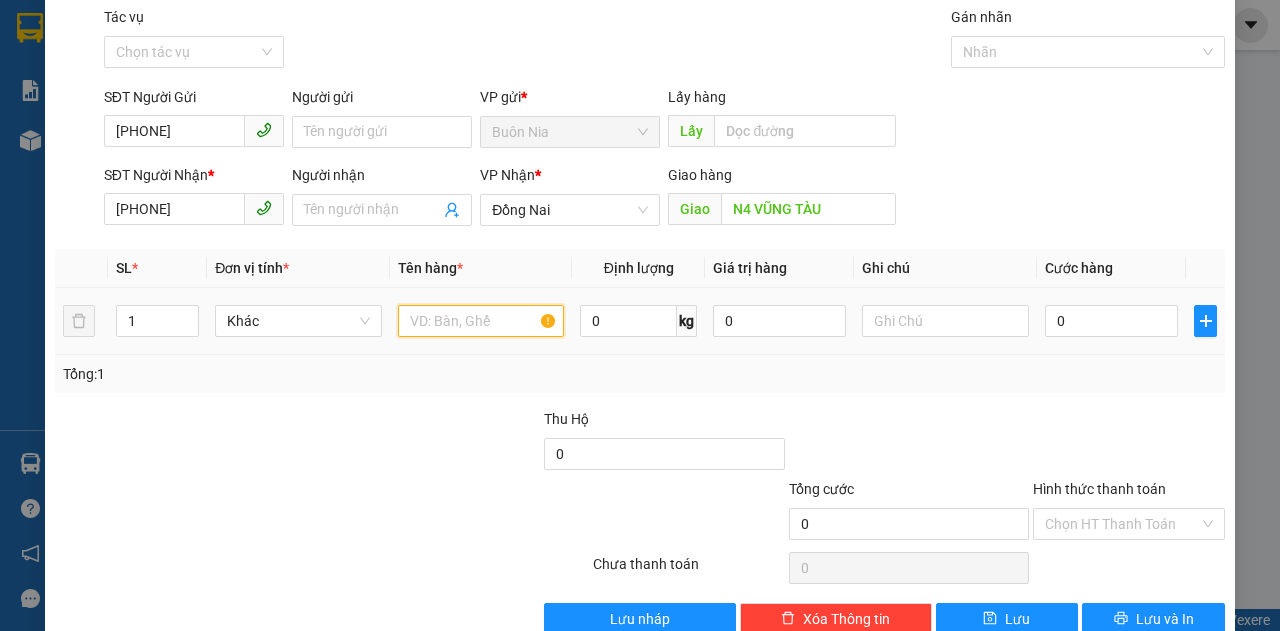click at bounding box center (481, 321) 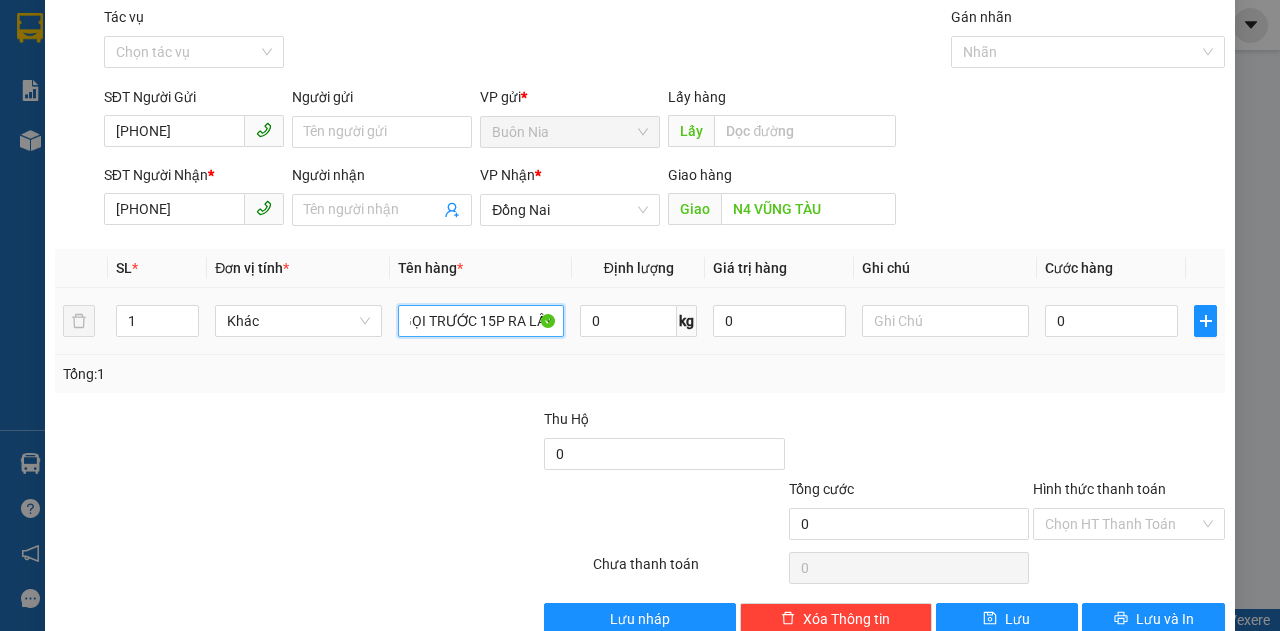 scroll, scrollTop: 0, scrollLeft: 112, axis: horizontal 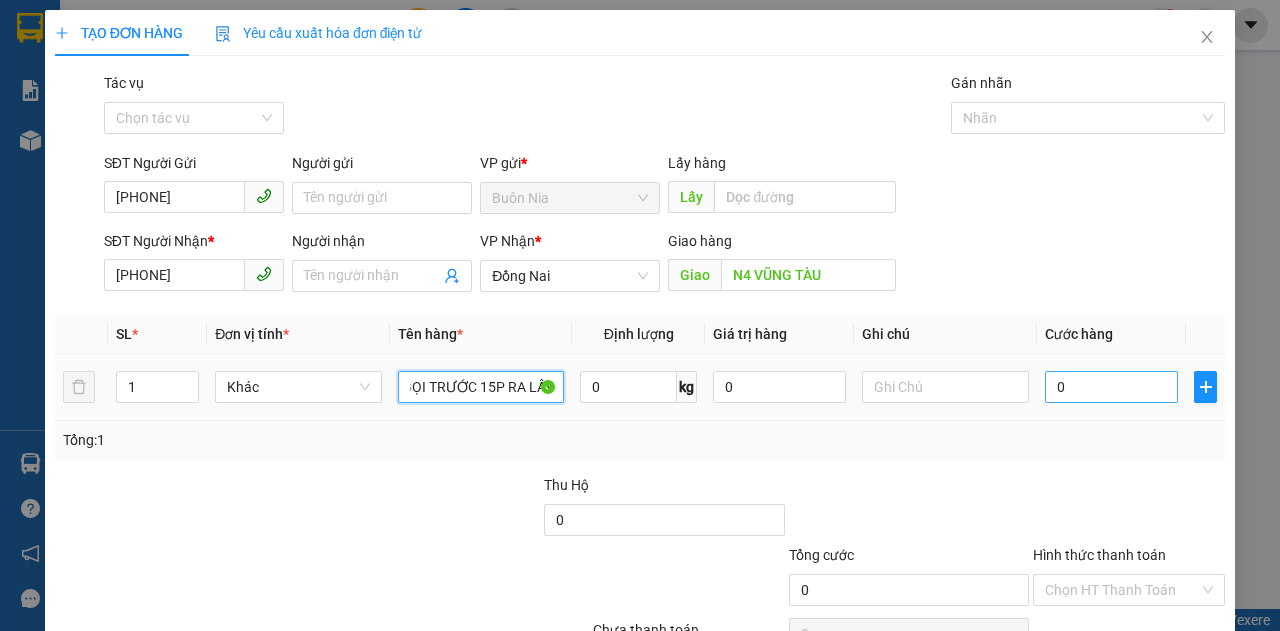 type on "1 THÙNG GIẤY , GỌI TRƯỚC 15P RA LẤY" 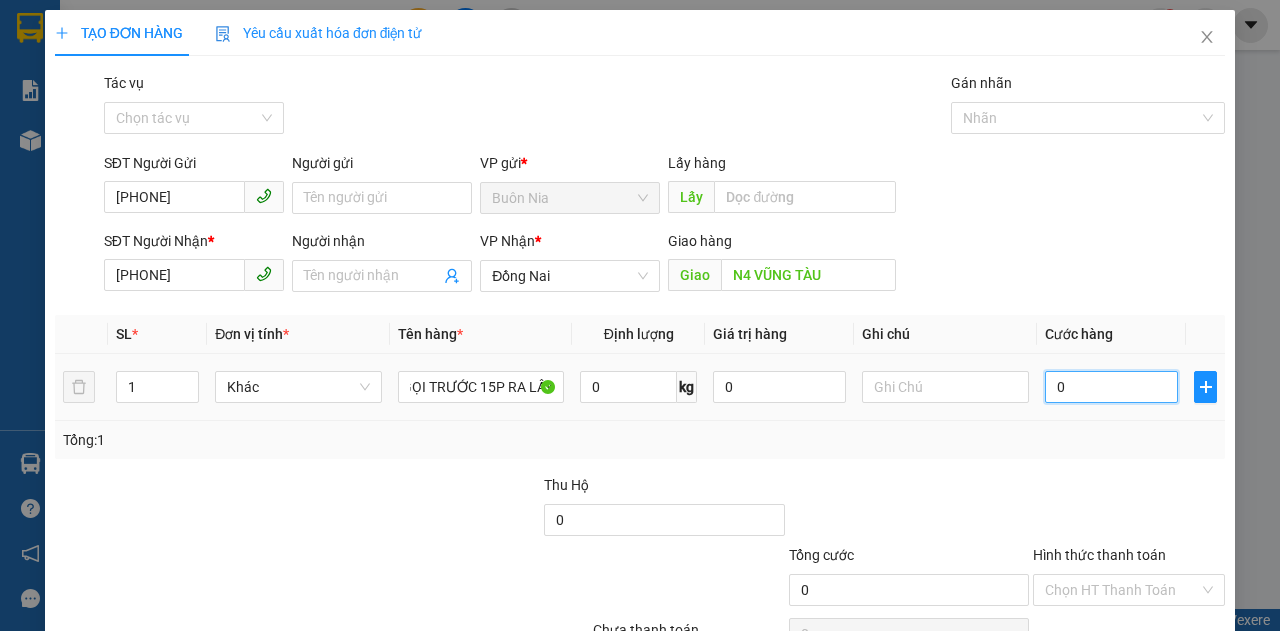 click on "0" at bounding box center [1111, 387] 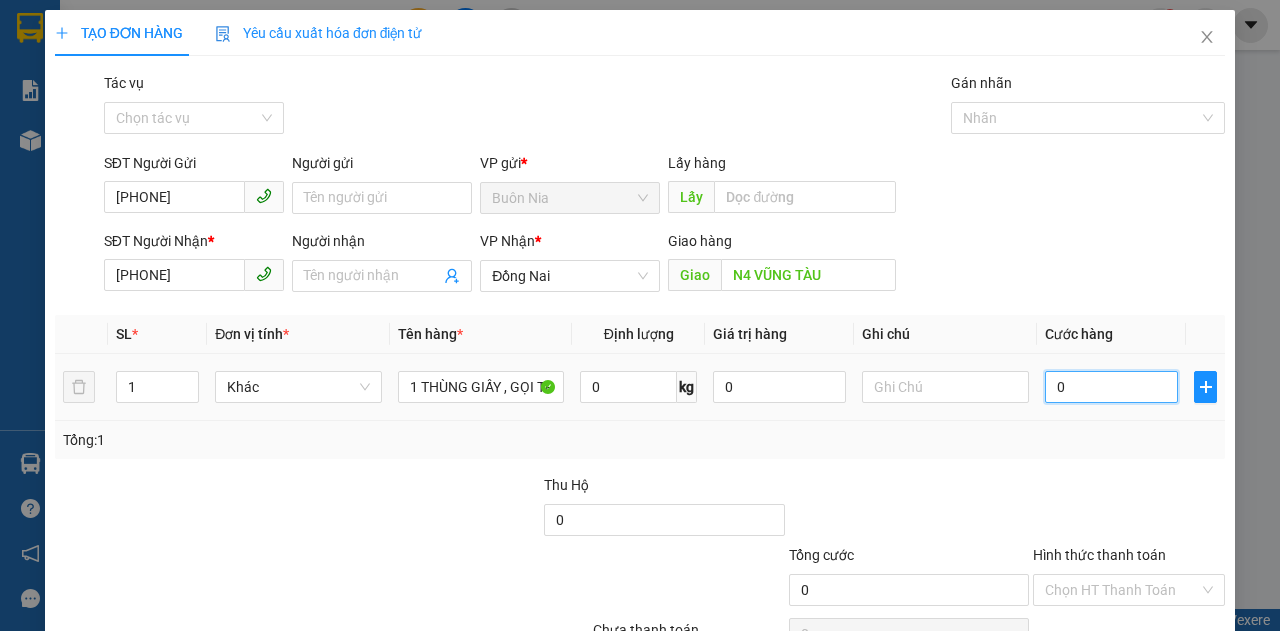 type on "5" 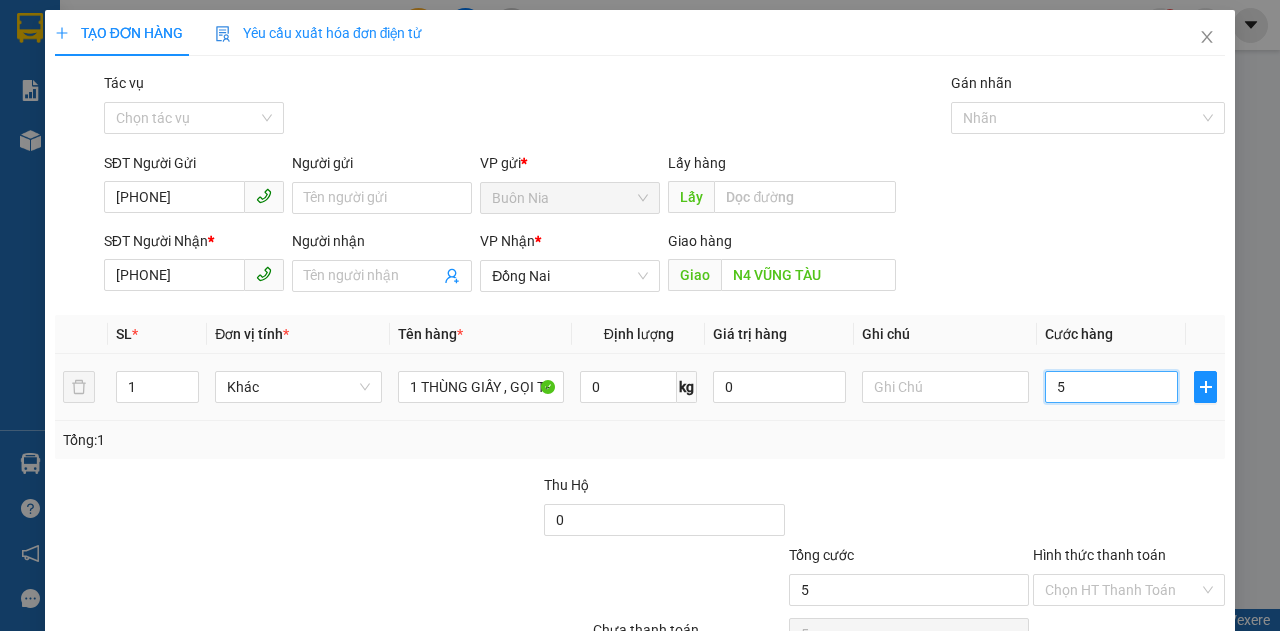 type on "50" 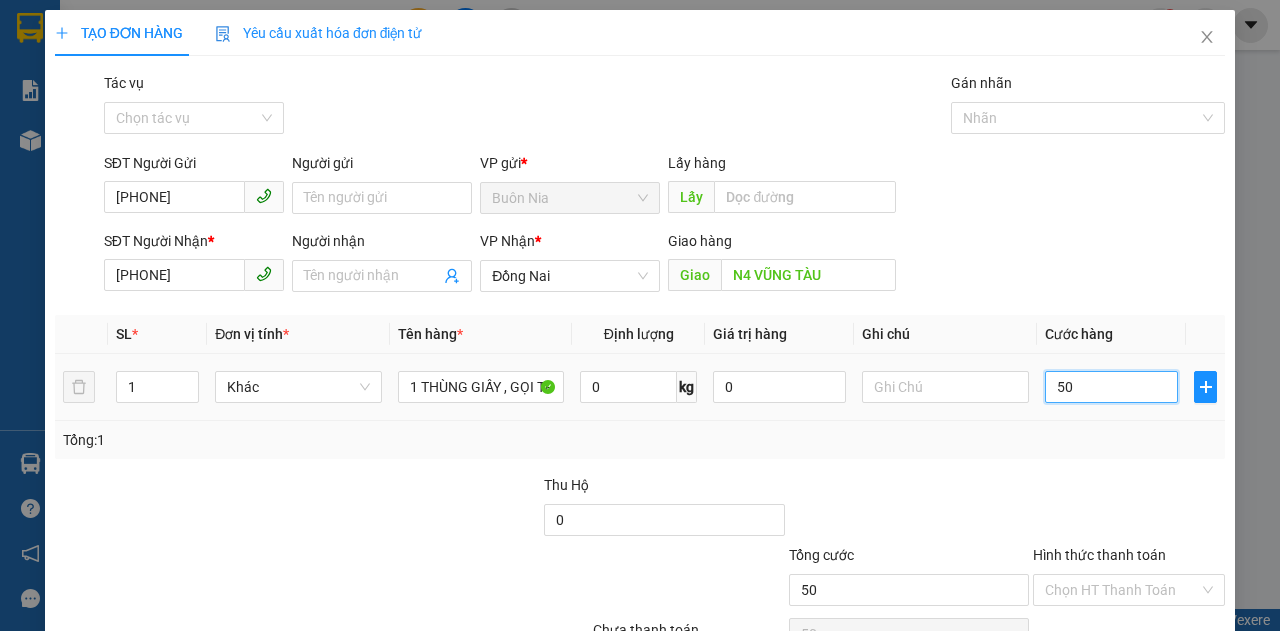 type on "500" 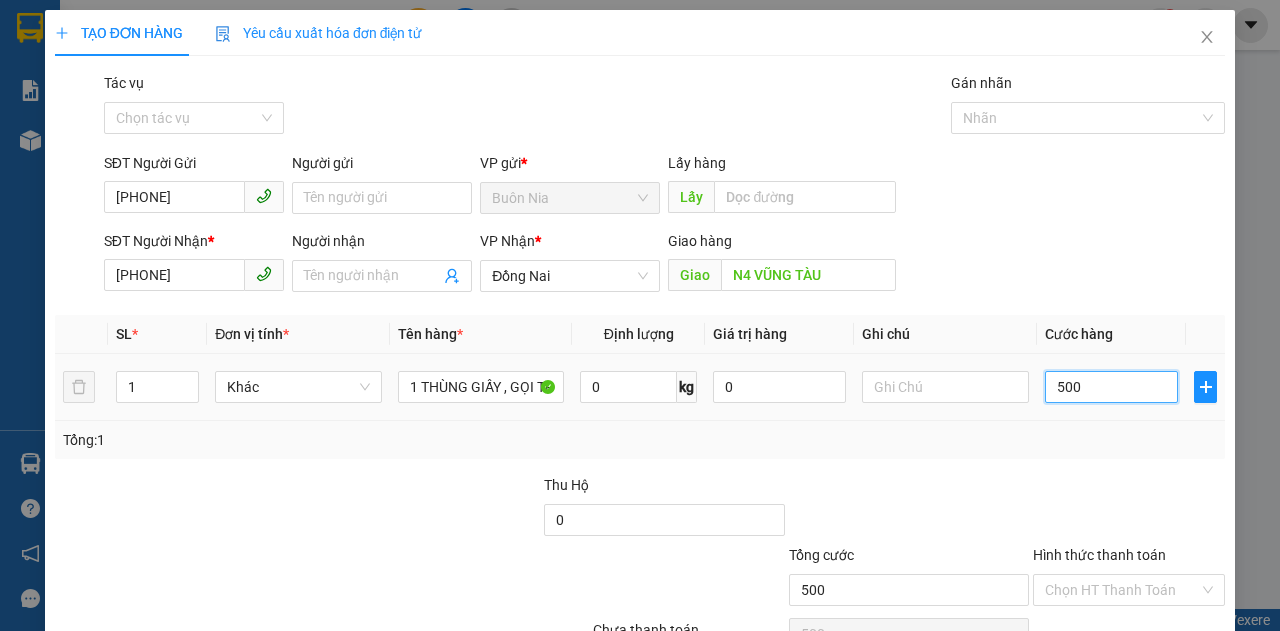 type on "5.000" 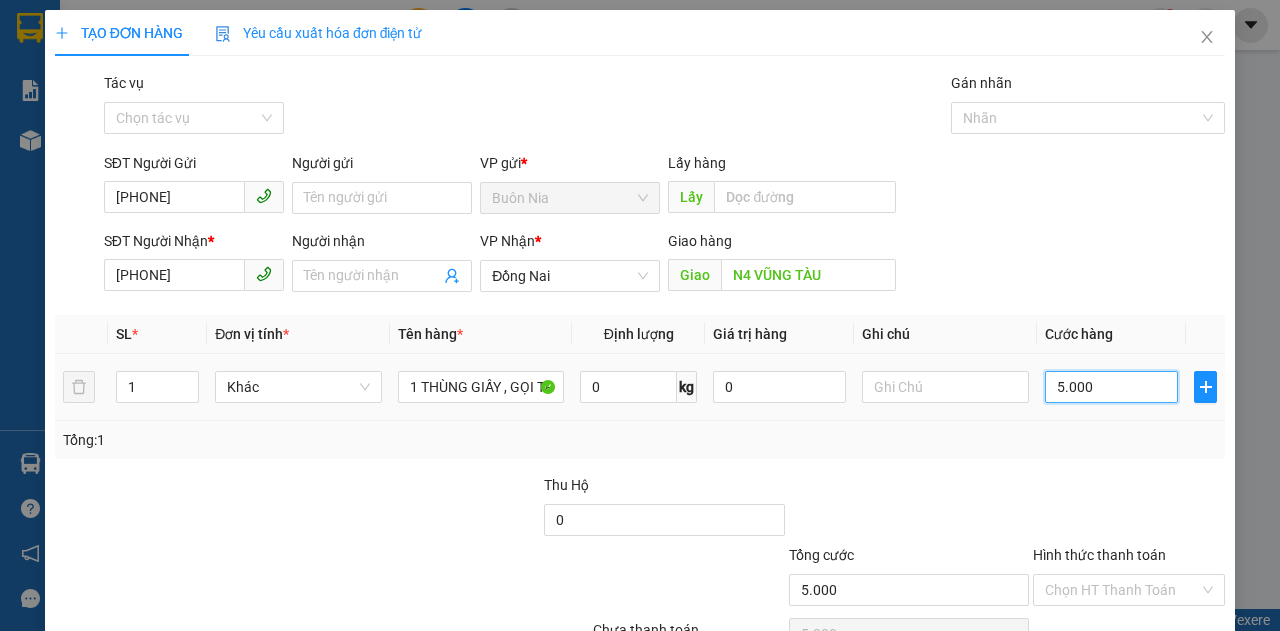 type on "50.000" 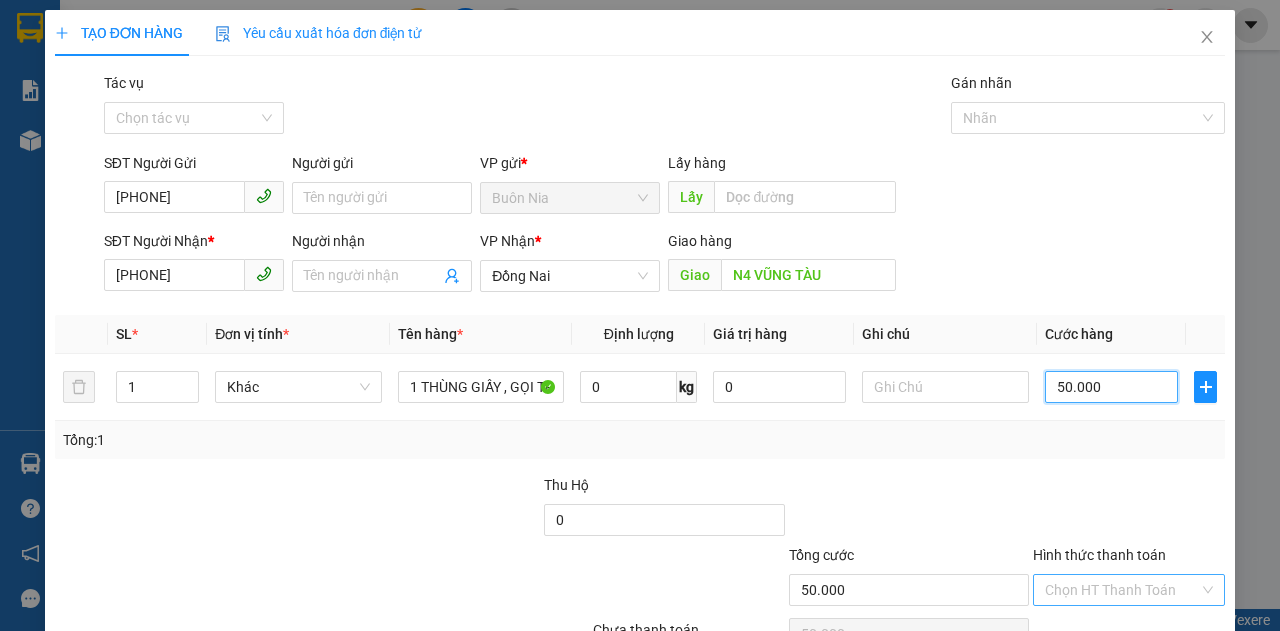 type on "50.000" 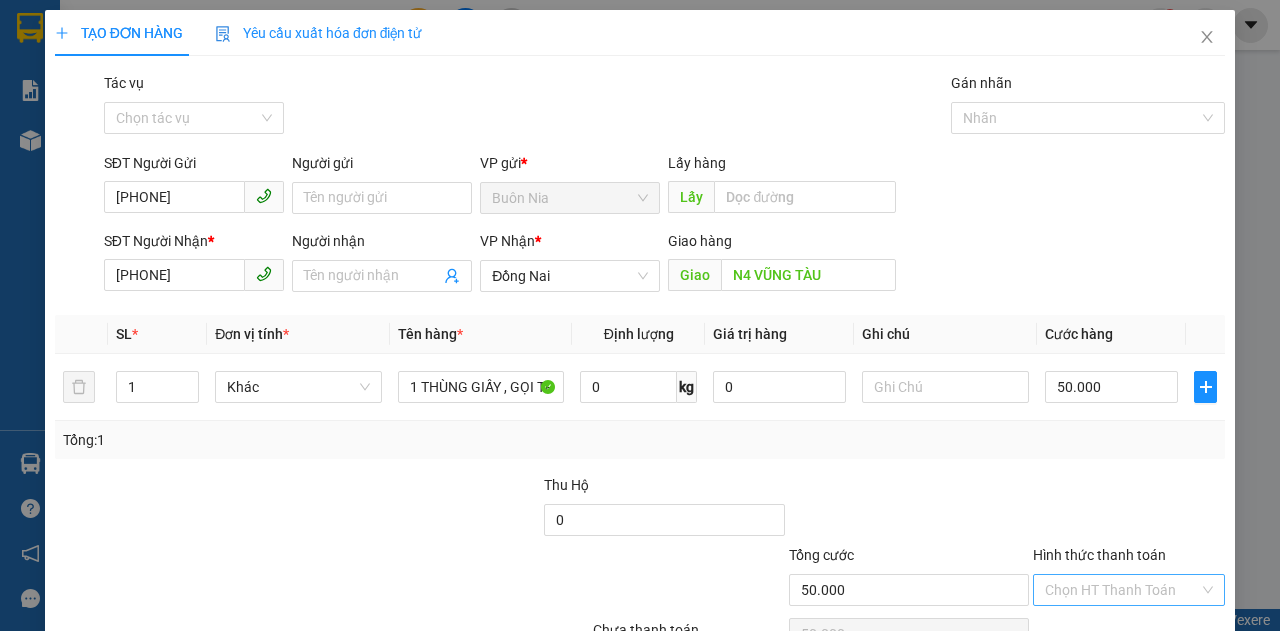 click on "Hình thức thanh toán" at bounding box center (1122, 590) 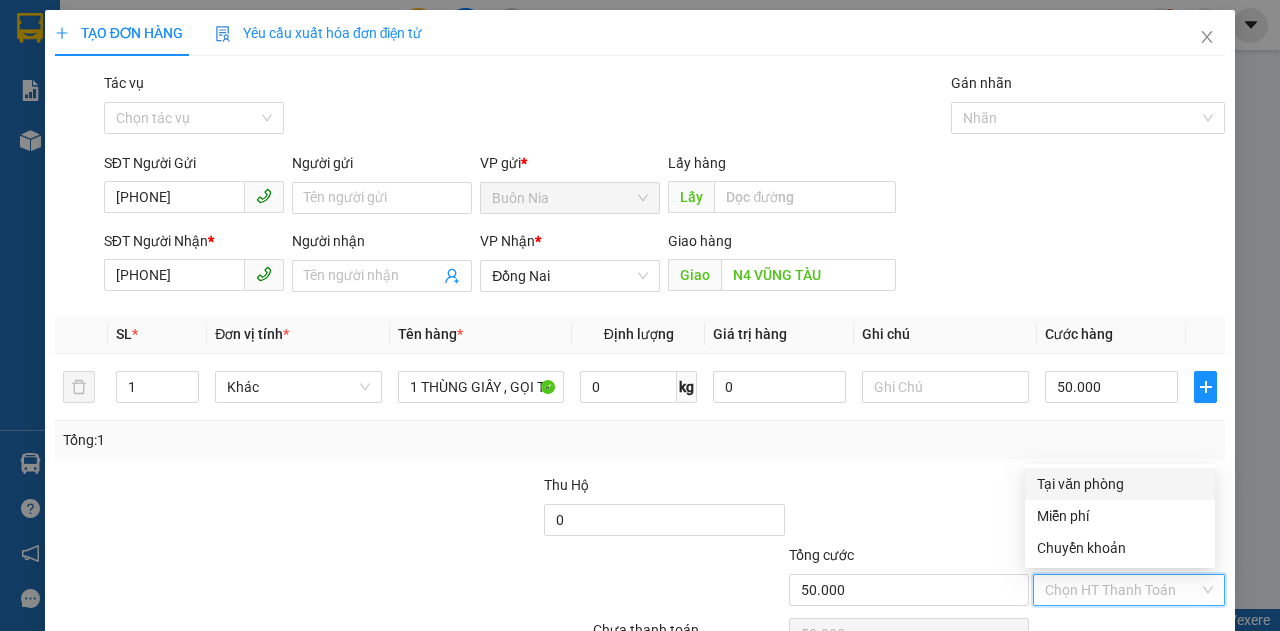 click on "Tại văn phòng" at bounding box center (1120, 484) 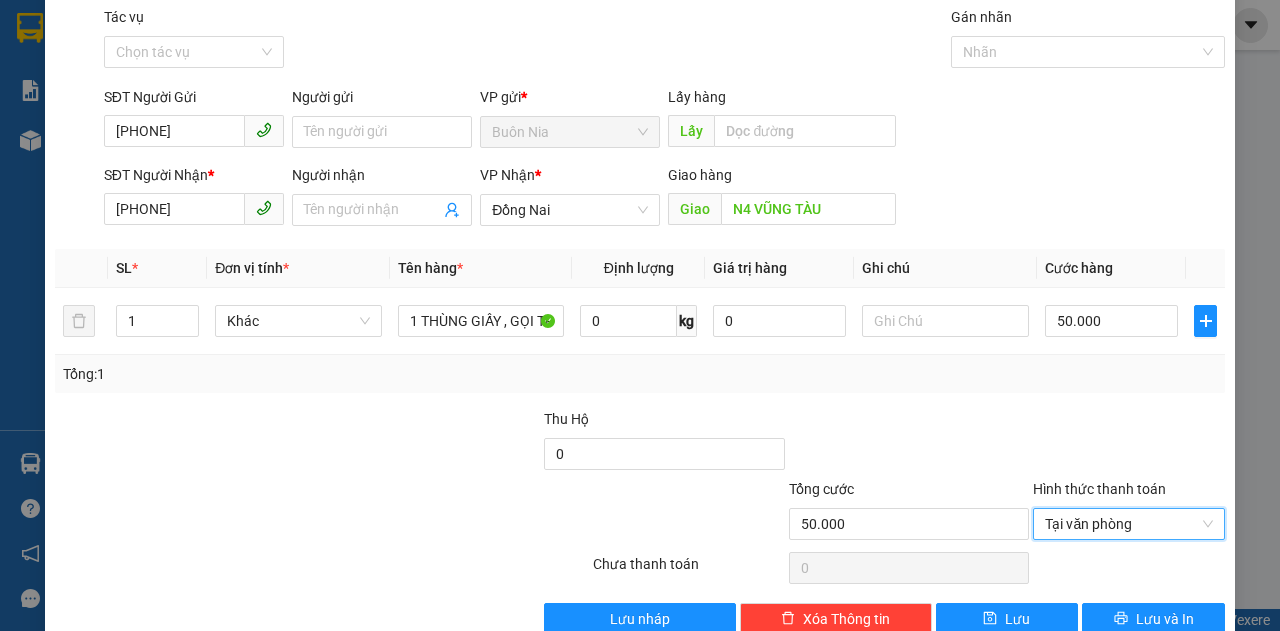 scroll, scrollTop: 106, scrollLeft: 0, axis: vertical 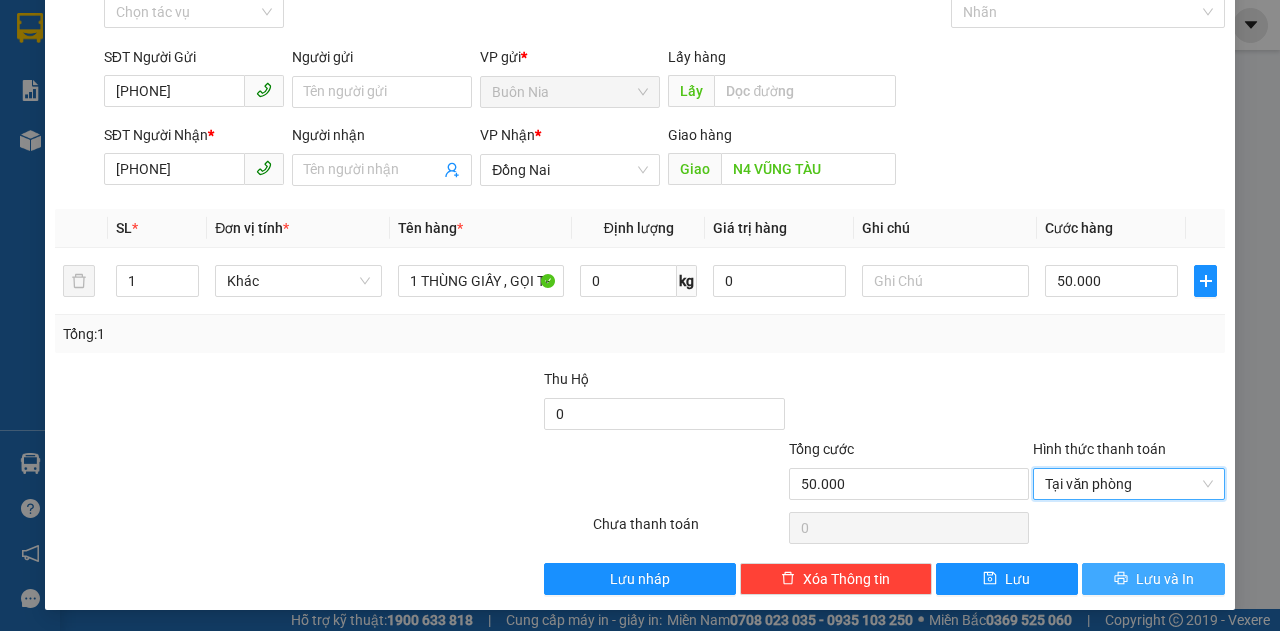 click on "Lưu và In" at bounding box center [1165, 579] 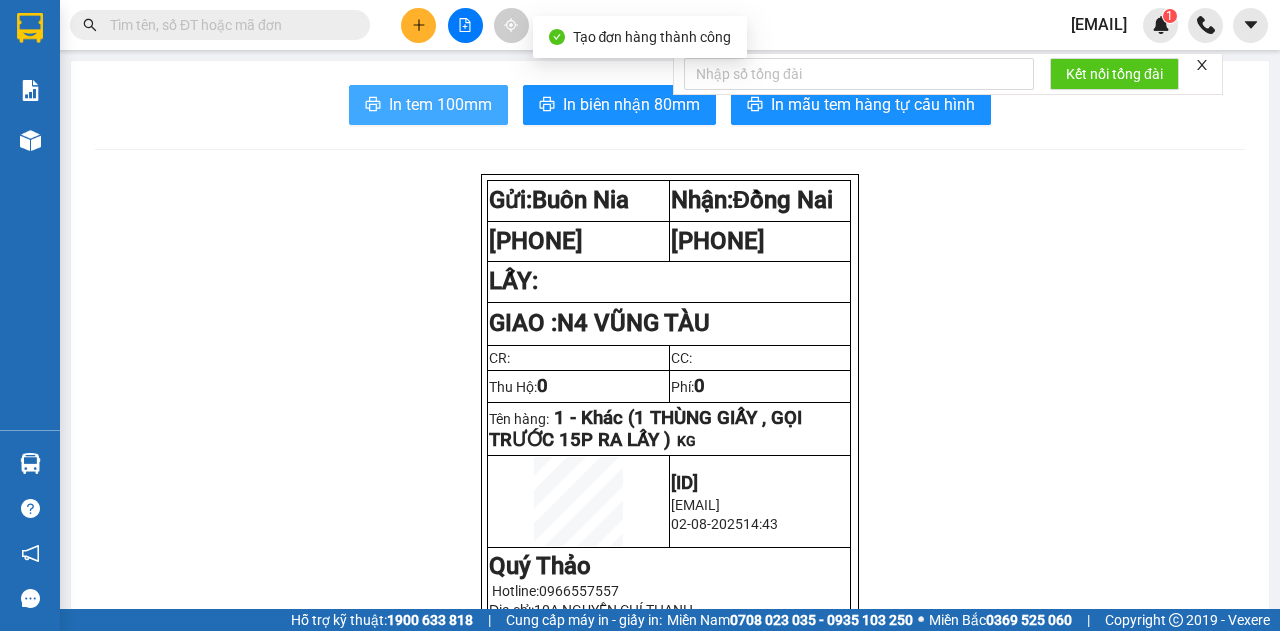 click on "In tem 100mm" at bounding box center (440, 104) 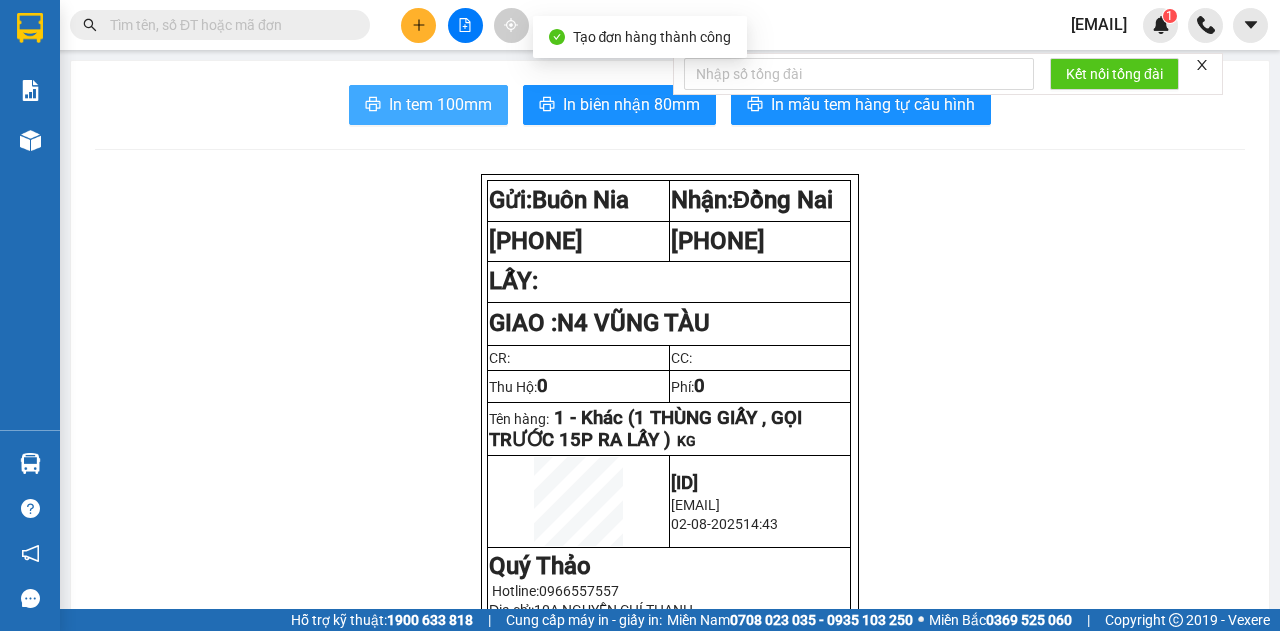 scroll, scrollTop: 0, scrollLeft: 0, axis: both 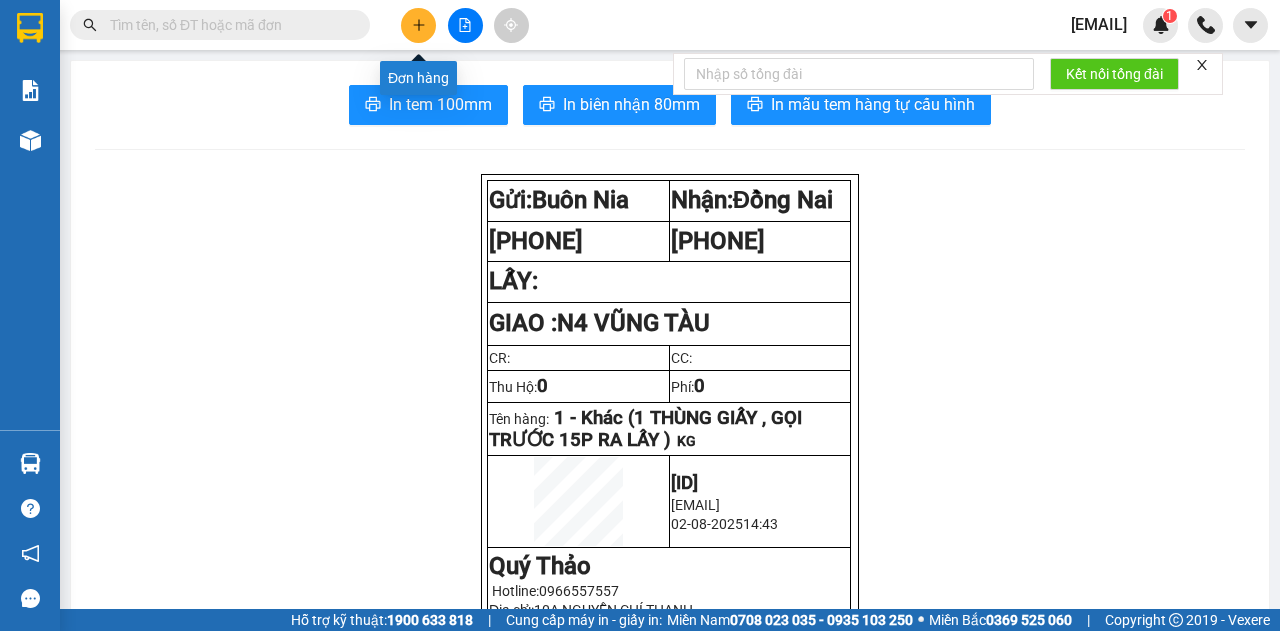 click 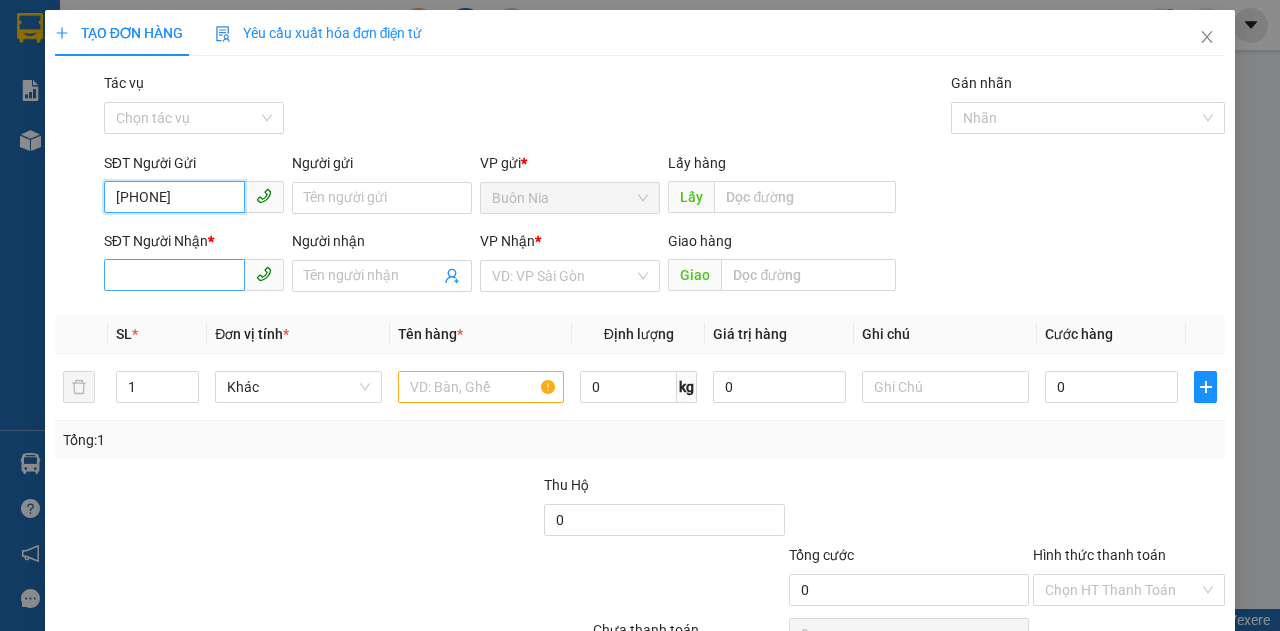 type on "[PHONE]" 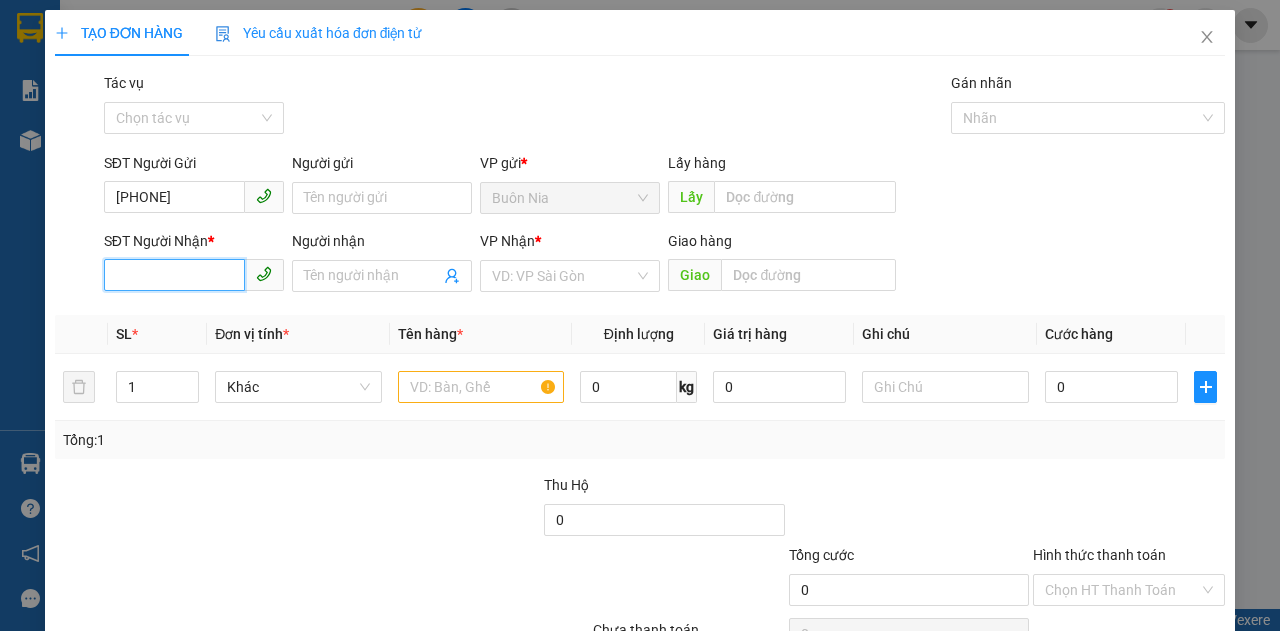 click on "SĐT Người Nhận  *" at bounding box center [174, 275] 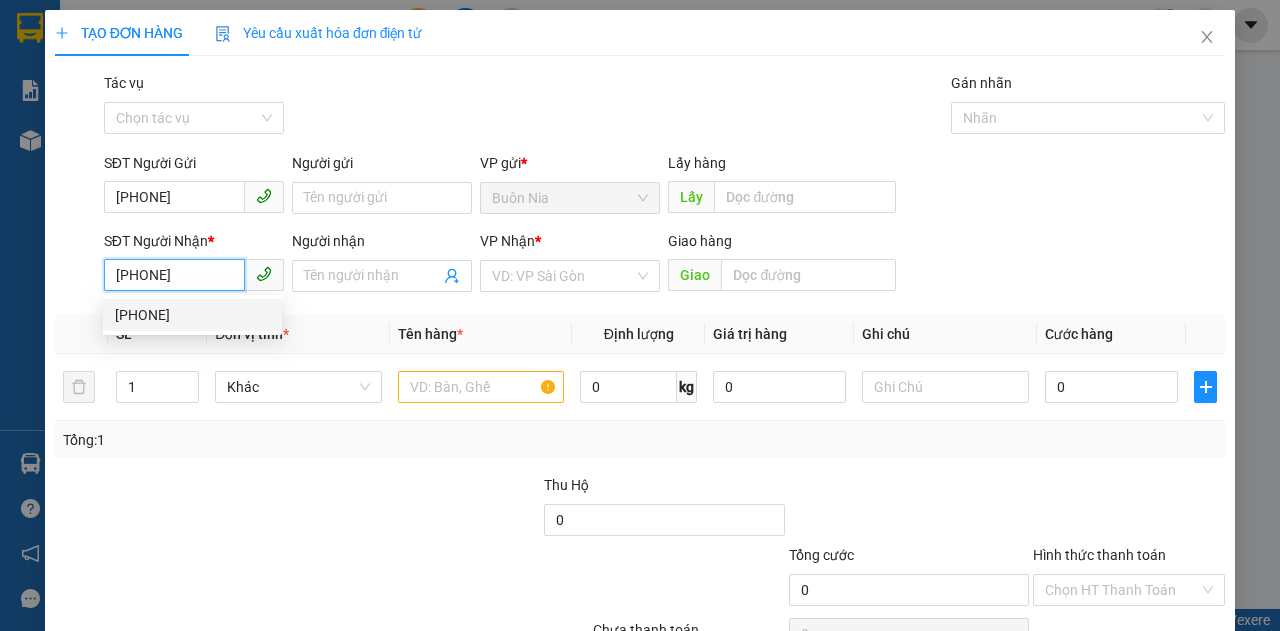 click on "[PHONE]" at bounding box center (192, 315) 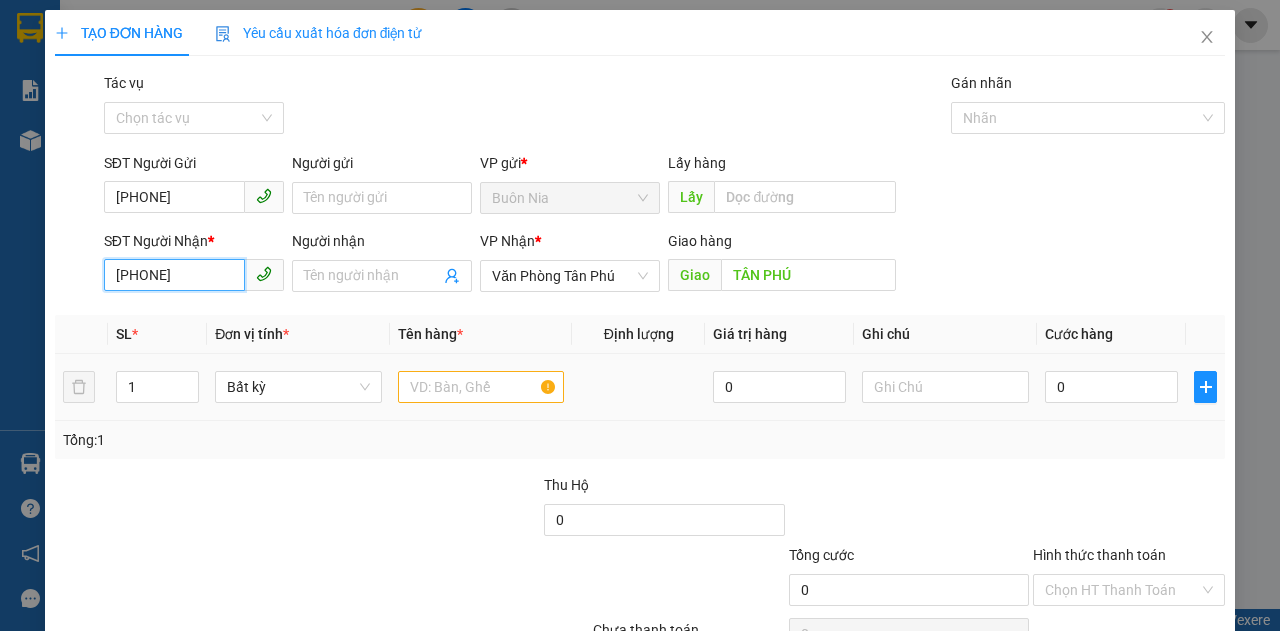 scroll, scrollTop: 66, scrollLeft: 0, axis: vertical 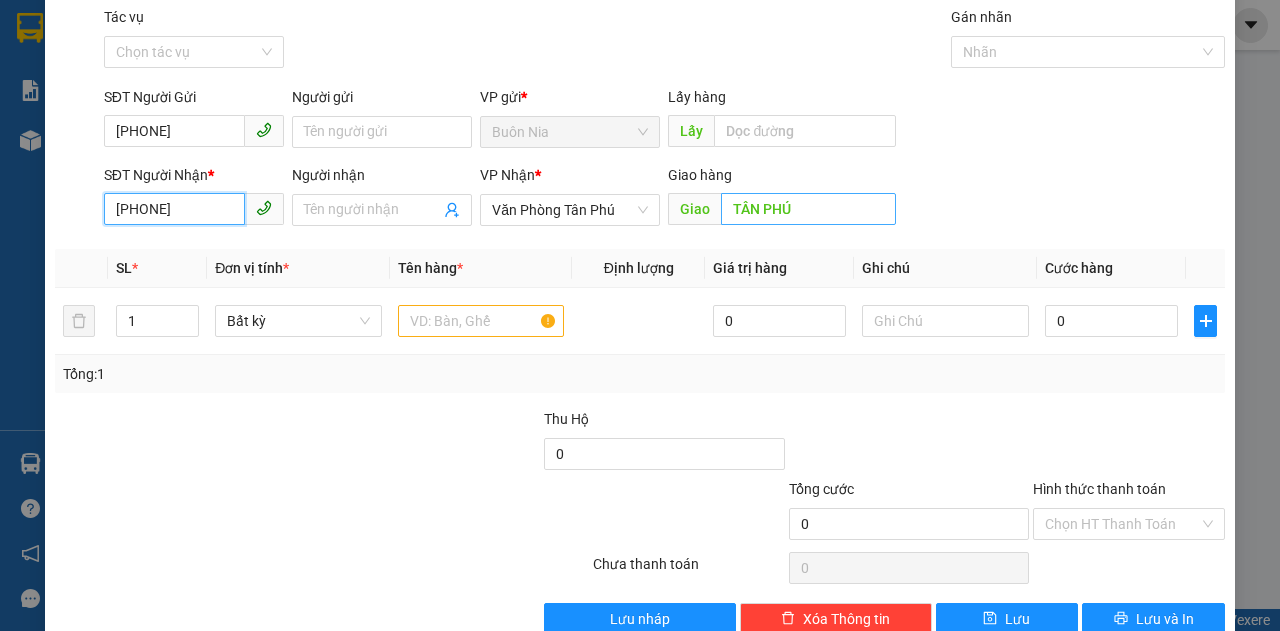type on "[PHONE]" 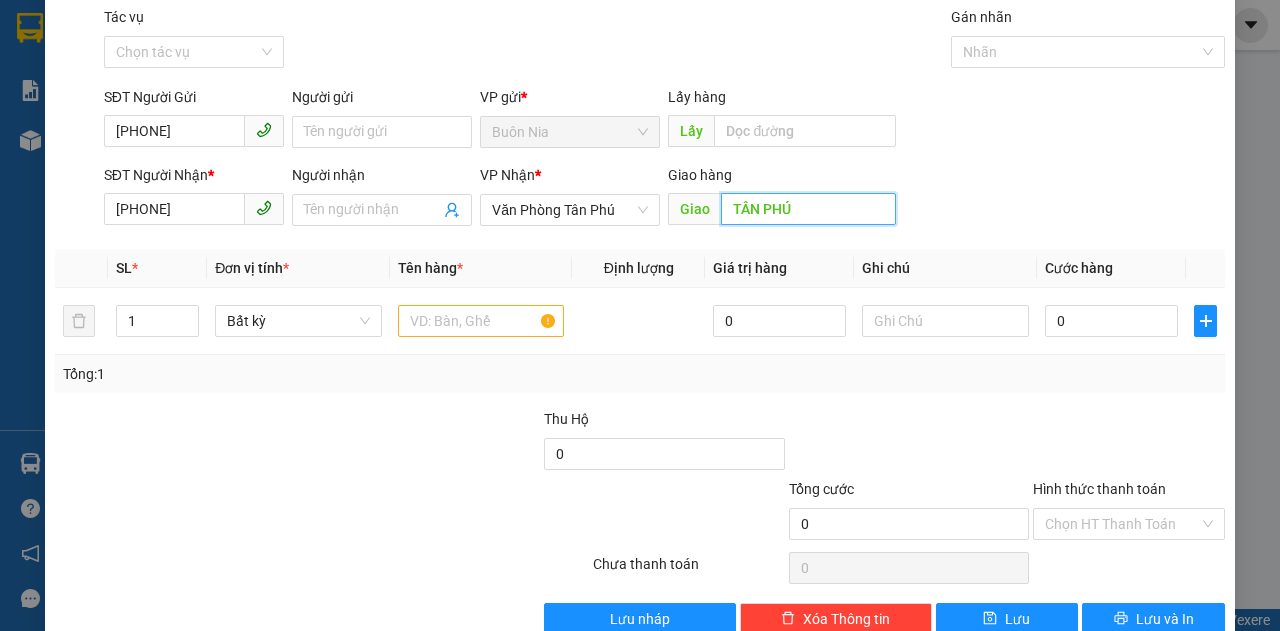click on "TÂN PHÚ" at bounding box center (808, 209) 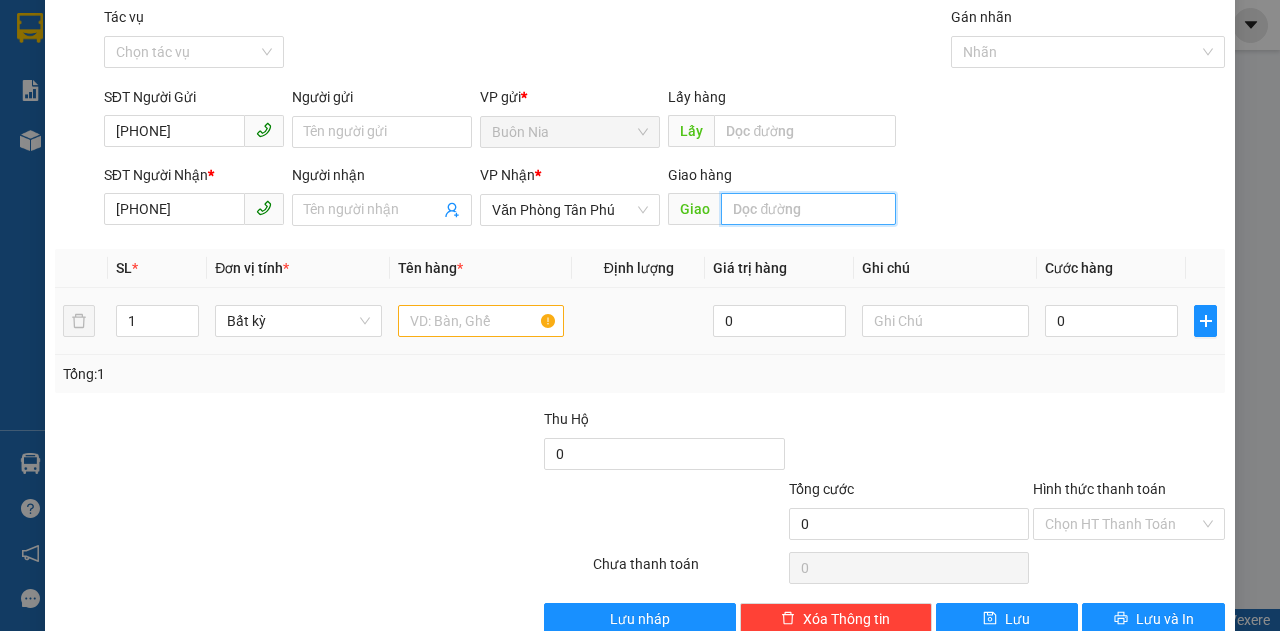 type 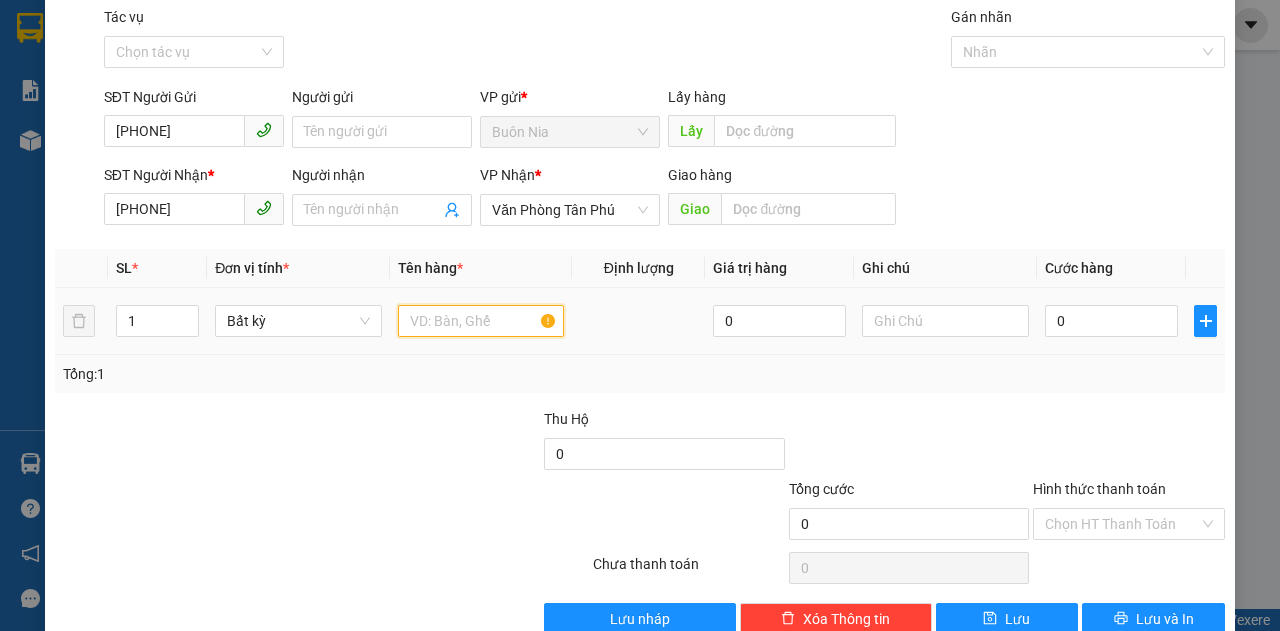 click at bounding box center [481, 321] 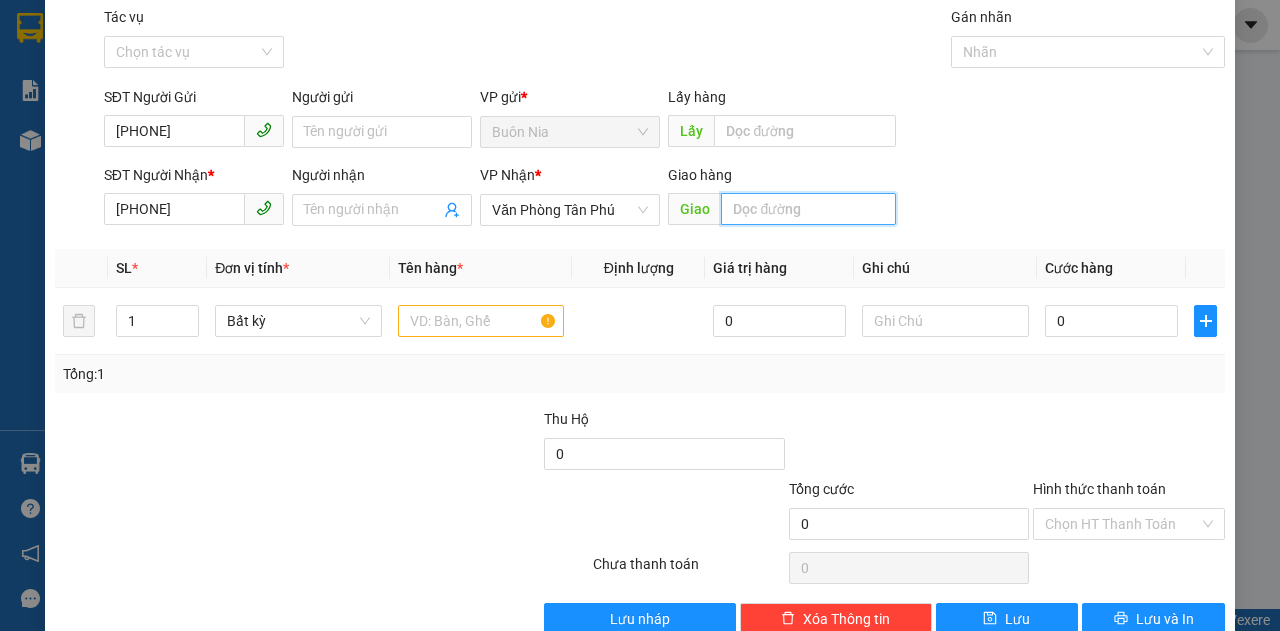 click at bounding box center [808, 209] 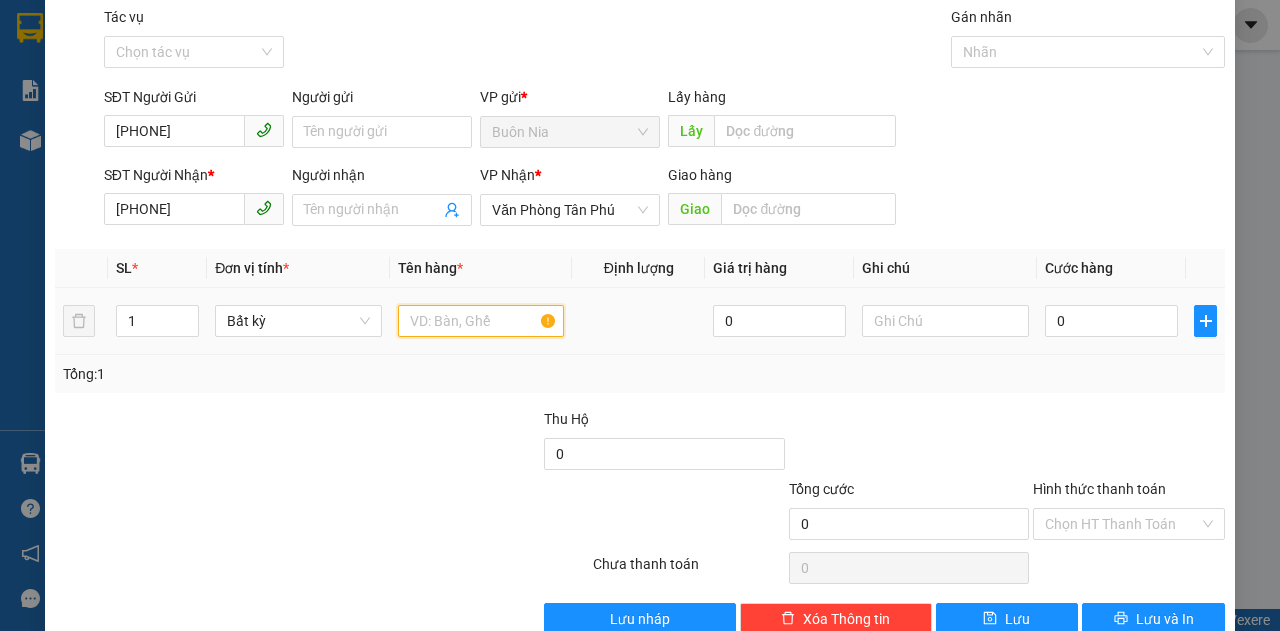 click at bounding box center [481, 321] 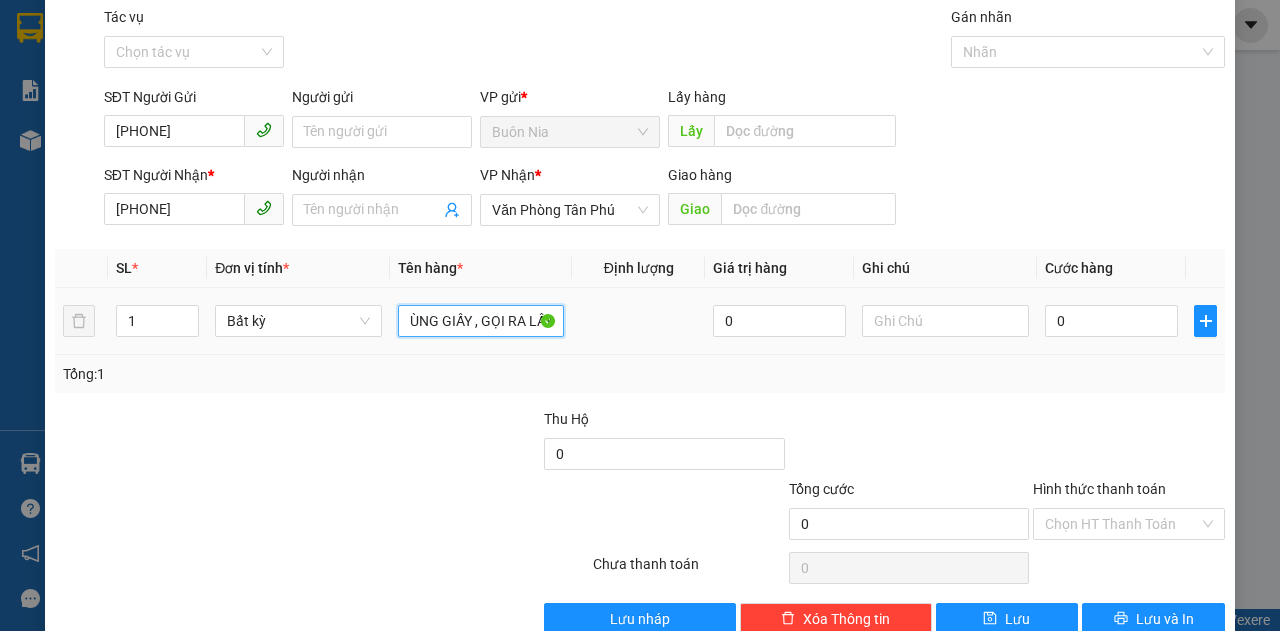 scroll, scrollTop: 0, scrollLeft: 37, axis: horizontal 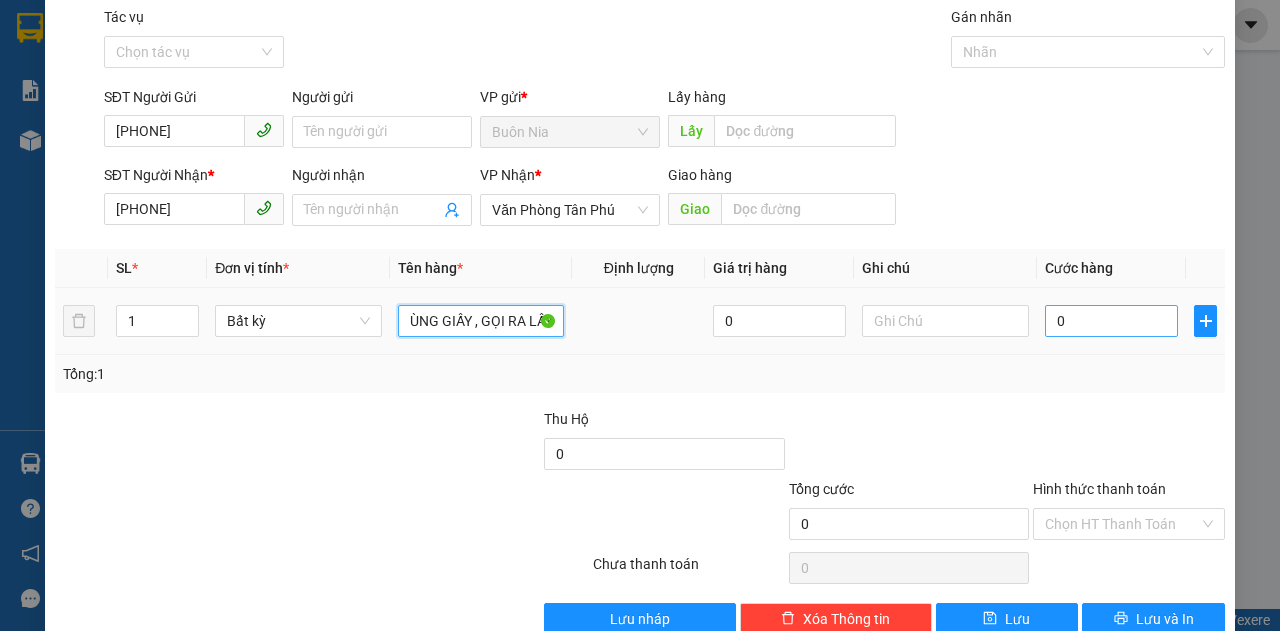type on "1 THÙNG GIẤY , GỌI RA LẤY" 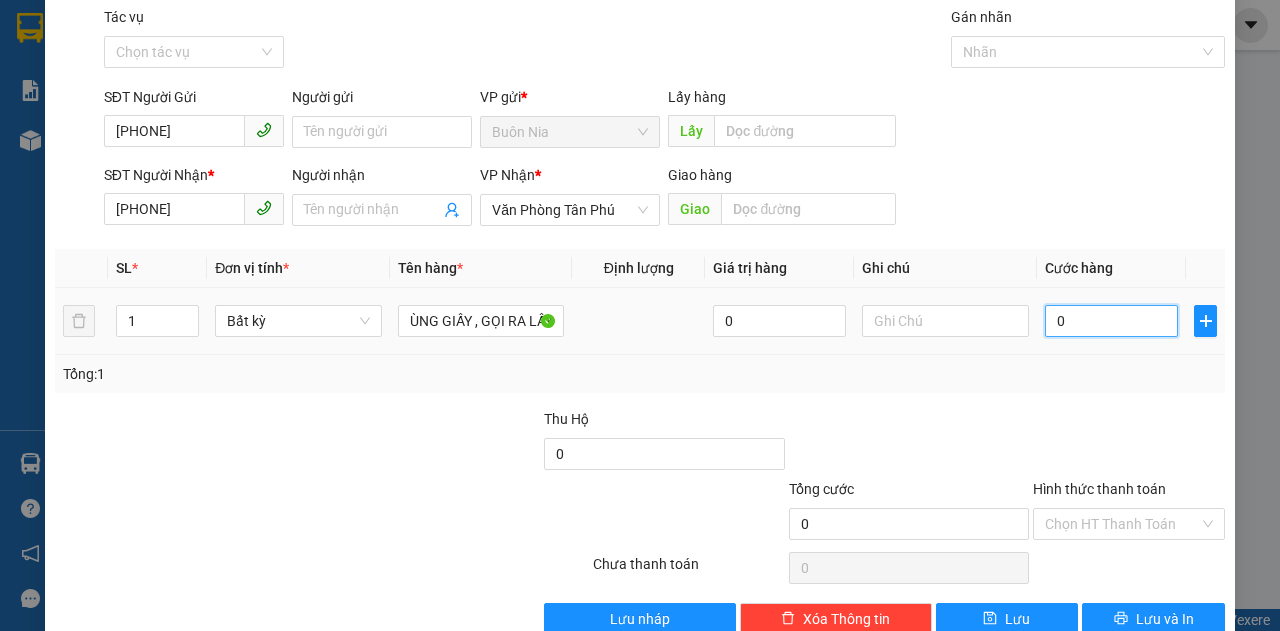 click on "0" at bounding box center [1111, 321] 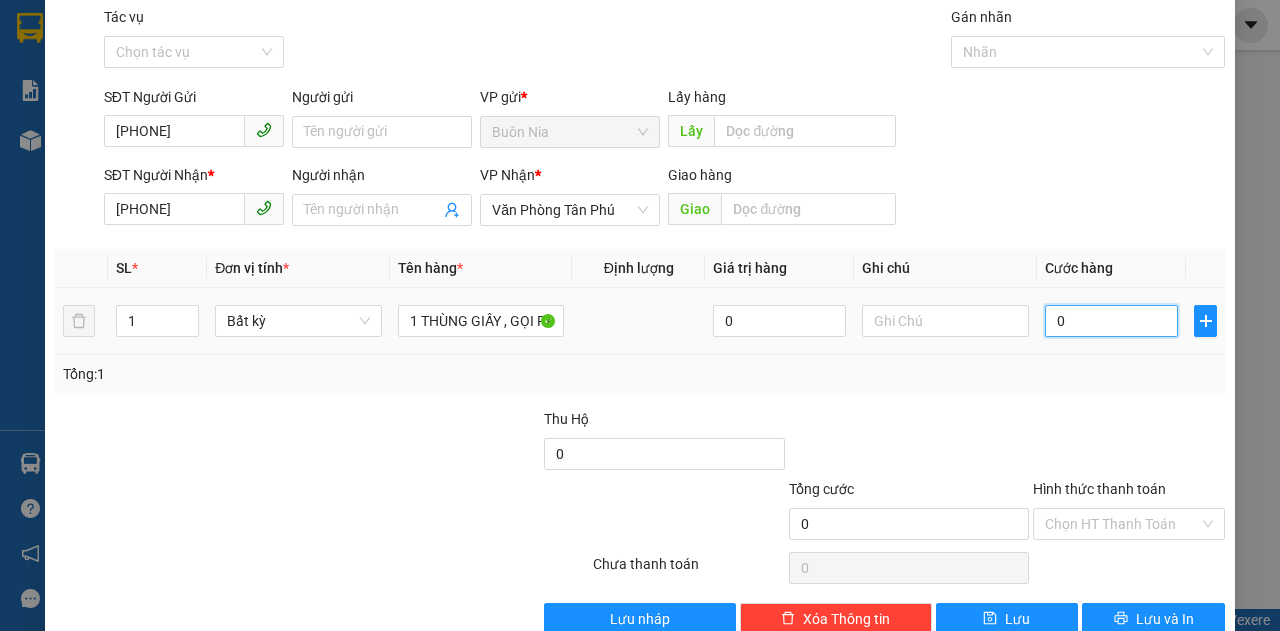 click on "0" at bounding box center (1111, 321) 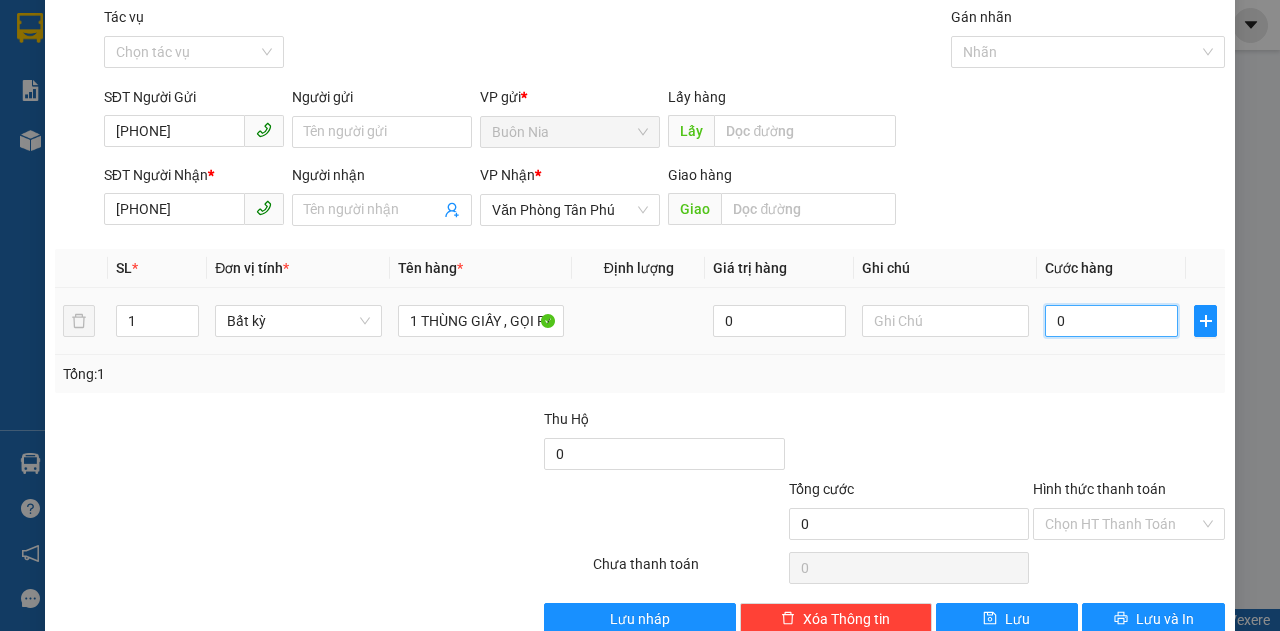 type on "70" 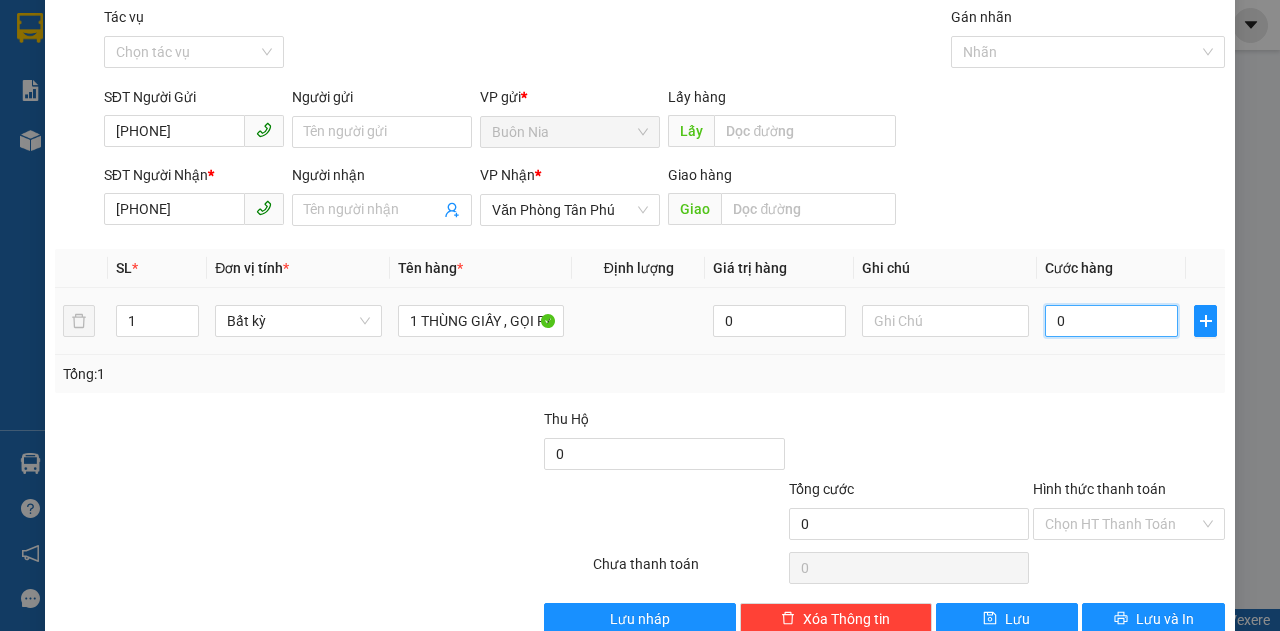 type on "70" 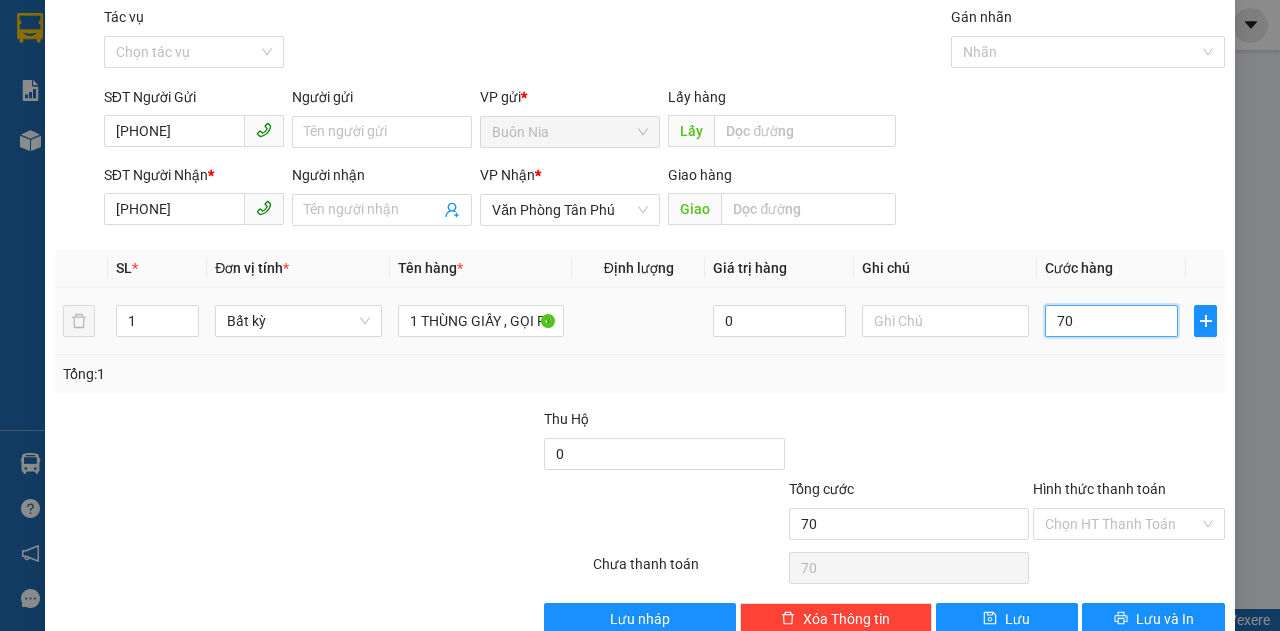 type on "700" 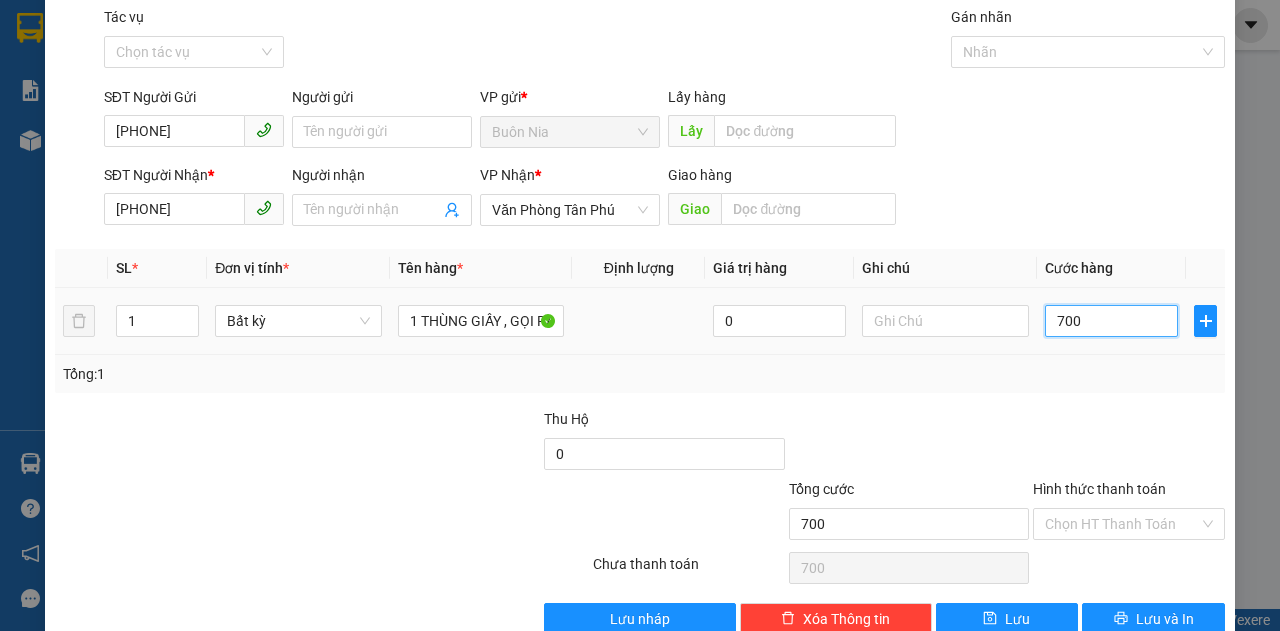 type on "7.000" 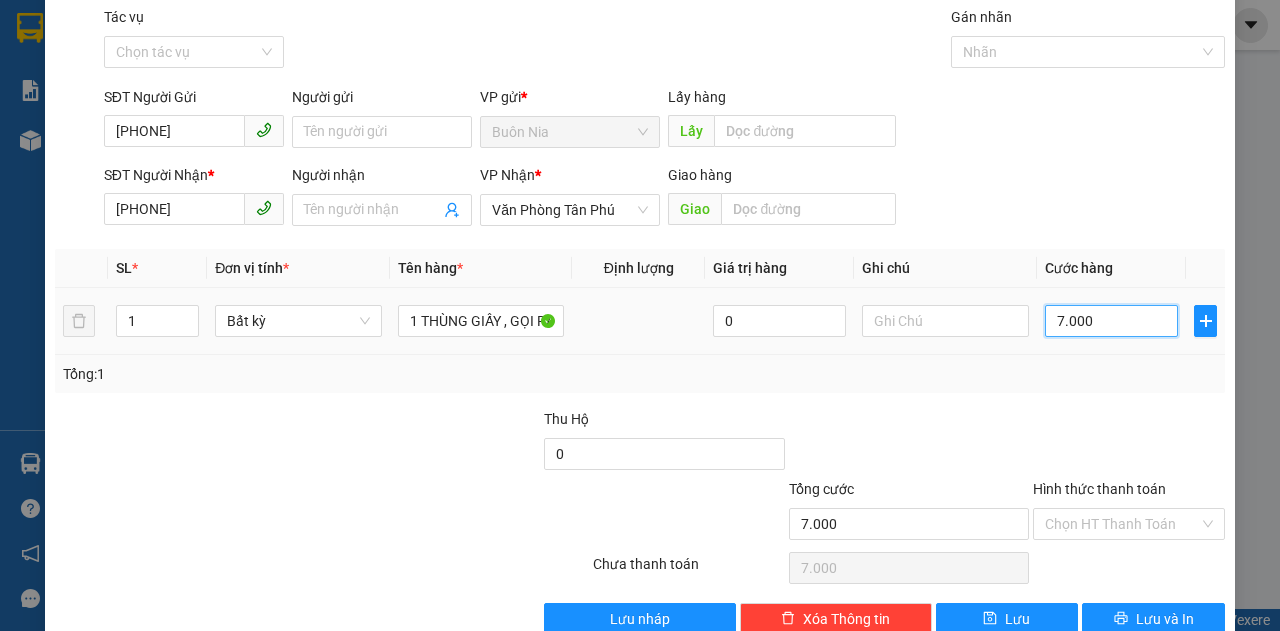 type on "70.000" 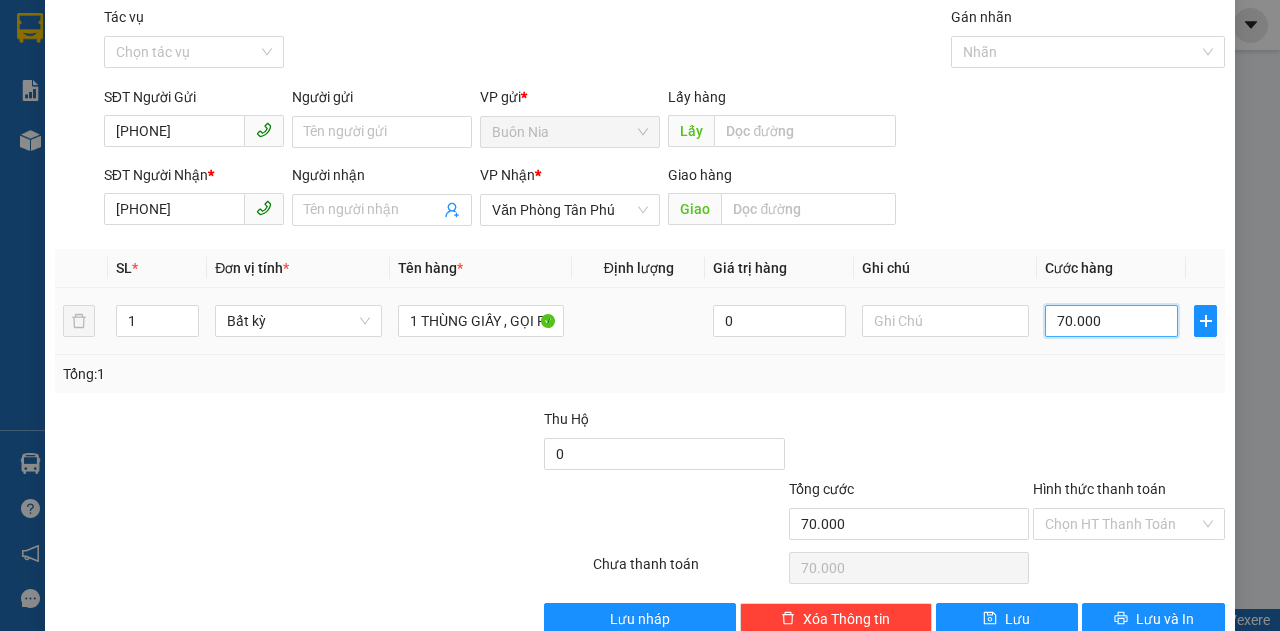 type on "700.000" 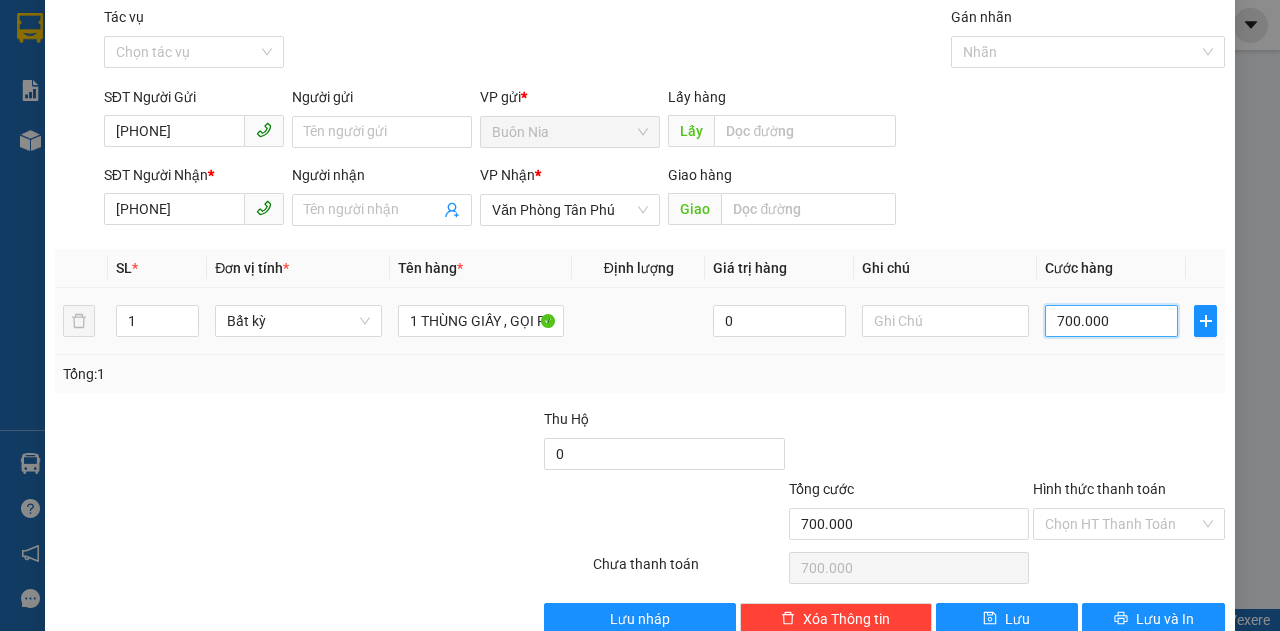 type on "70.000" 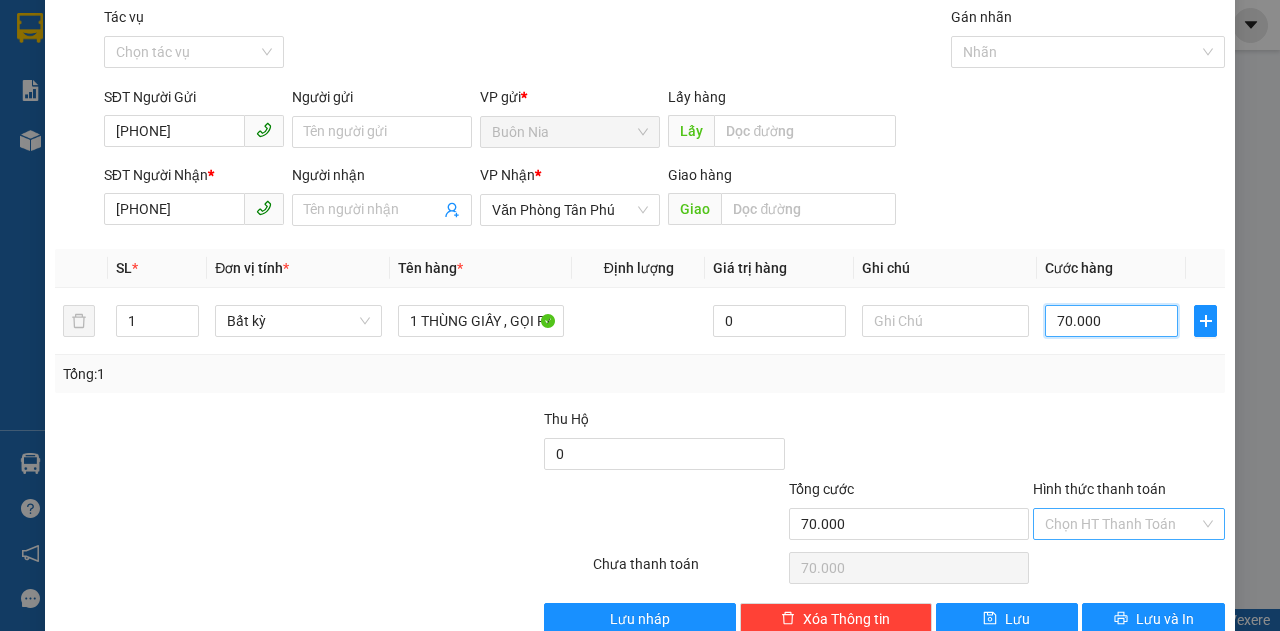 type on "70.000" 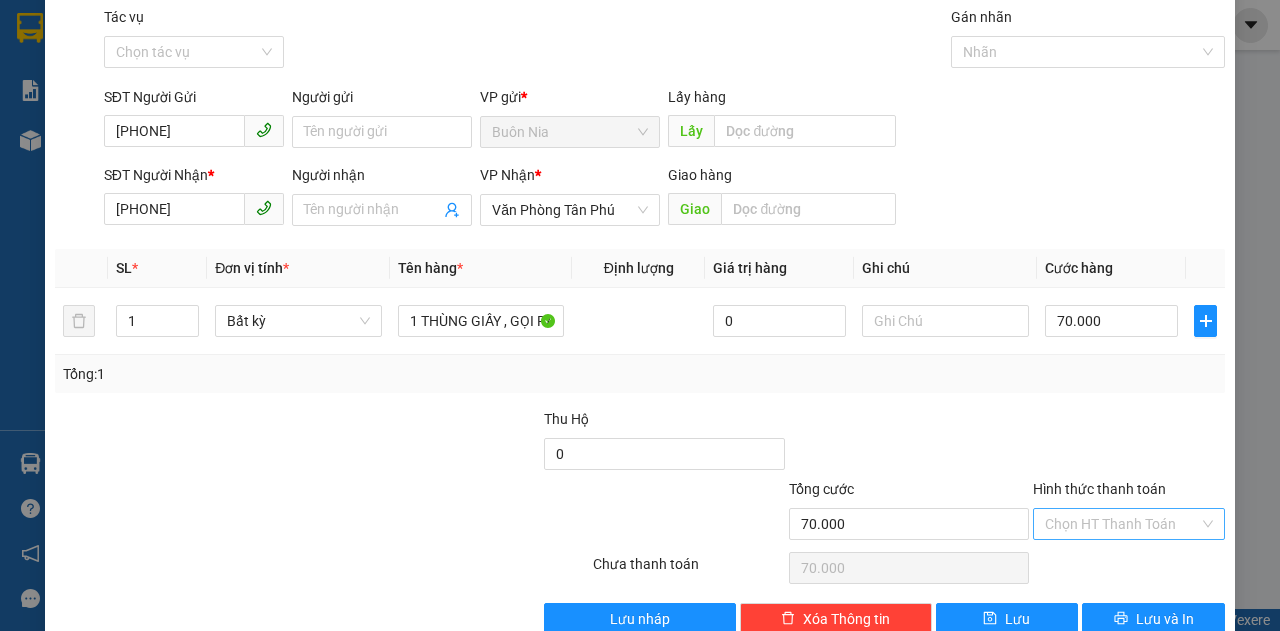 click on "Hình thức thanh toán" at bounding box center [1122, 524] 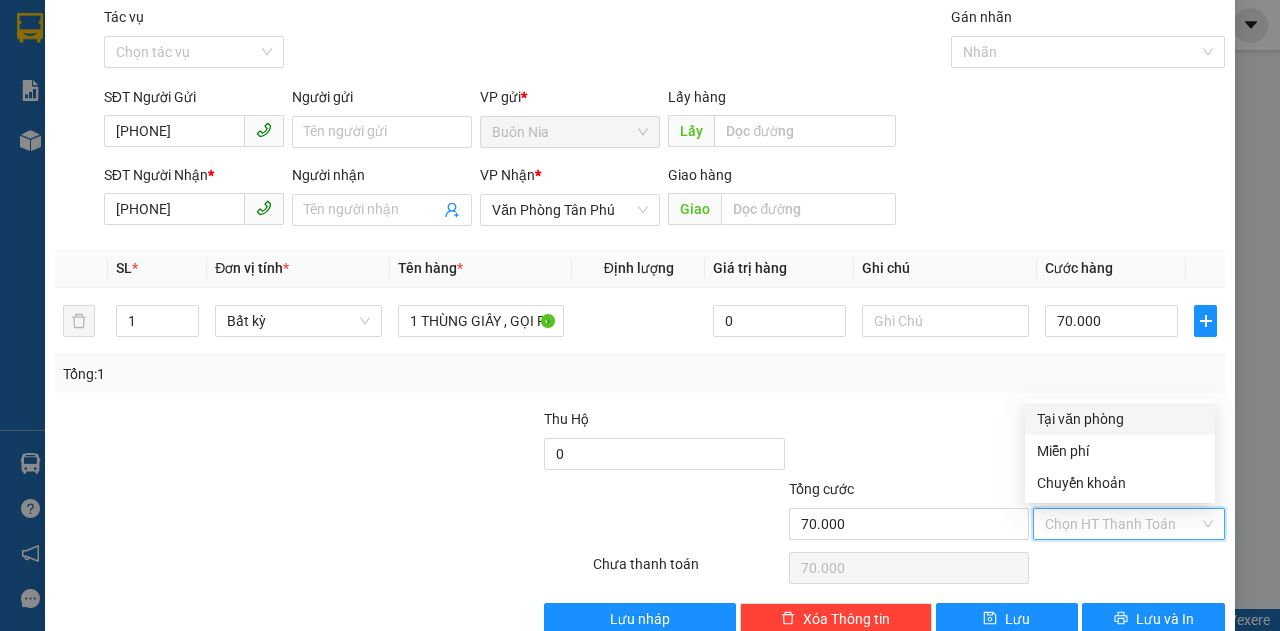 click on "Tại văn phòng" at bounding box center [1120, 419] 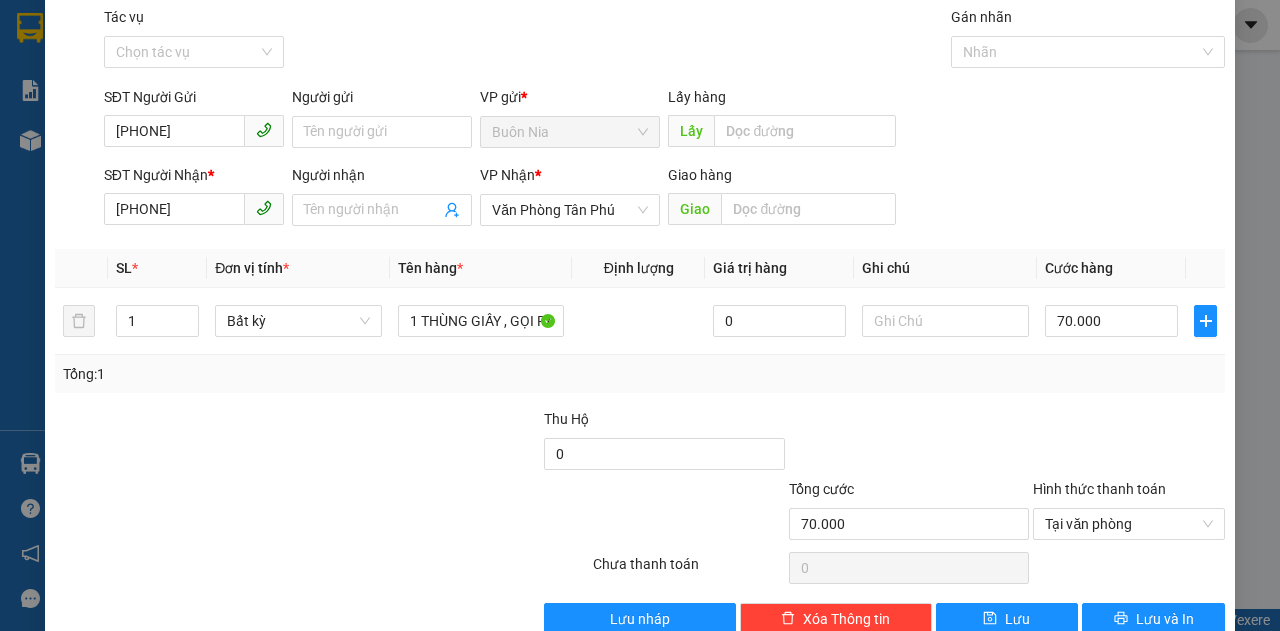 scroll, scrollTop: 106, scrollLeft: 0, axis: vertical 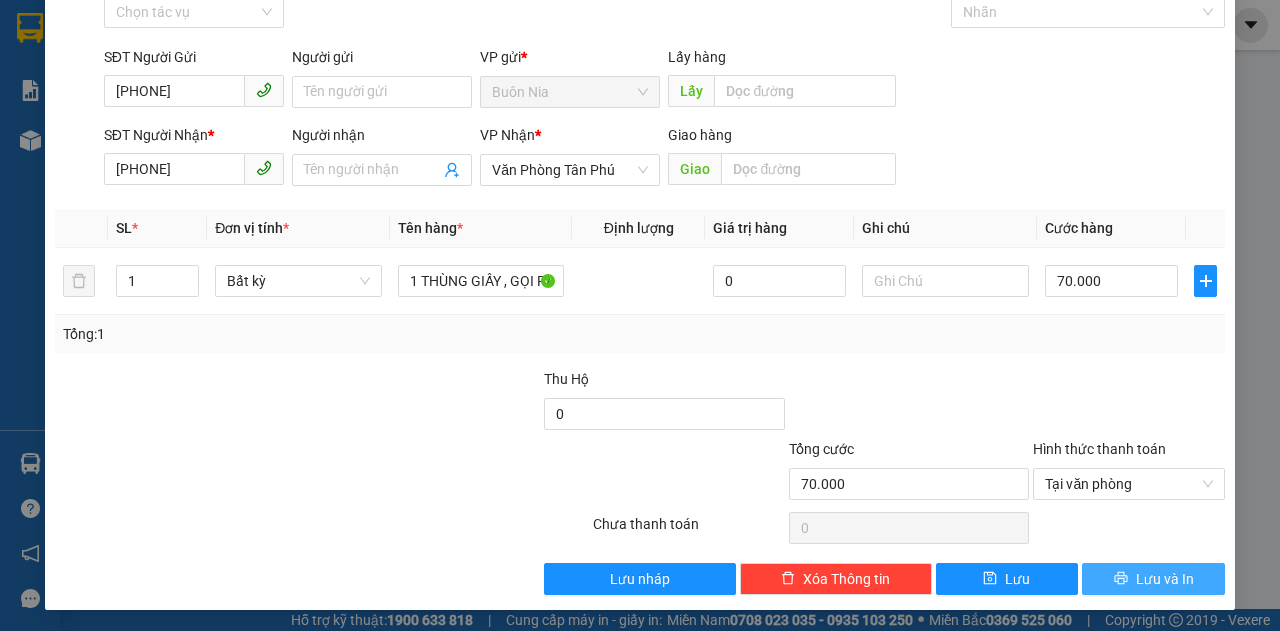 click on "Lưu và In" at bounding box center (1165, 579) 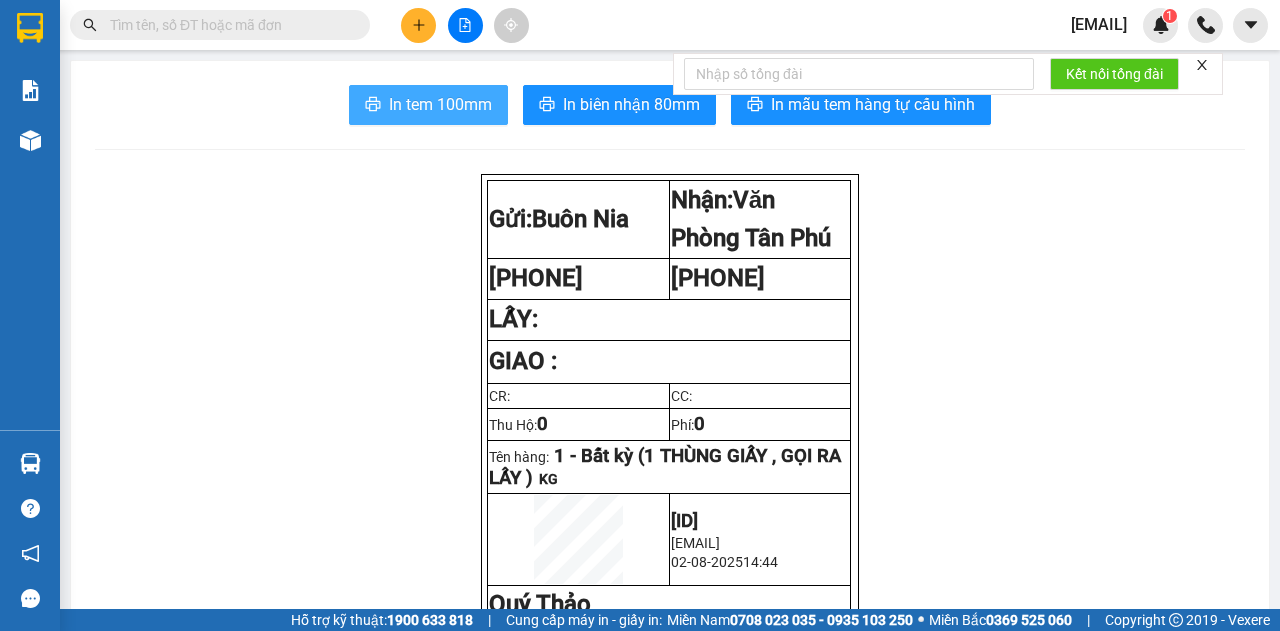 click on "In tem 100mm" at bounding box center [440, 104] 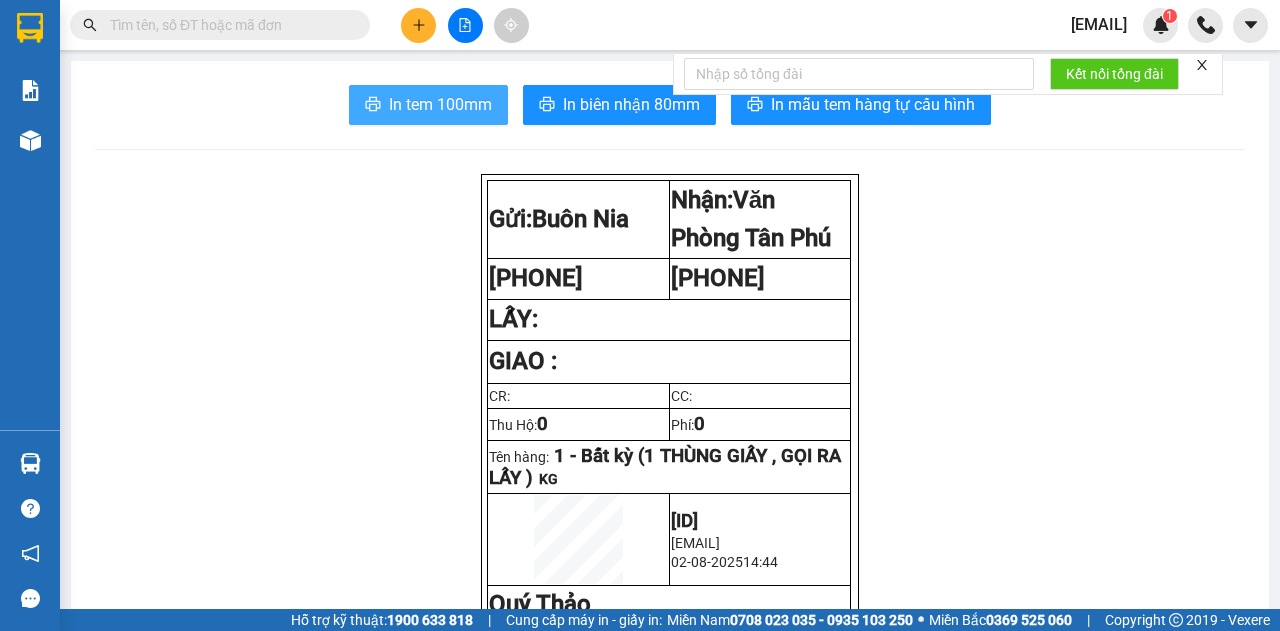 scroll, scrollTop: 0, scrollLeft: 0, axis: both 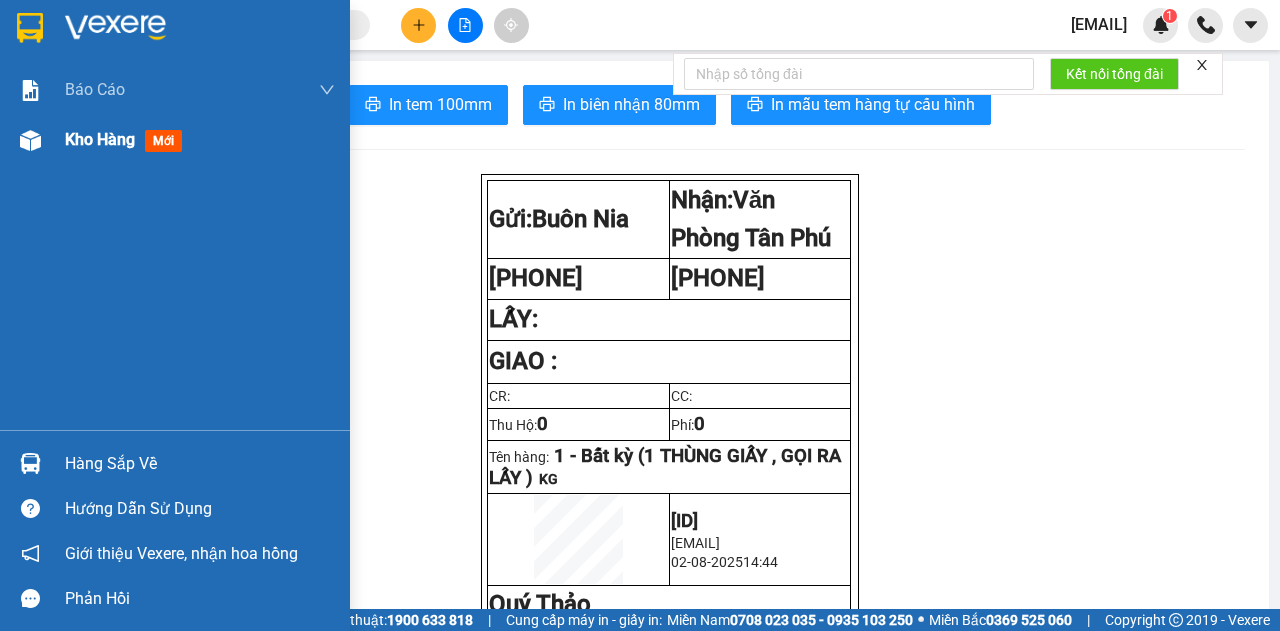 click on "Kho hàng mới" at bounding box center [175, 140] 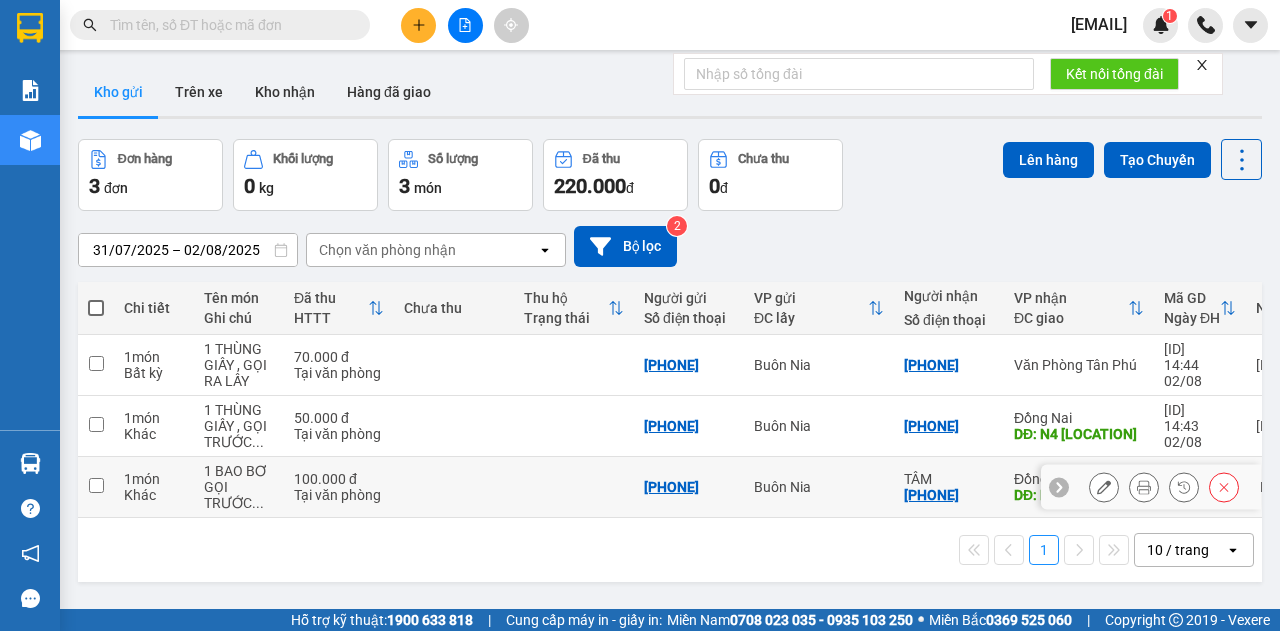 scroll, scrollTop: 66, scrollLeft: 0, axis: vertical 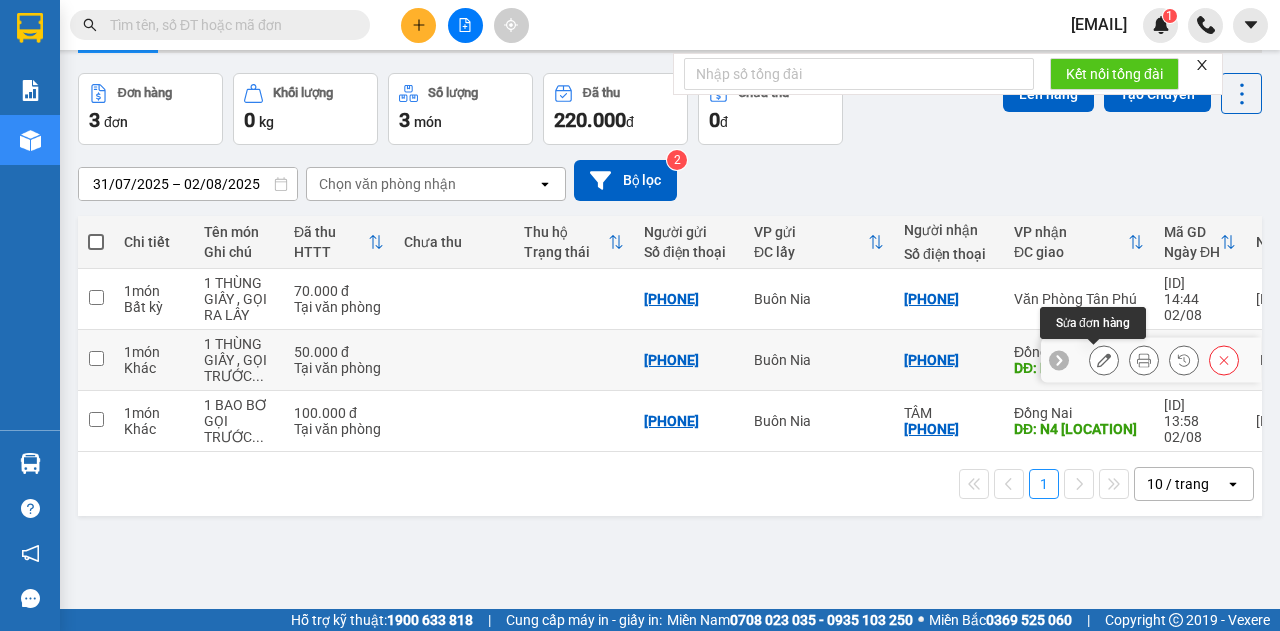 click 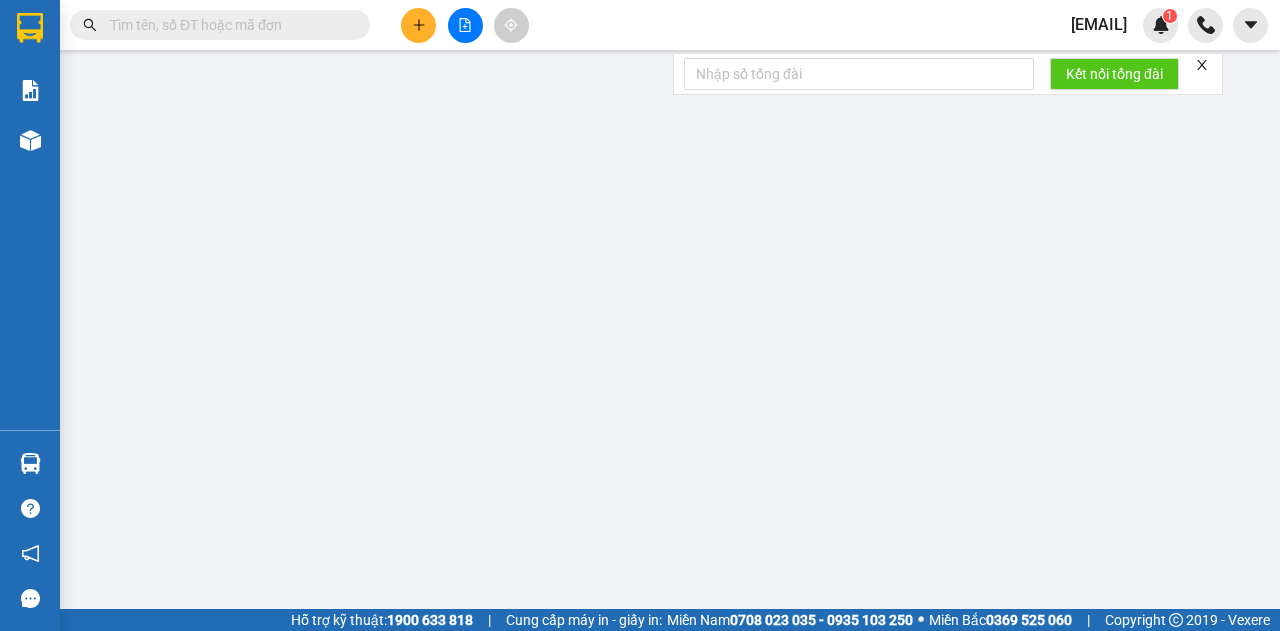 scroll, scrollTop: 0, scrollLeft: 0, axis: both 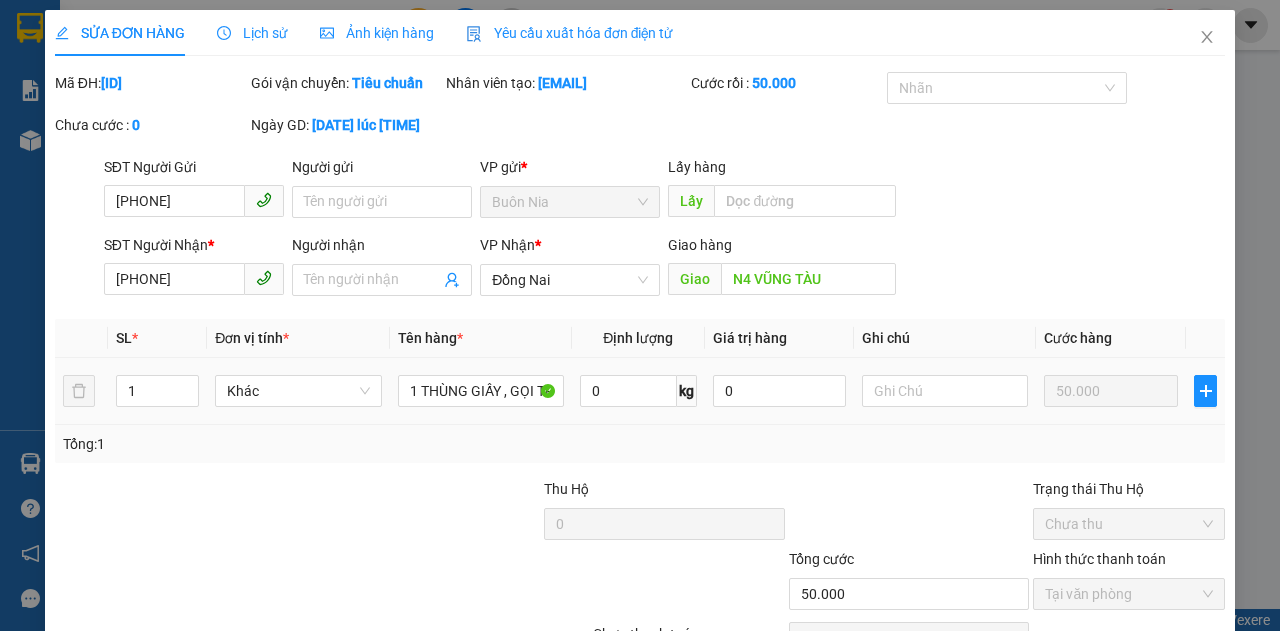 type on "[PHONE]" 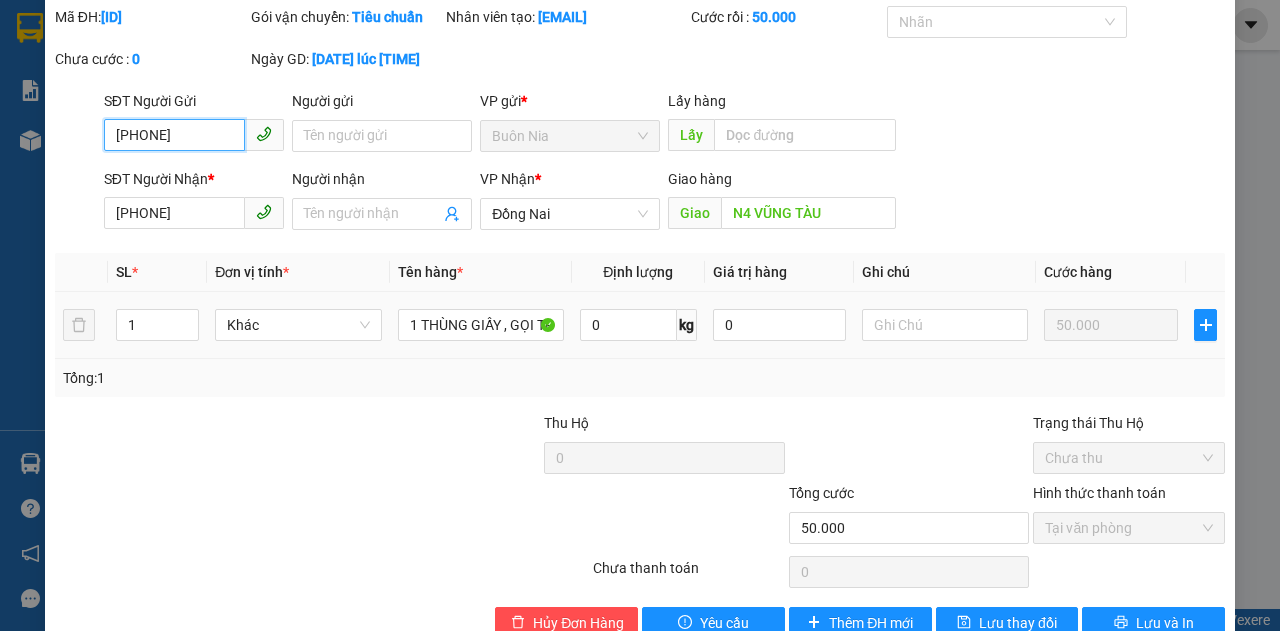 scroll, scrollTop: 133, scrollLeft: 0, axis: vertical 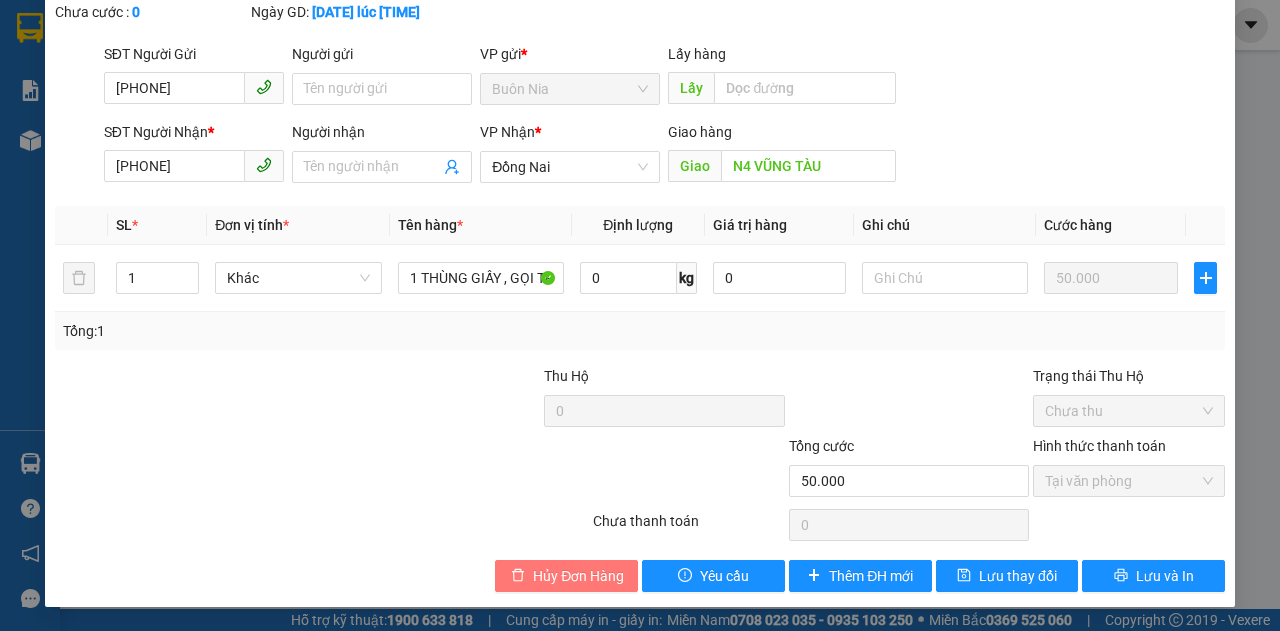 click on "Hủy Đơn Hàng" at bounding box center (578, 576) 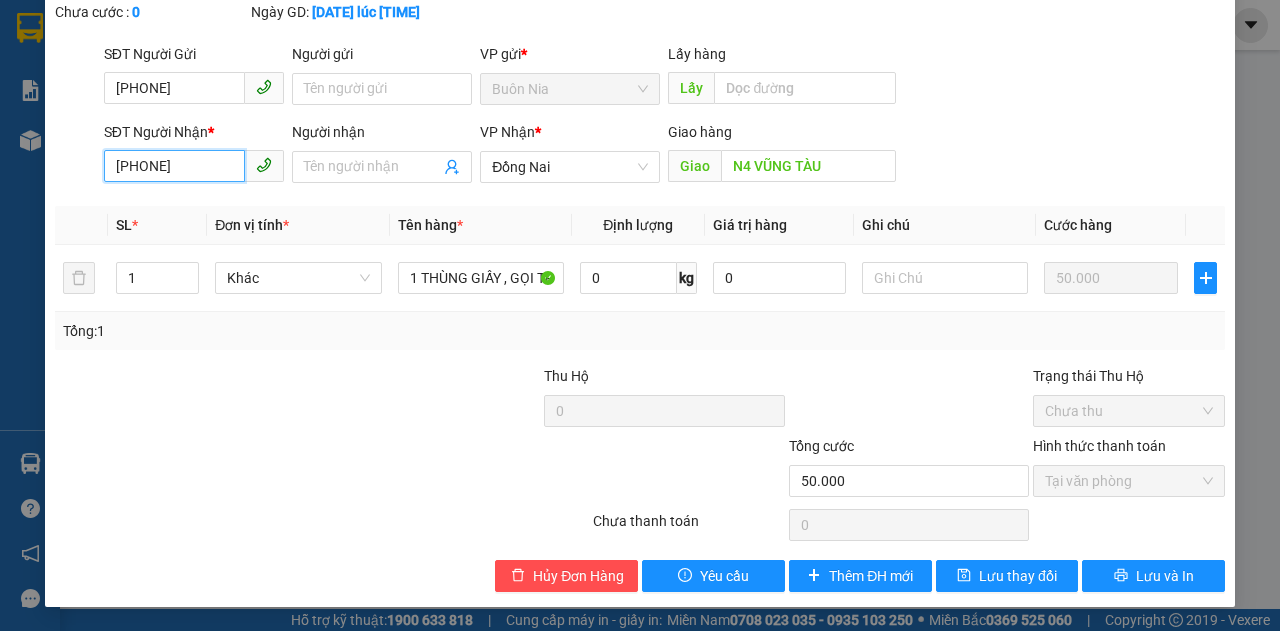 click on "[PHONE]" at bounding box center [174, 166] 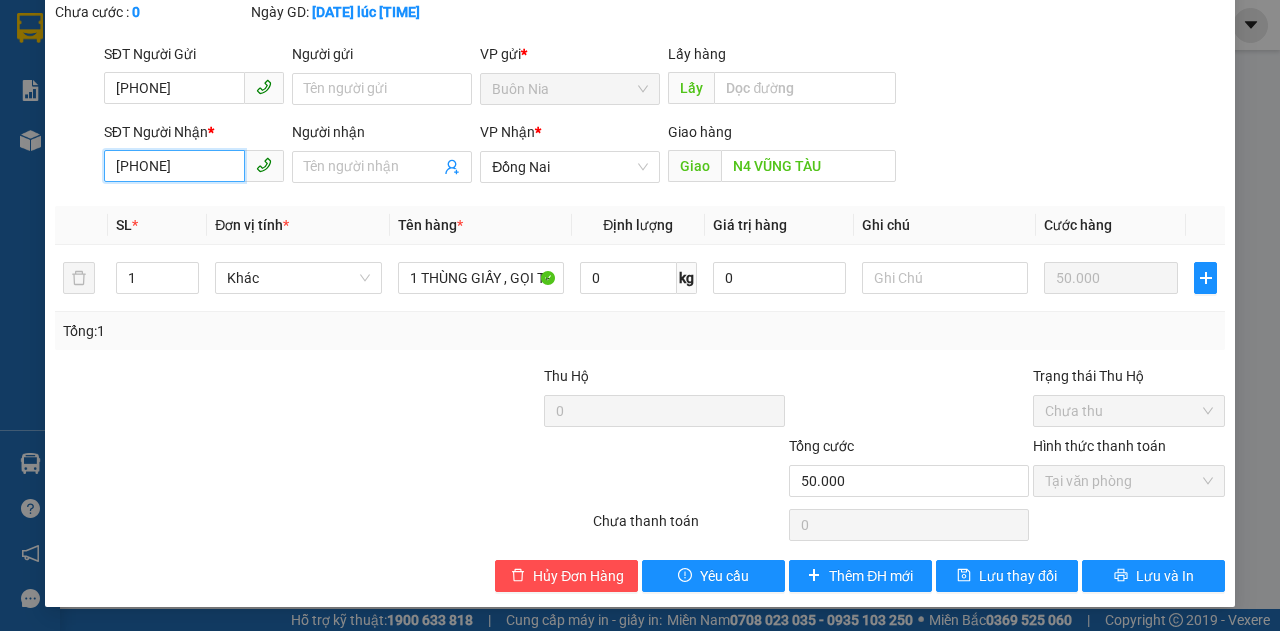 scroll, scrollTop: 0, scrollLeft: 0, axis: both 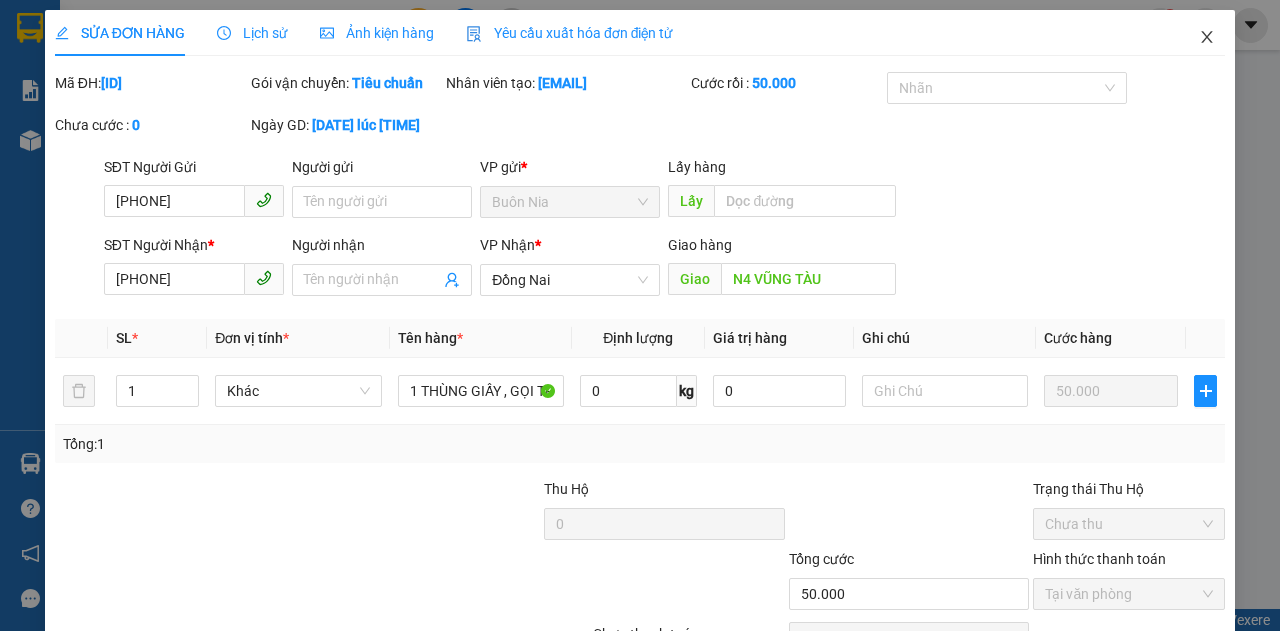 click 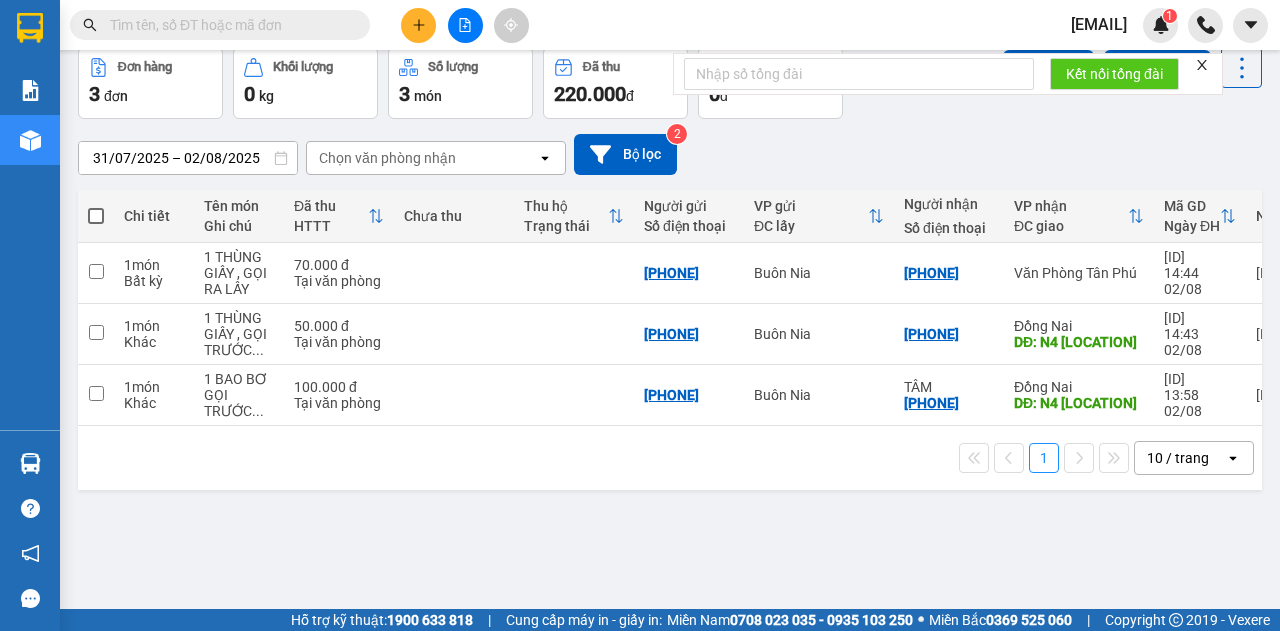 scroll, scrollTop: 0, scrollLeft: 0, axis: both 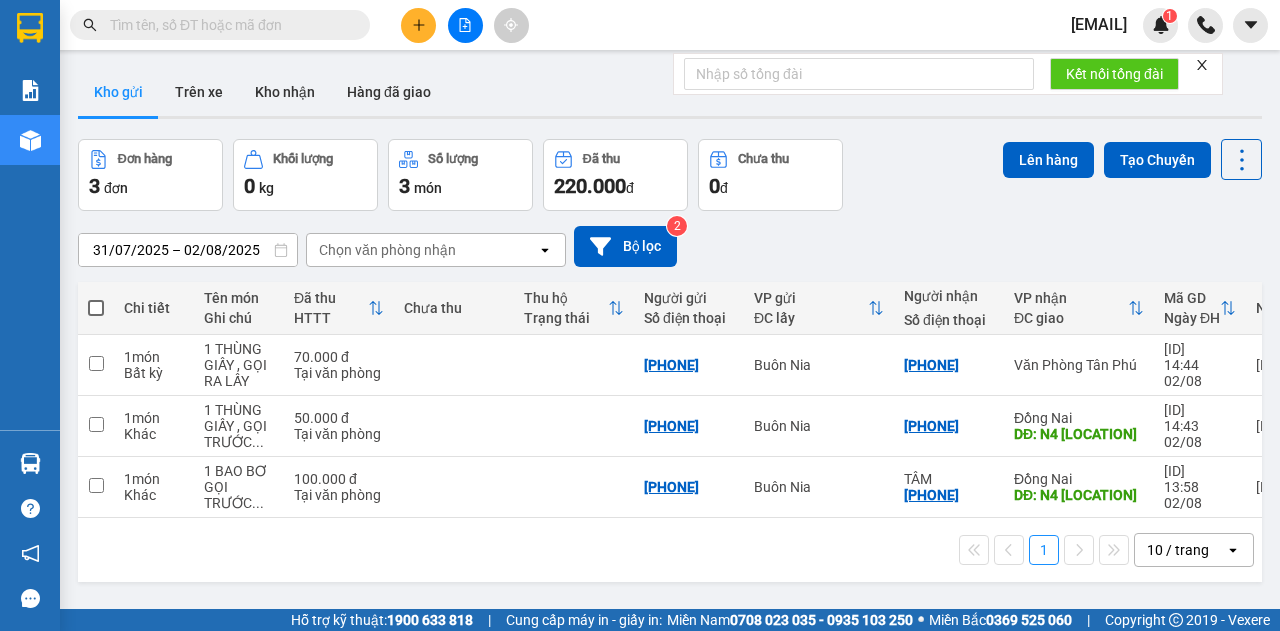 click 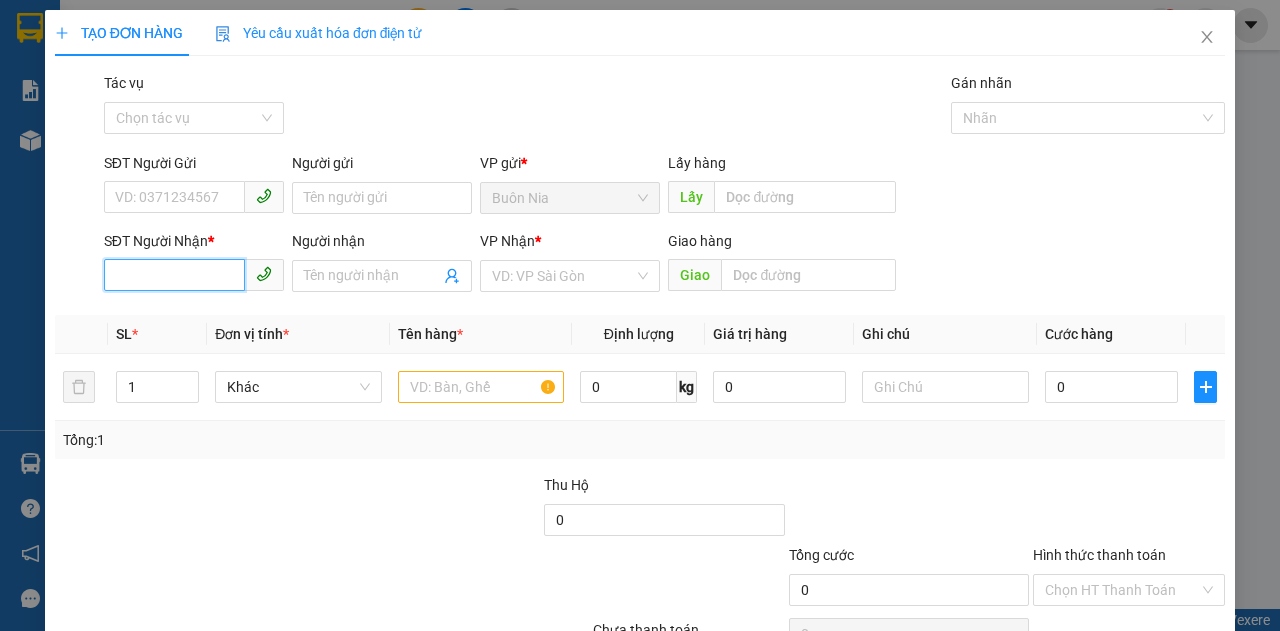 paste on "[PHONE]" 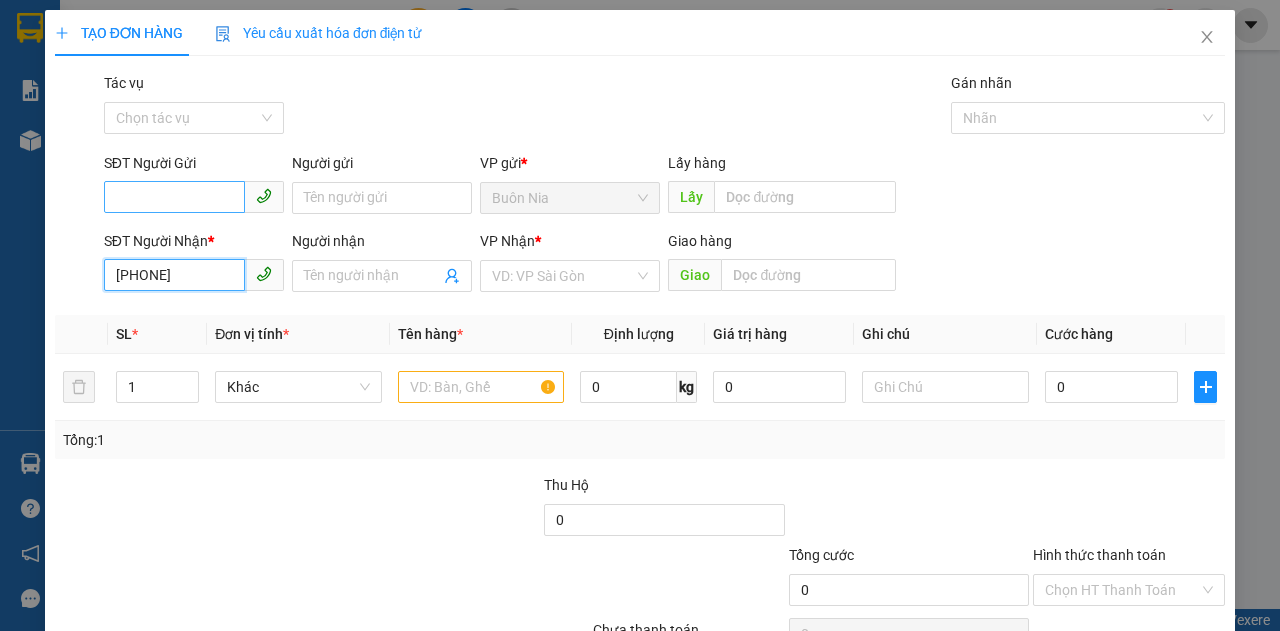 type on "[PHONE]" 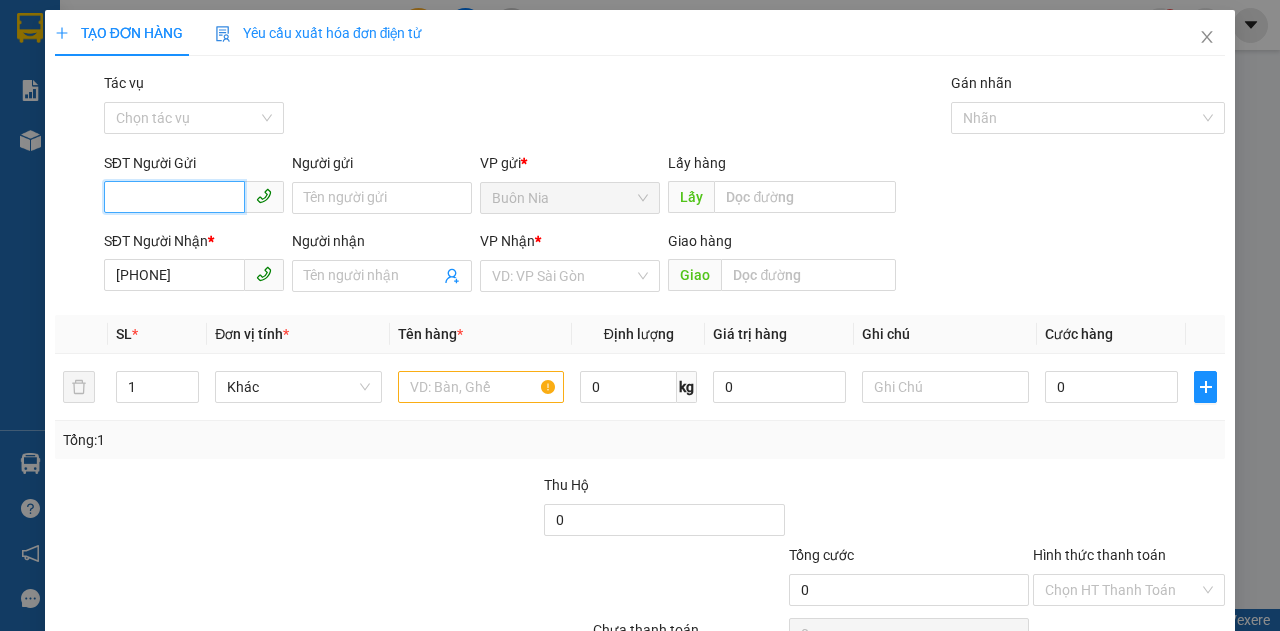 click on "SĐT Người Gửi" at bounding box center [174, 197] 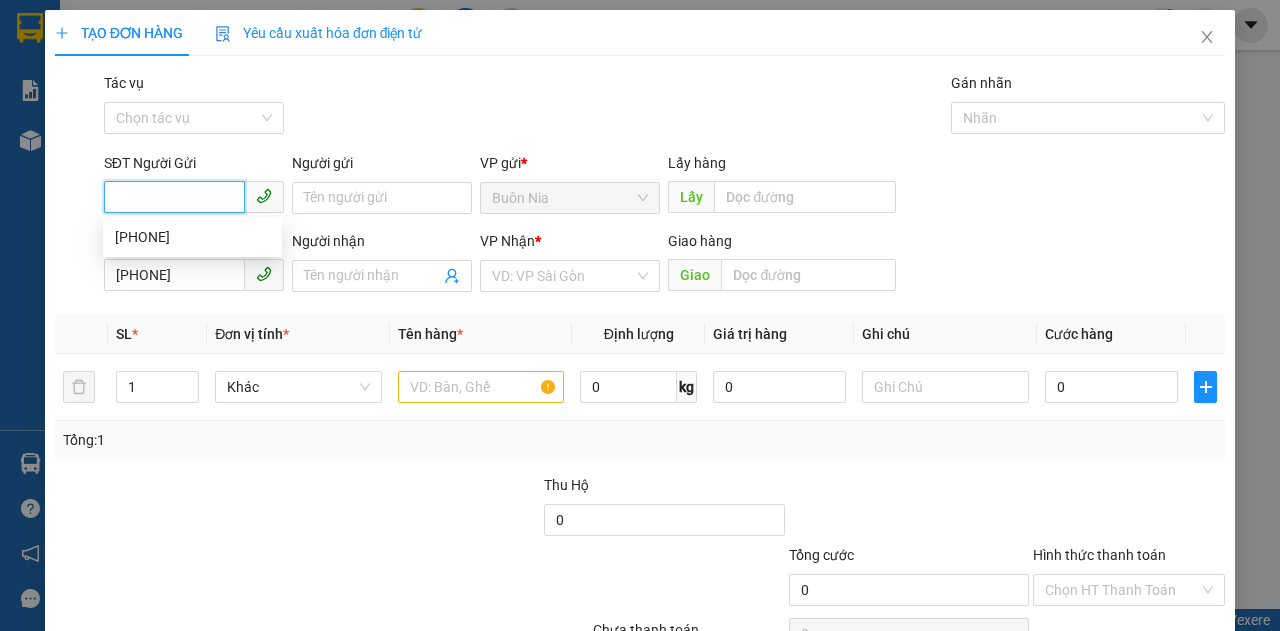 click on "SĐT Người Gửi" at bounding box center [174, 197] 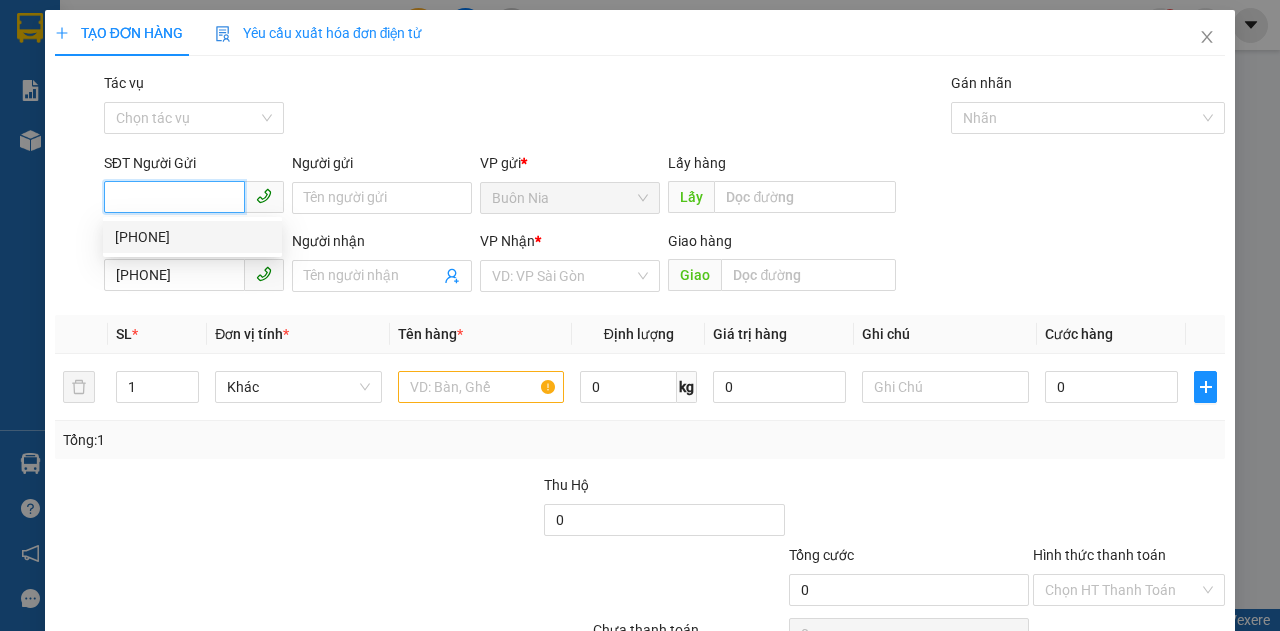 click on "[PHONE]" at bounding box center [192, 237] 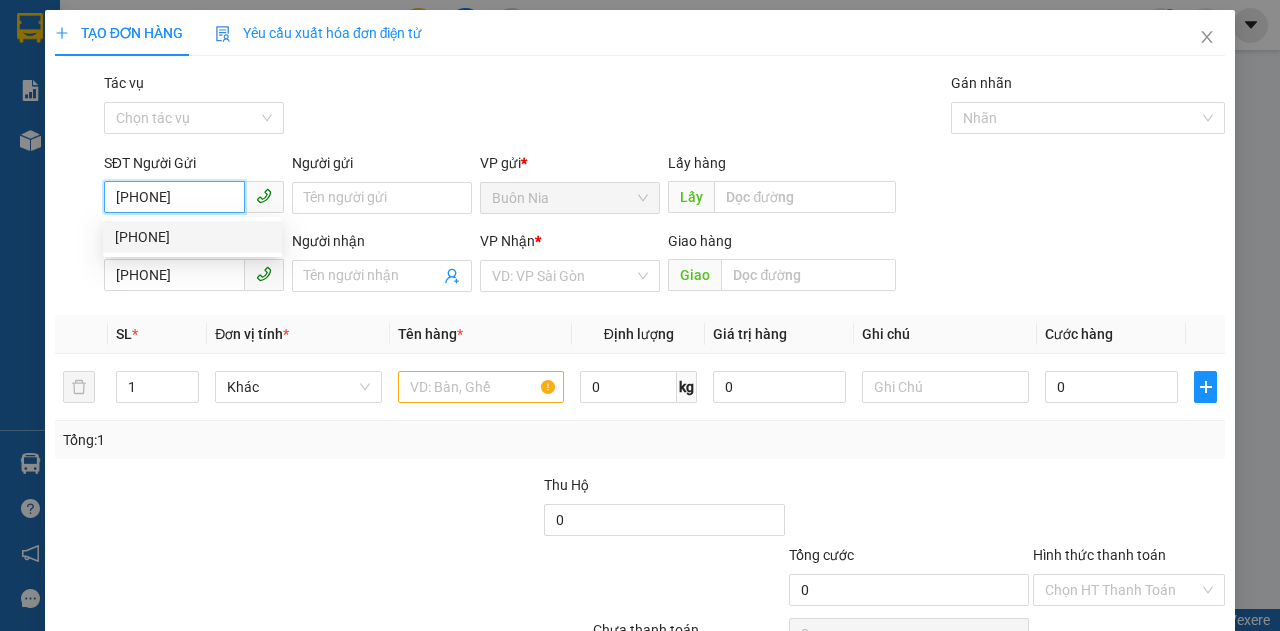 click on "[PHONE]" at bounding box center [192, 237] 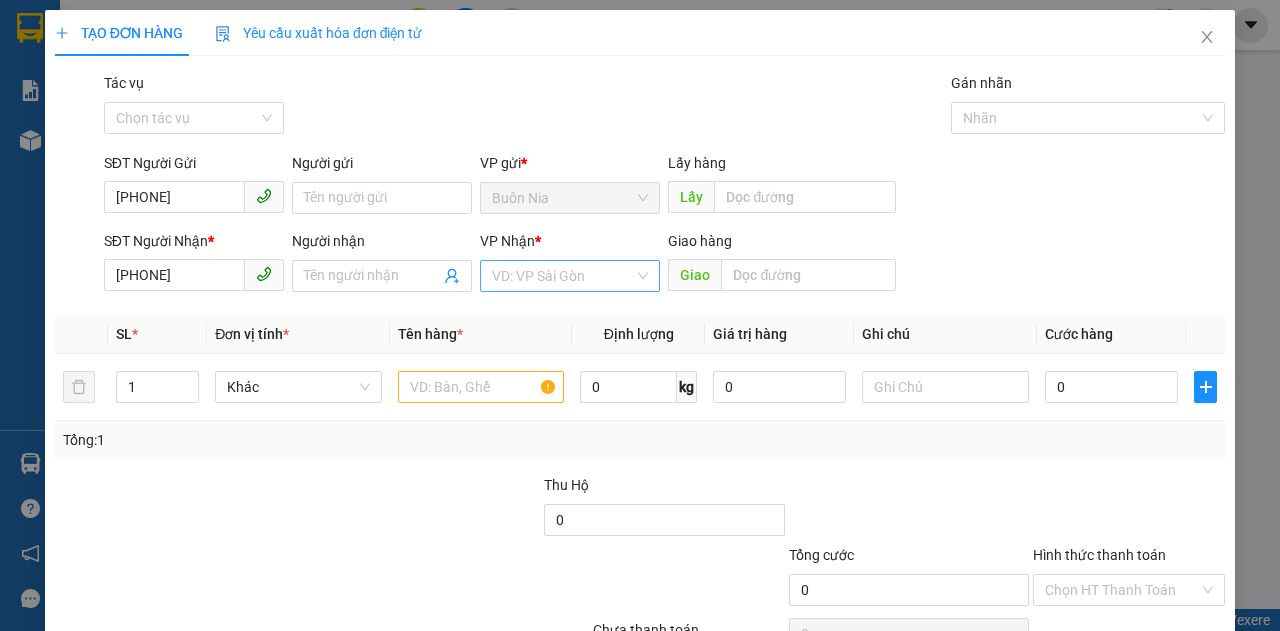 click at bounding box center (563, 276) 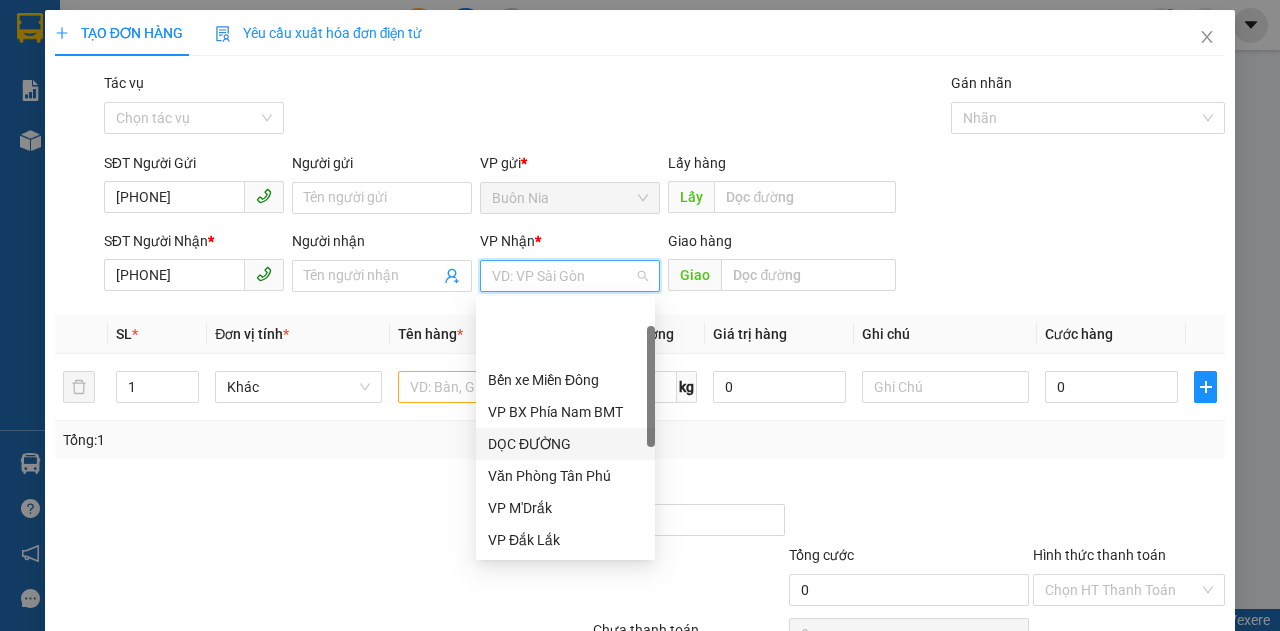 scroll, scrollTop: 66, scrollLeft: 0, axis: vertical 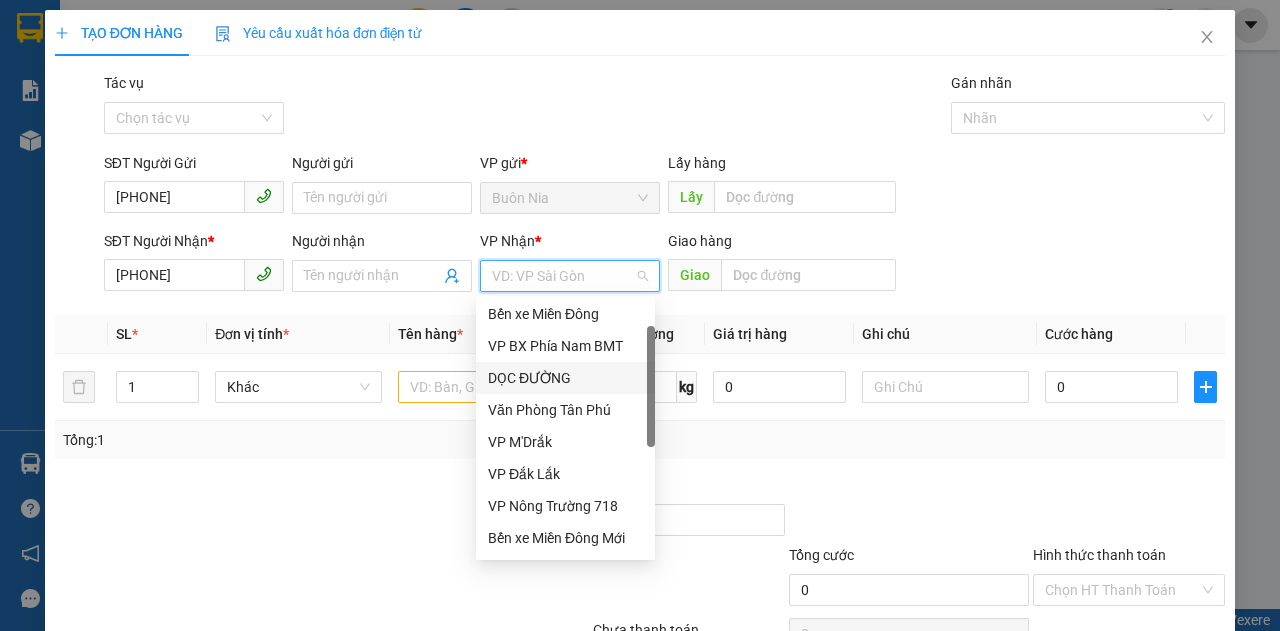 click at bounding box center [563, 276] 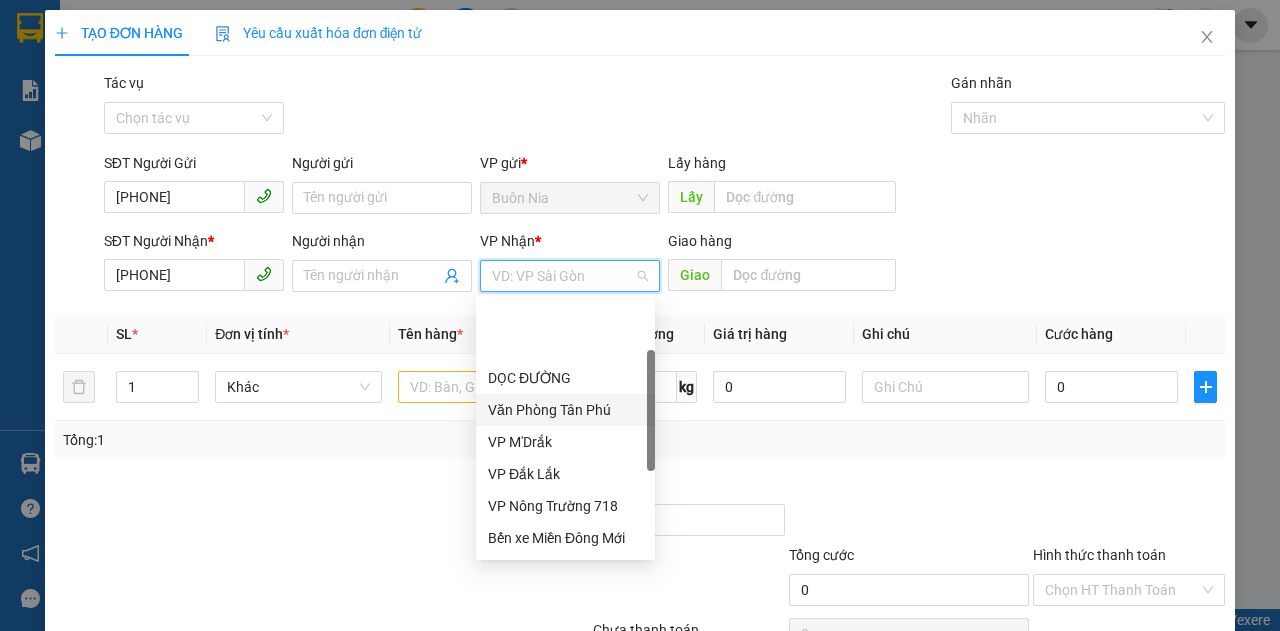 scroll, scrollTop: 66, scrollLeft: 0, axis: vertical 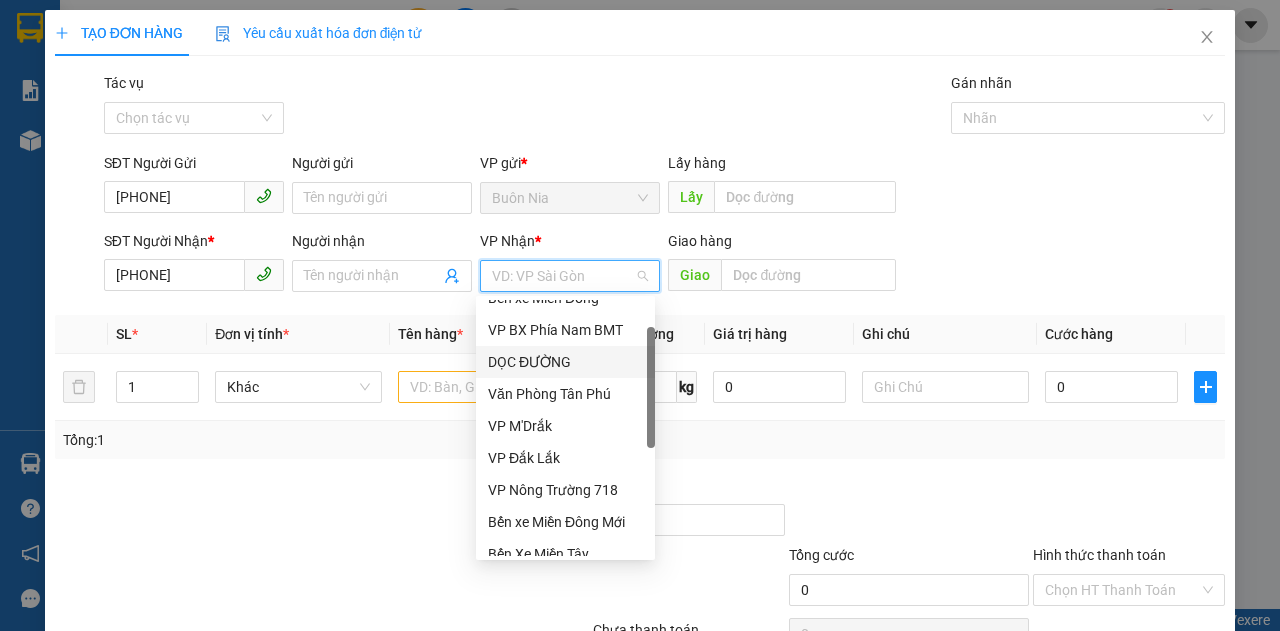 click on "DỌC ĐƯỜNG" at bounding box center (565, 362) 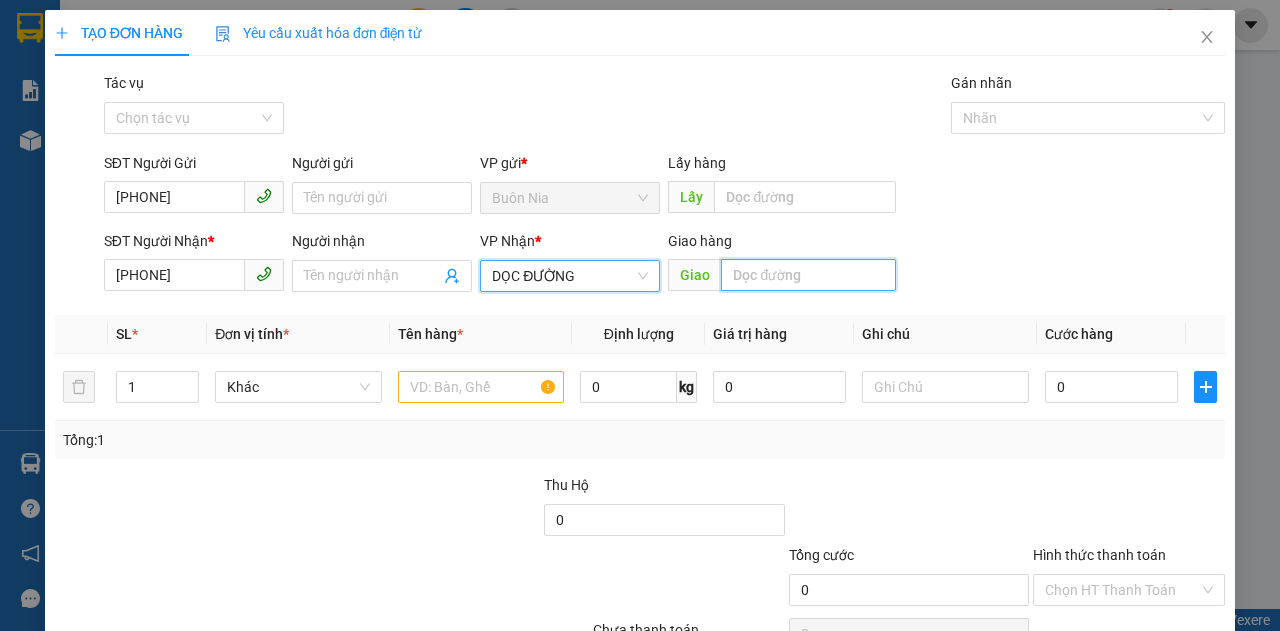 click at bounding box center [808, 275] 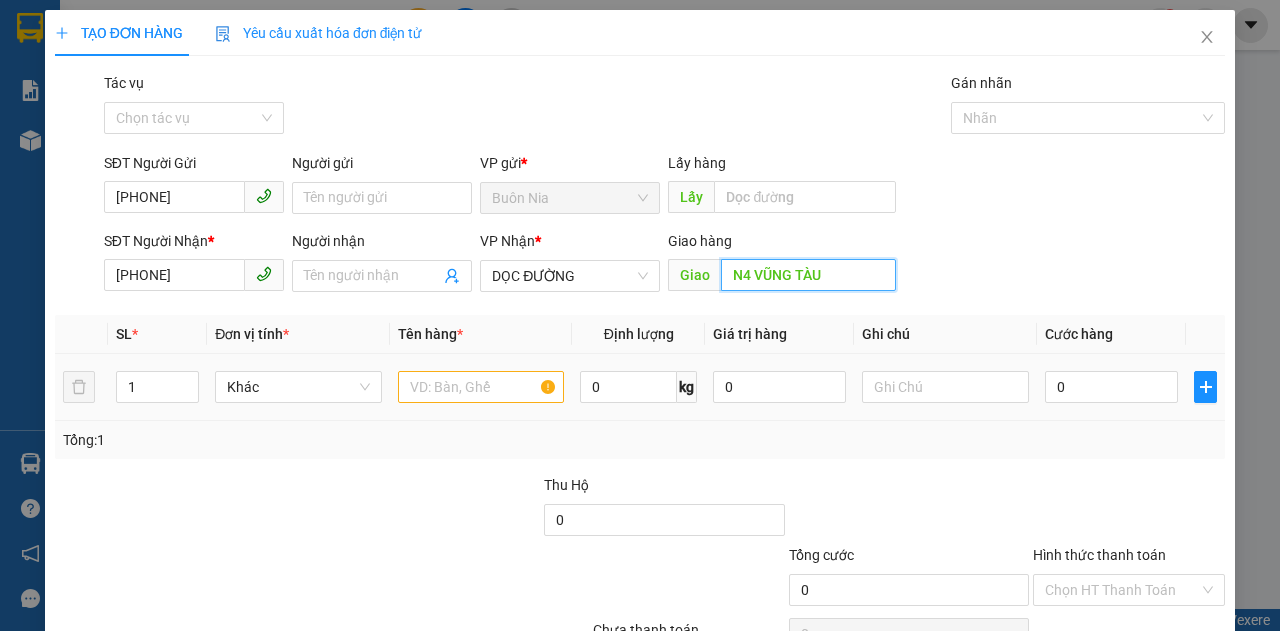 type on "N4 VŨNG TÀU" 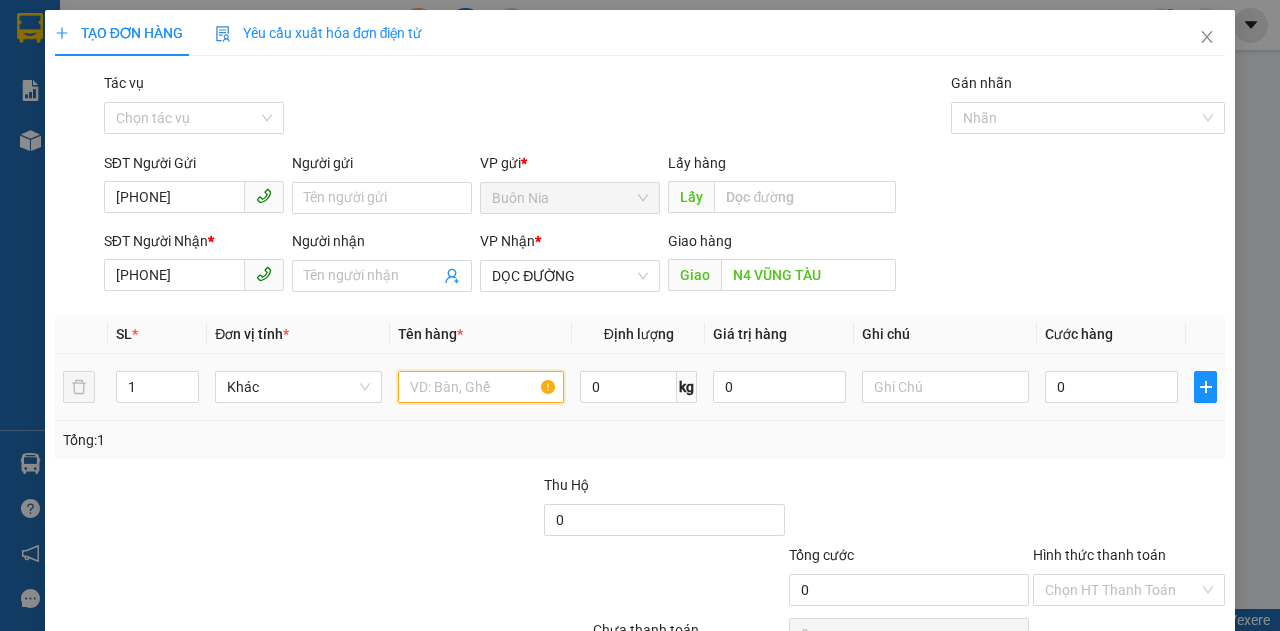 click at bounding box center [481, 387] 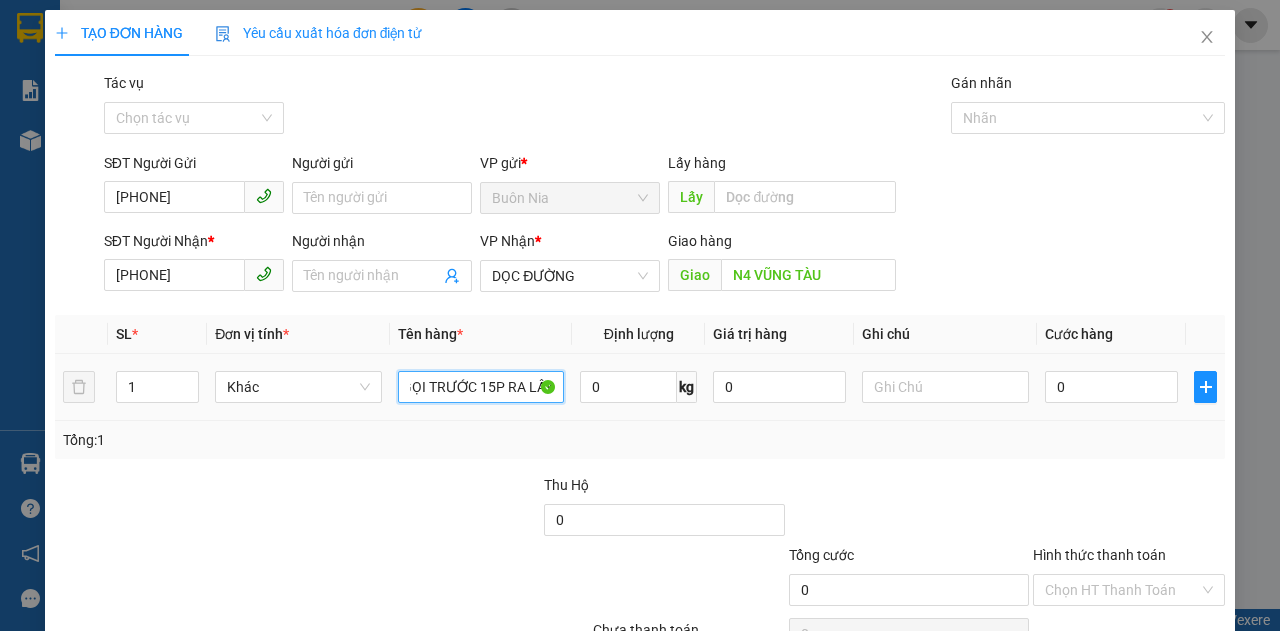 scroll, scrollTop: 0, scrollLeft: 112, axis: horizontal 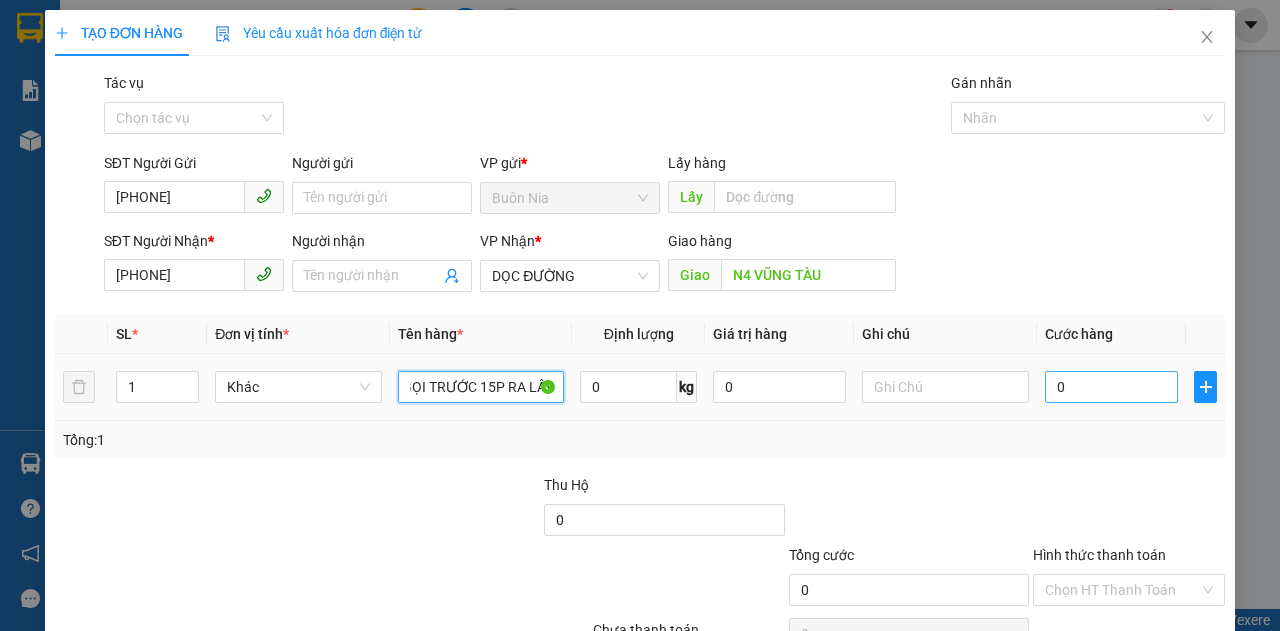 type on "1 THÙNG GIẤY , GỌI TRƯỚC 15P RA LẤY" 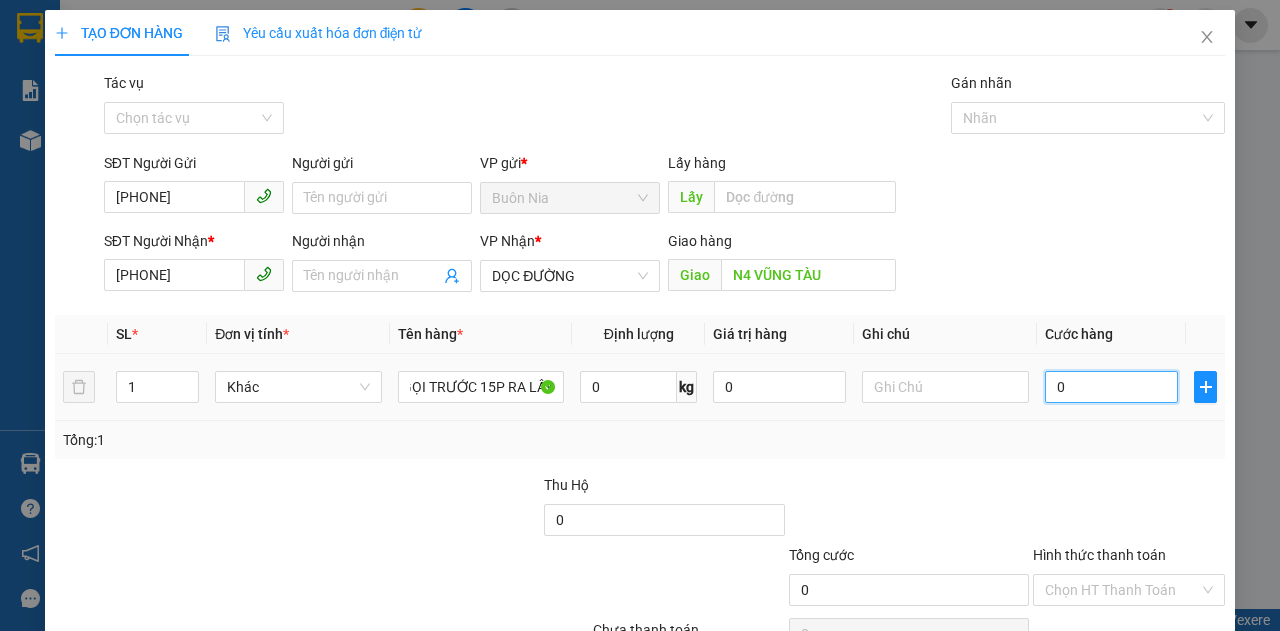 click on "0" at bounding box center [1111, 387] 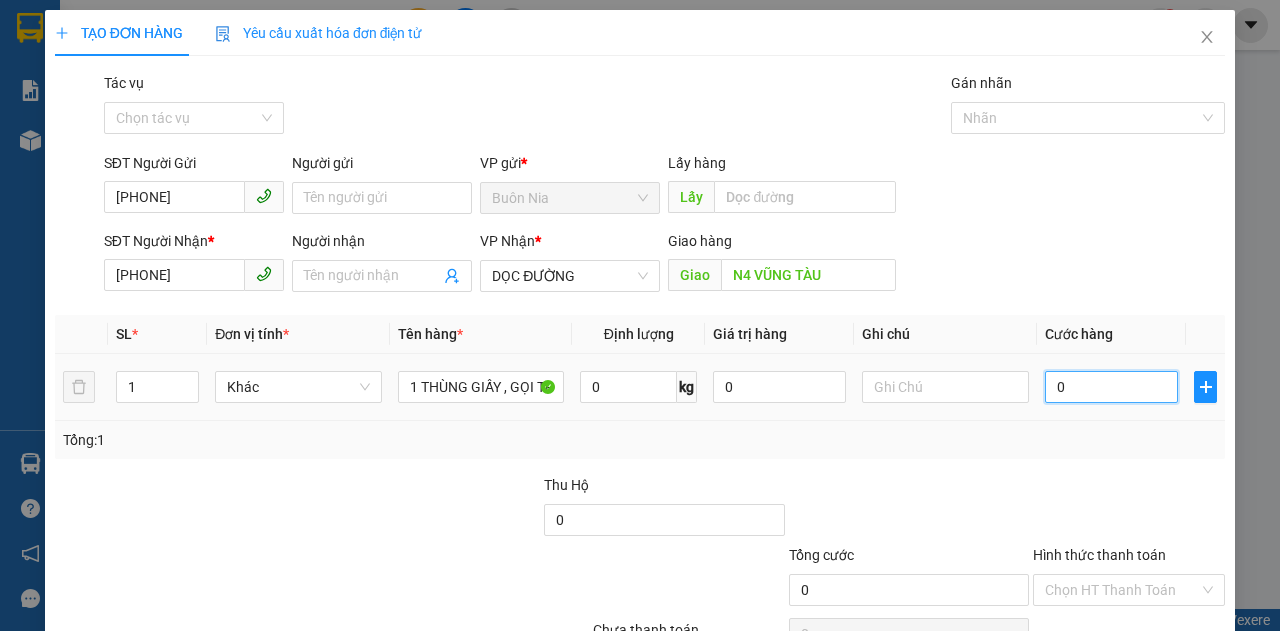 click on "0" at bounding box center [1111, 387] 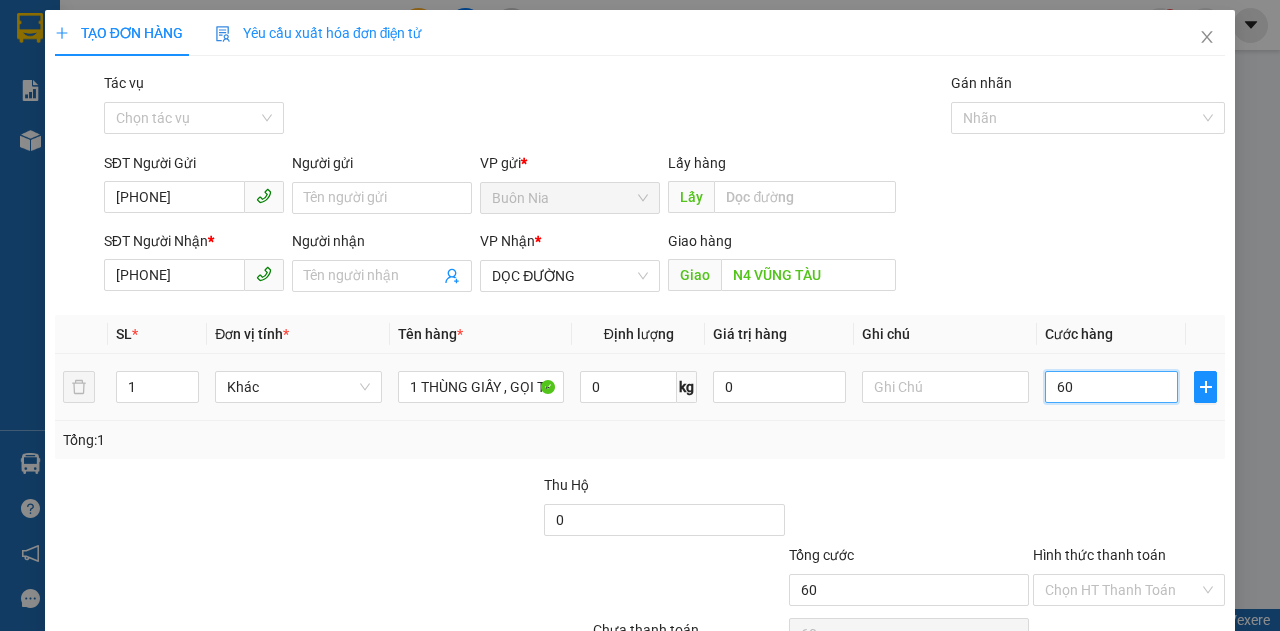 type on "600" 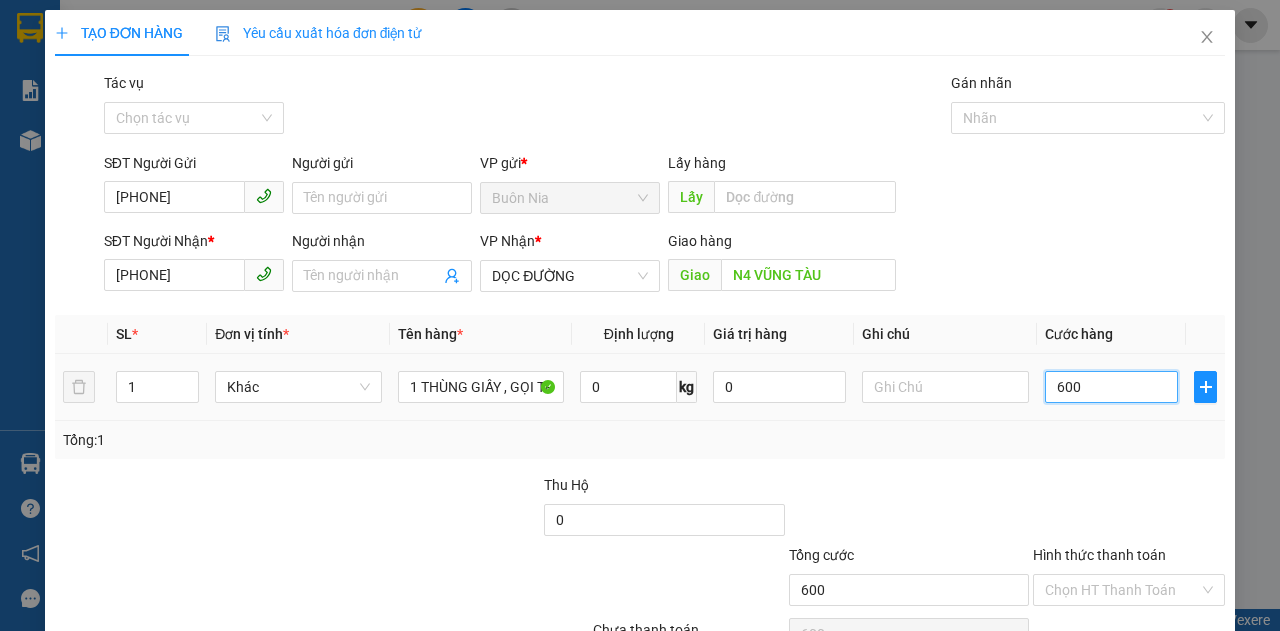 type on "6.000" 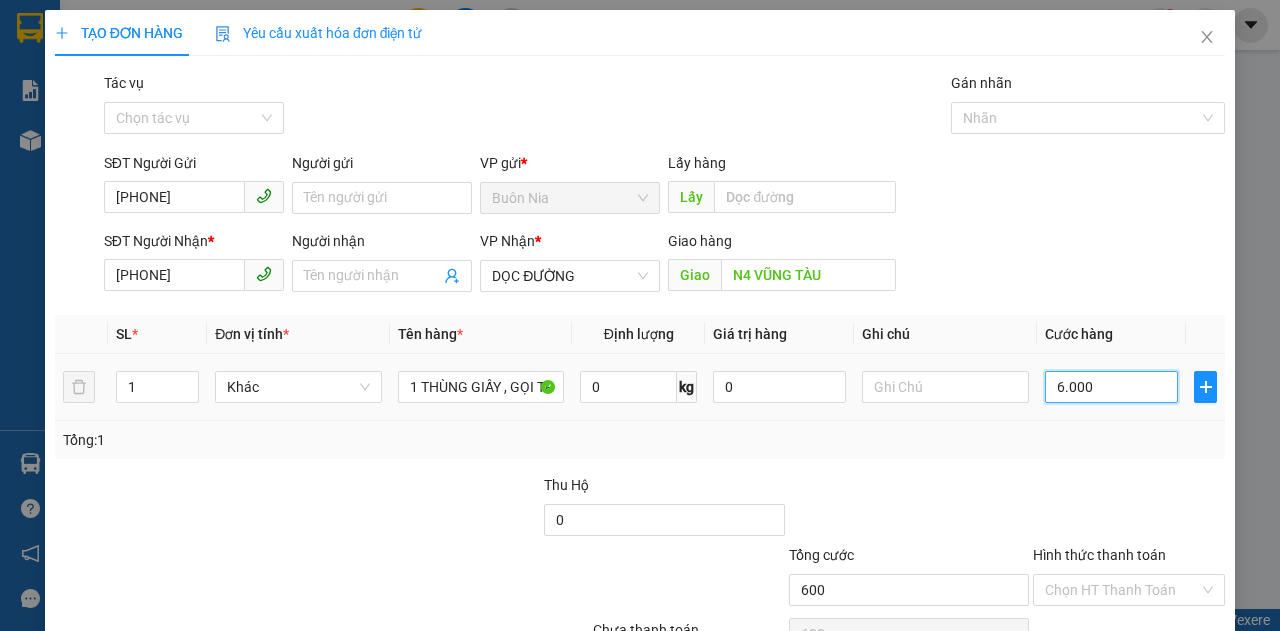 type on "6.000" 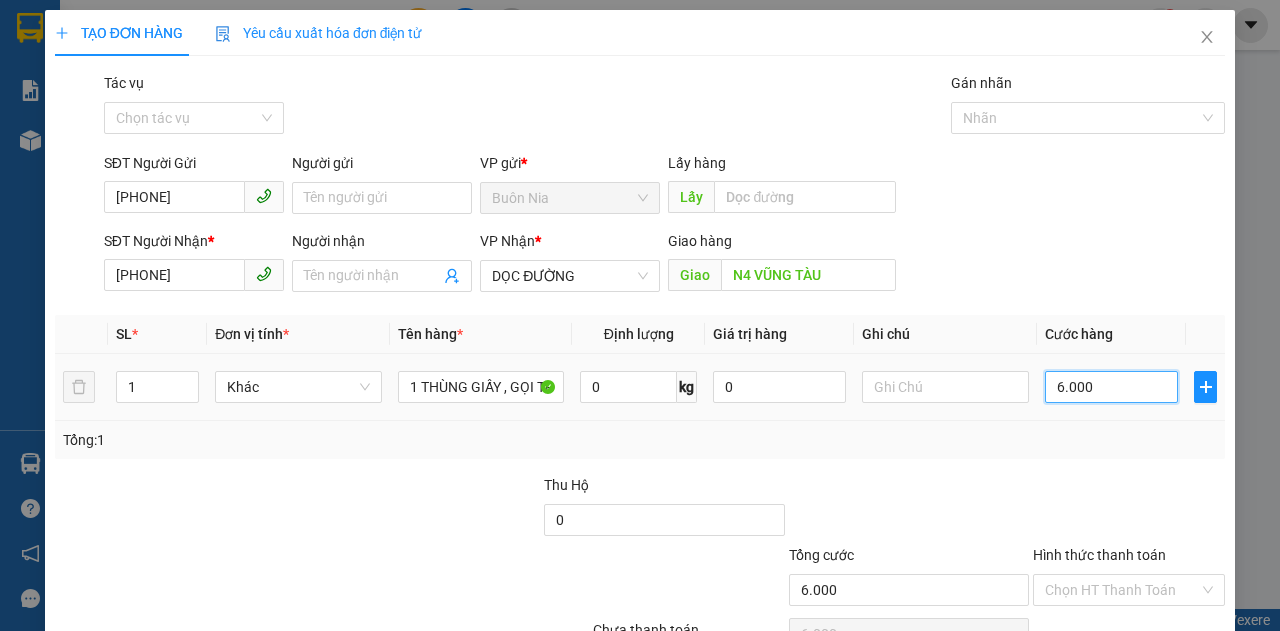 type on "60.000" 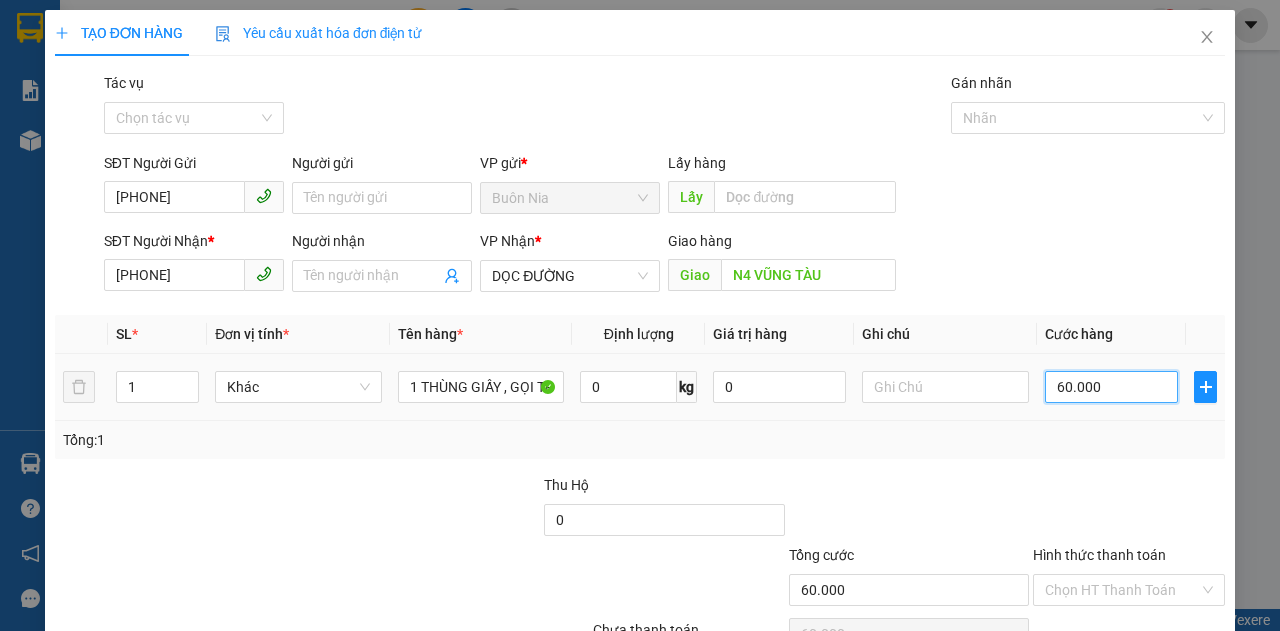 type on "600.000" 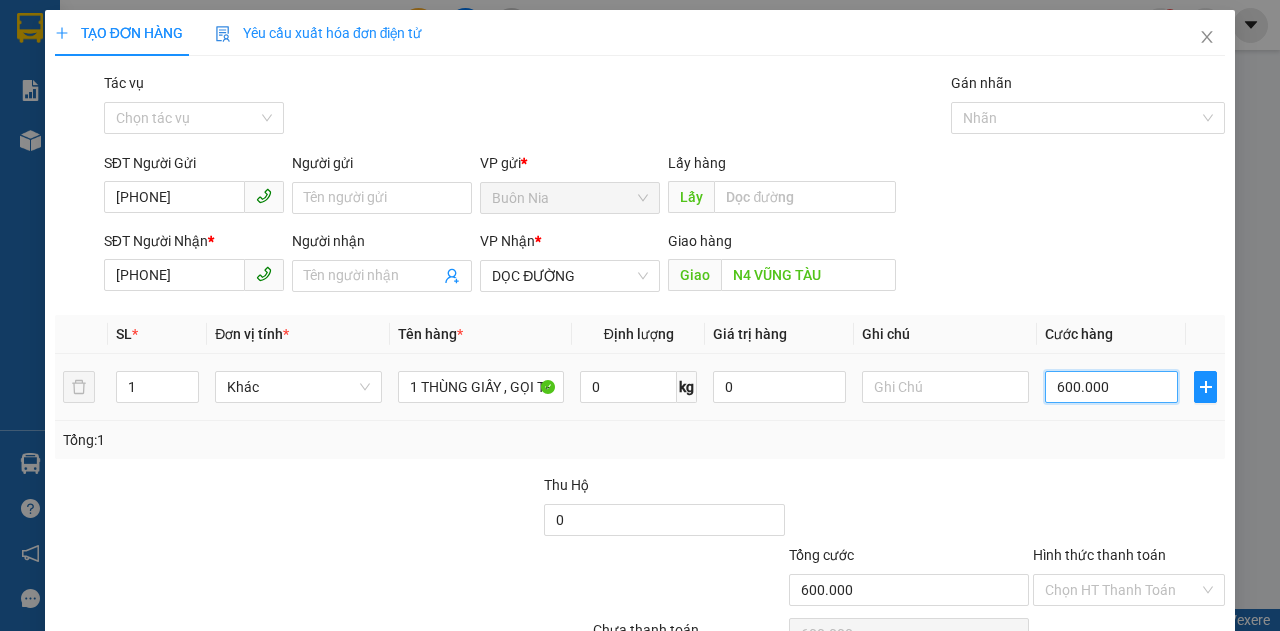 type on "60.000" 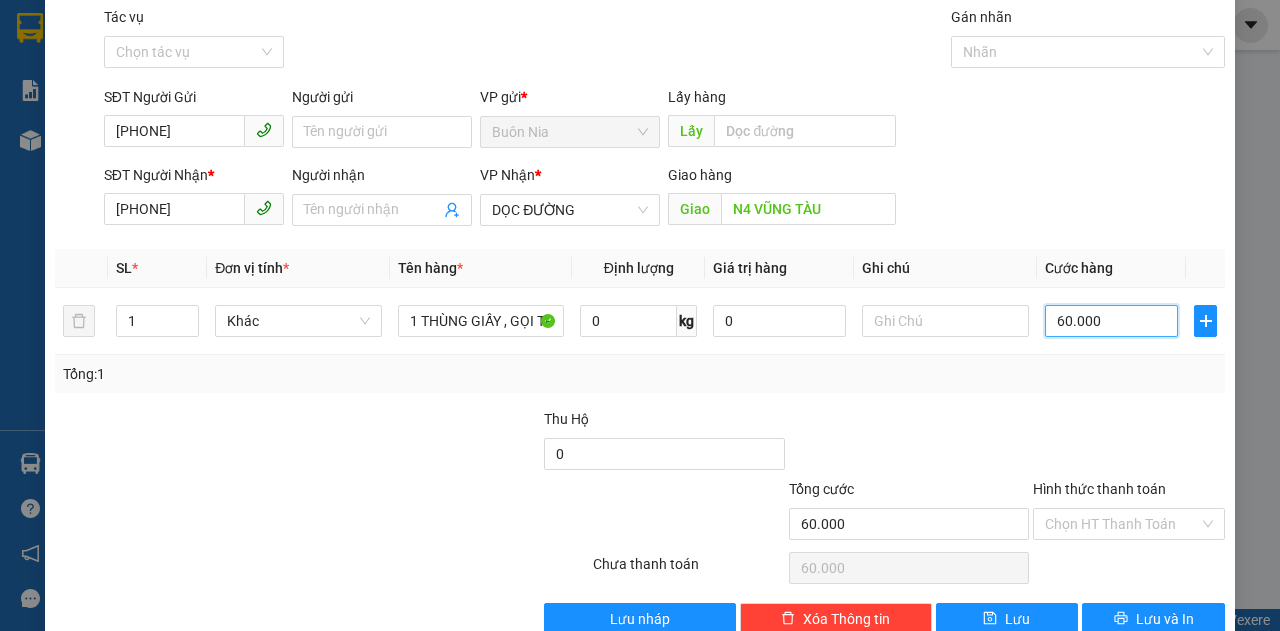 scroll, scrollTop: 106, scrollLeft: 0, axis: vertical 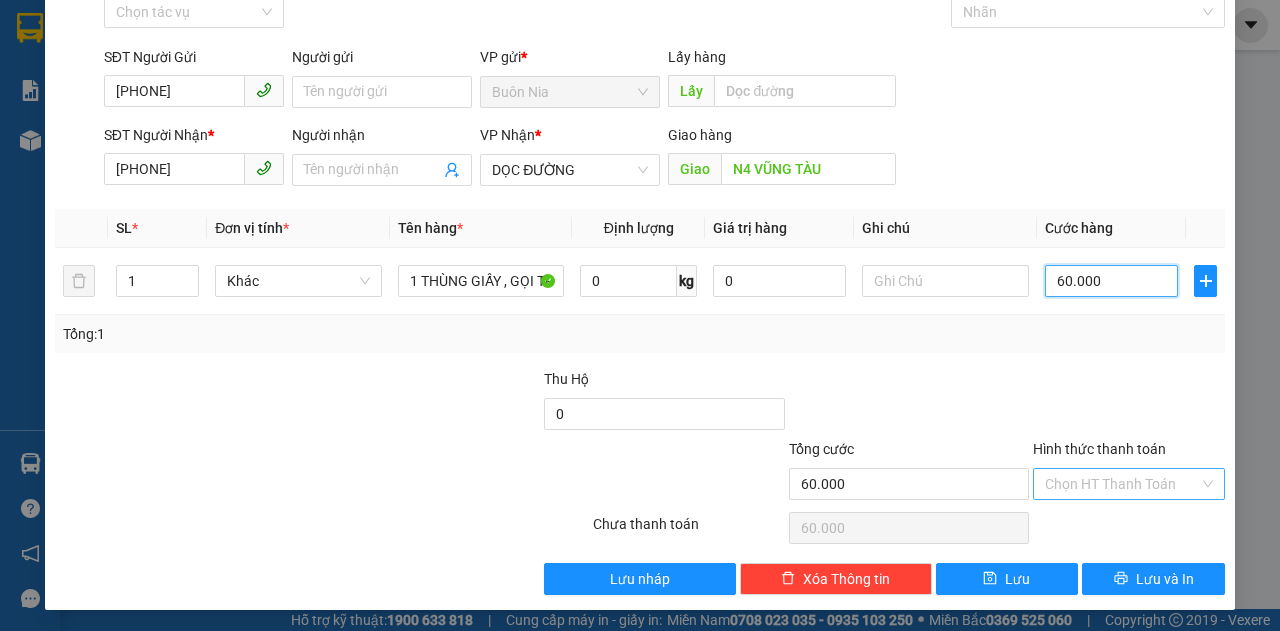 type on "60.000" 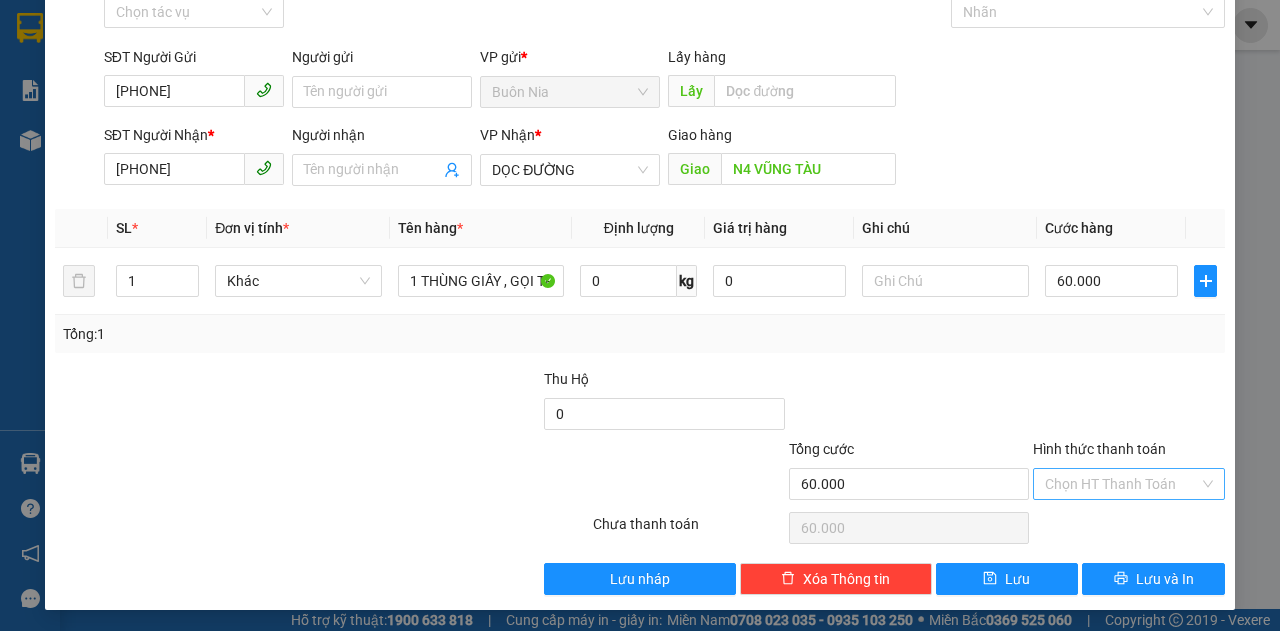 click on "Hình thức thanh toán" at bounding box center [1122, 484] 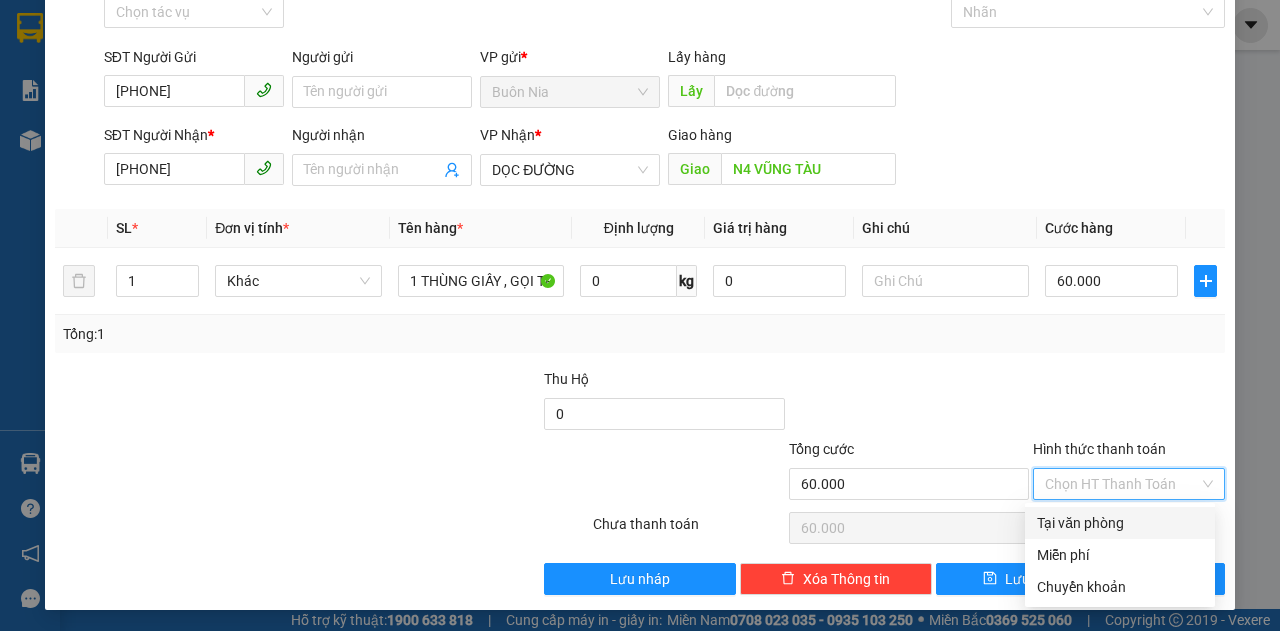 click on "Tại văn phòng" at bounding box center [1120, 523] 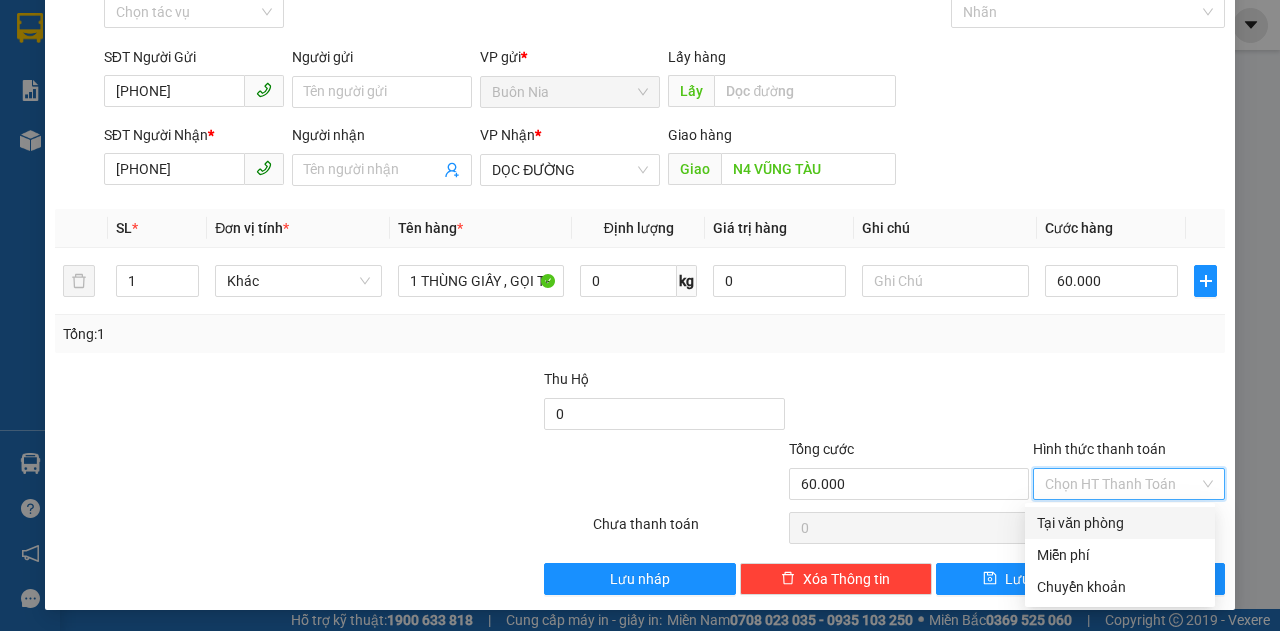 click on "Chọn HT Thanh Toán" at bounding box center [1129, 528] 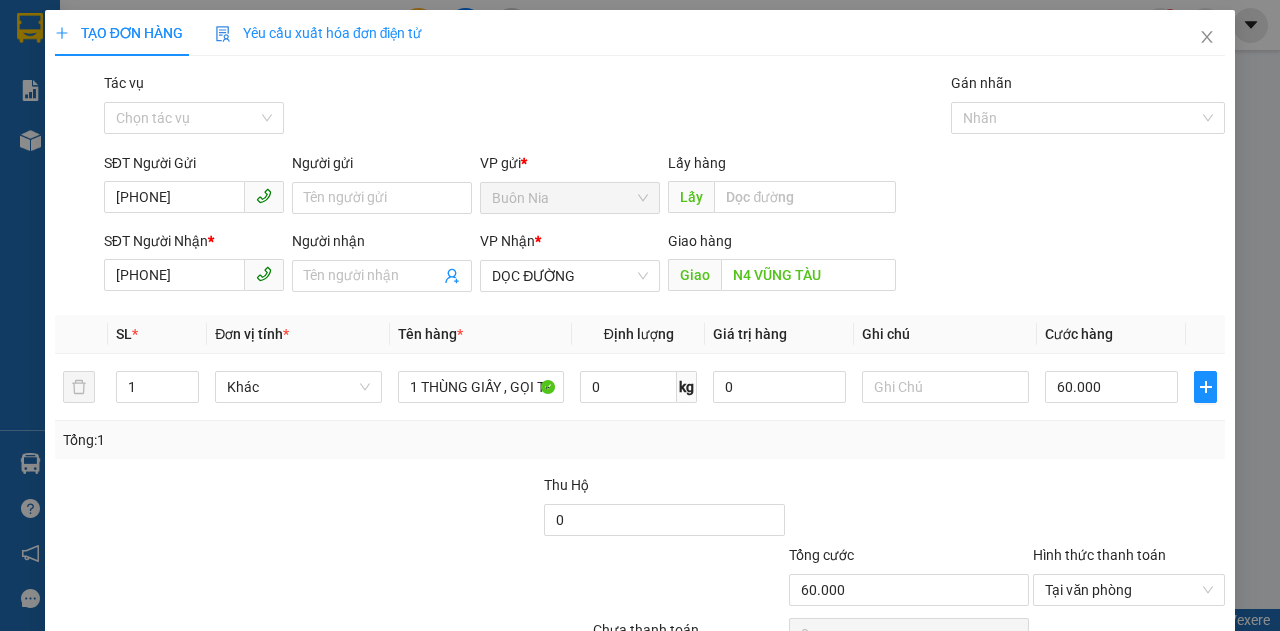 scroll, scrollTop: 106, scrollLeft: 0, axis: vertical 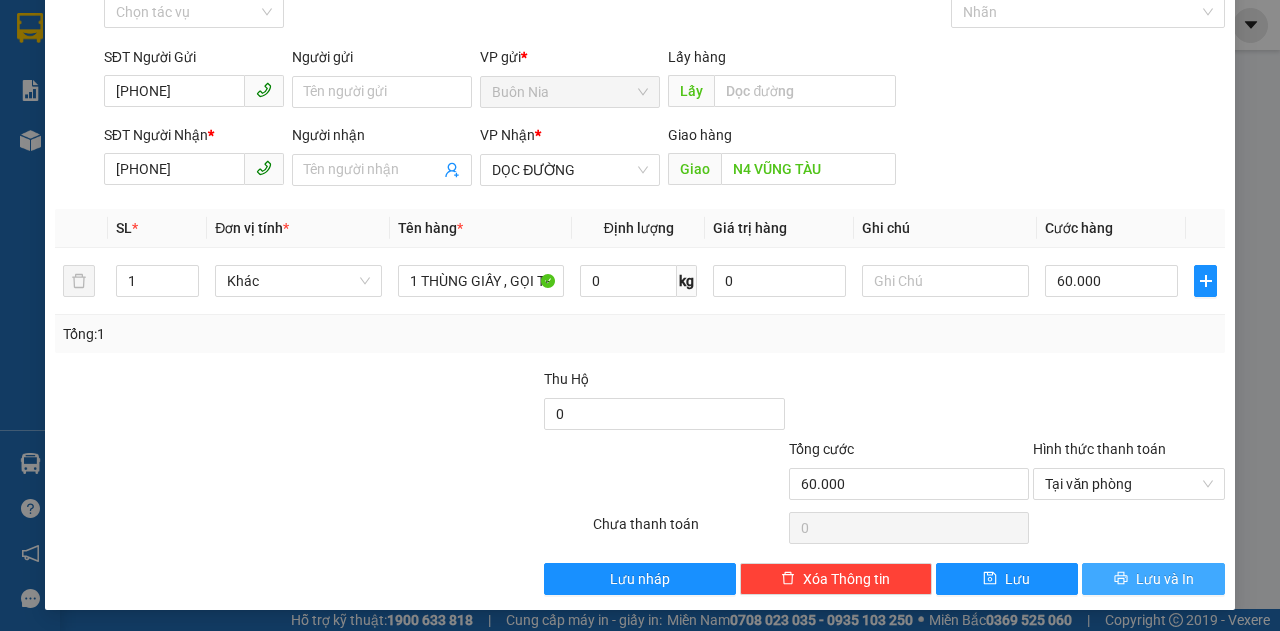 click on "Lưu và In" at bounding box center (1165, 579) 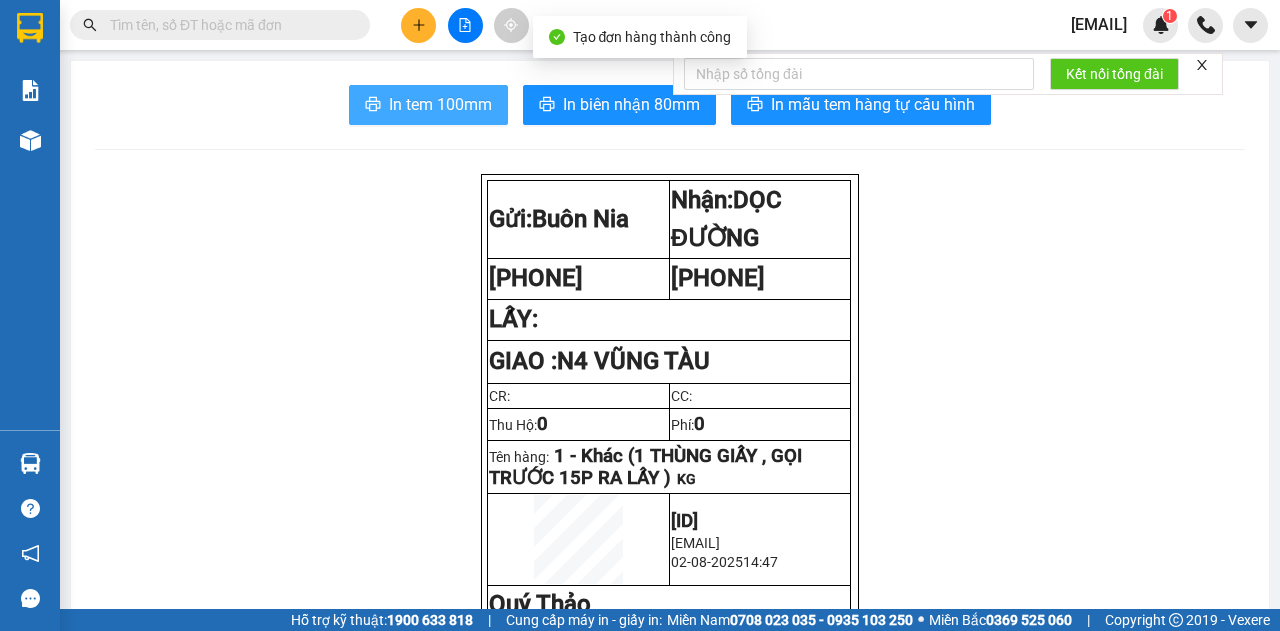 click on "In tem 100mm" at bounding box center [440, 104] 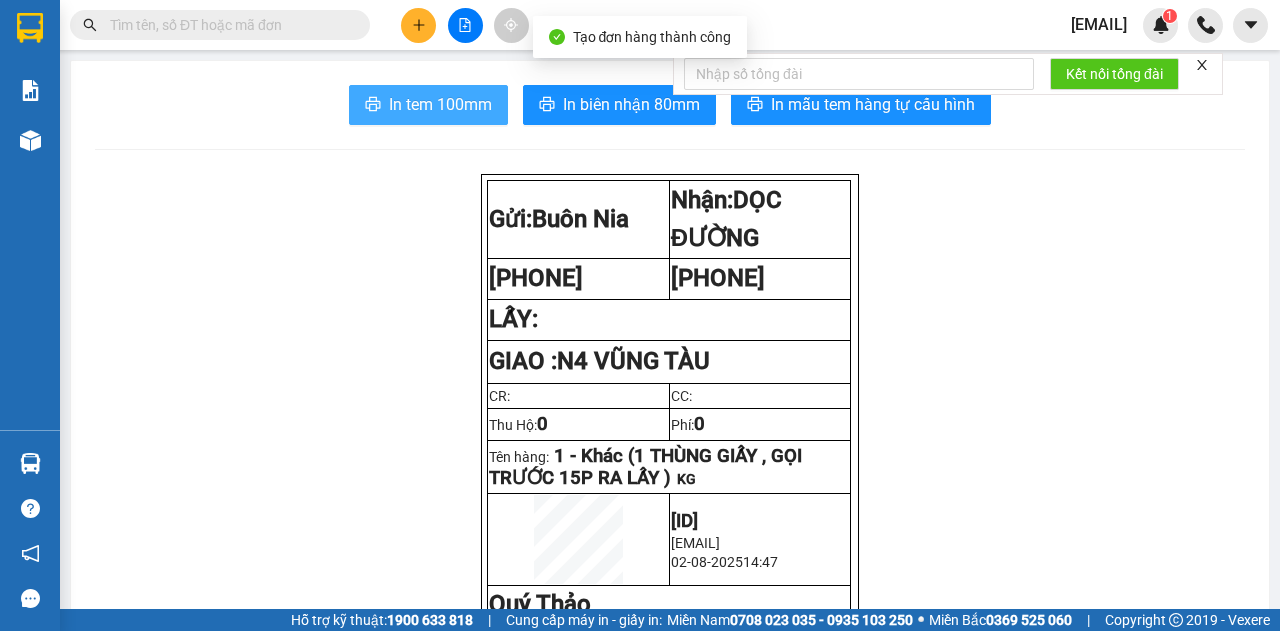 scroll, scrollTop: 0, scrollLeft: 0, axis: both 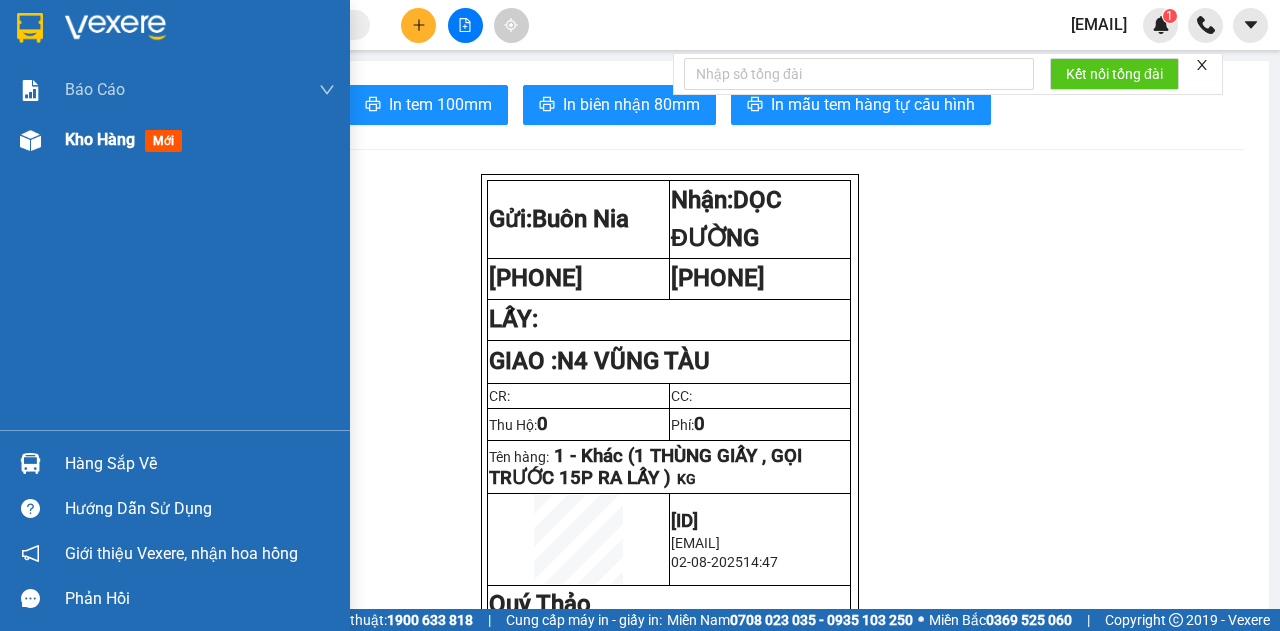 click on "Kho hàng" at bounding box center [100, 139] 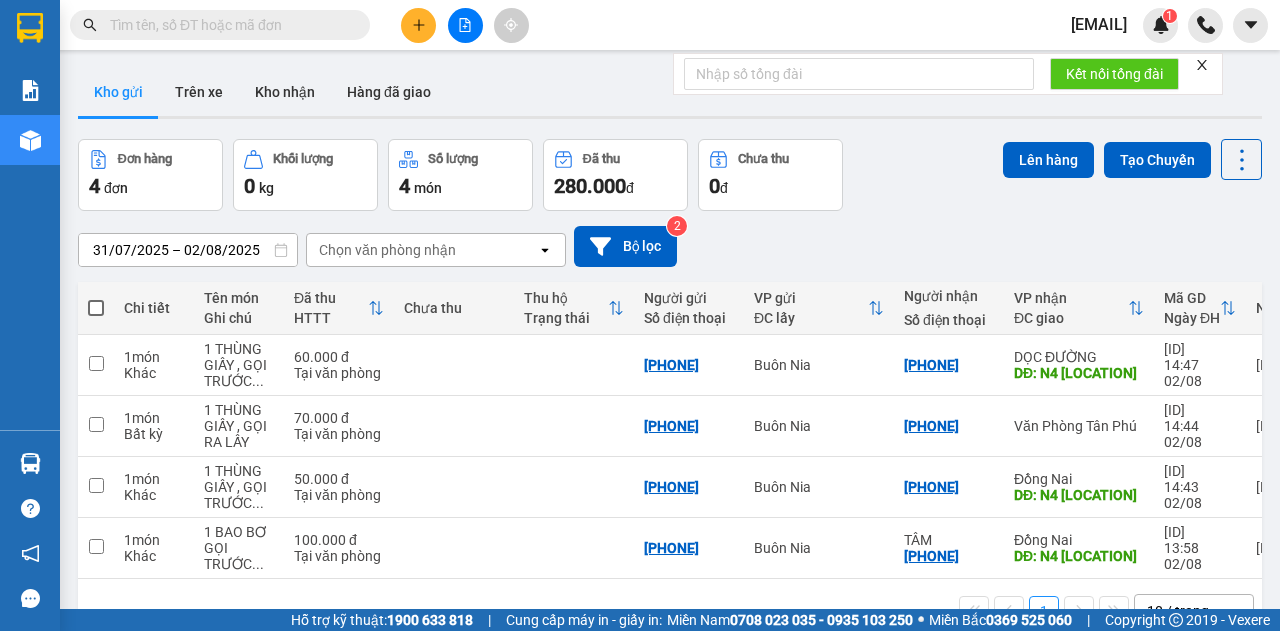 scroll, scrollTop: 92, scrollLeft: 0, axis: vertical 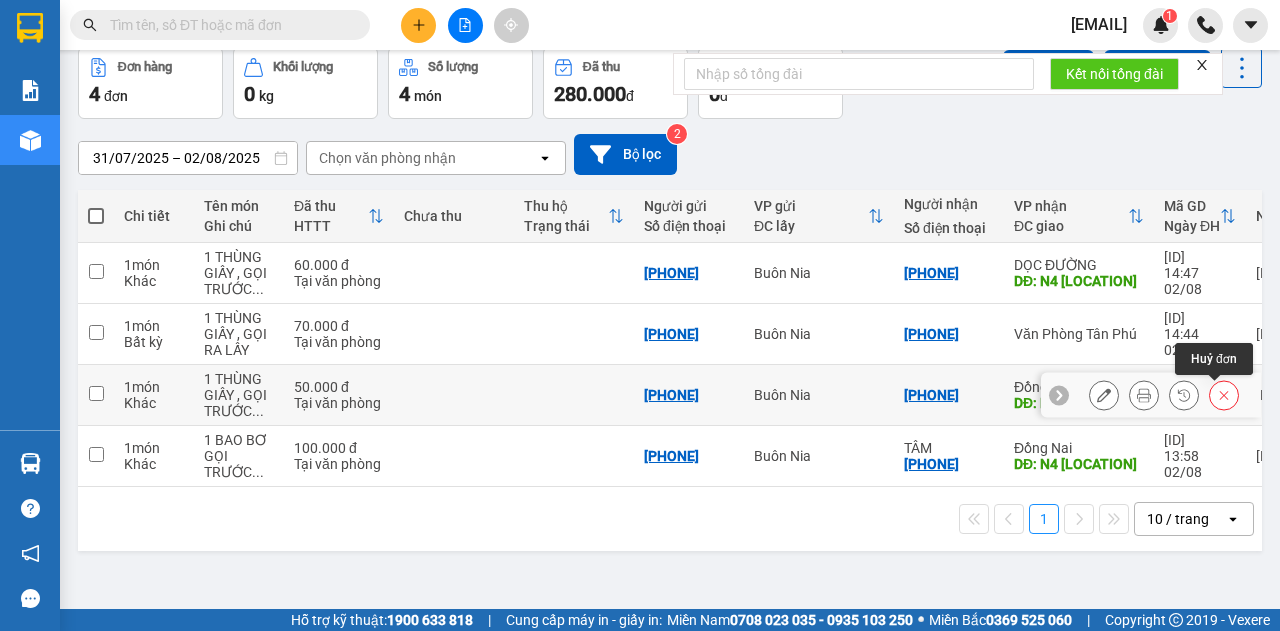 click 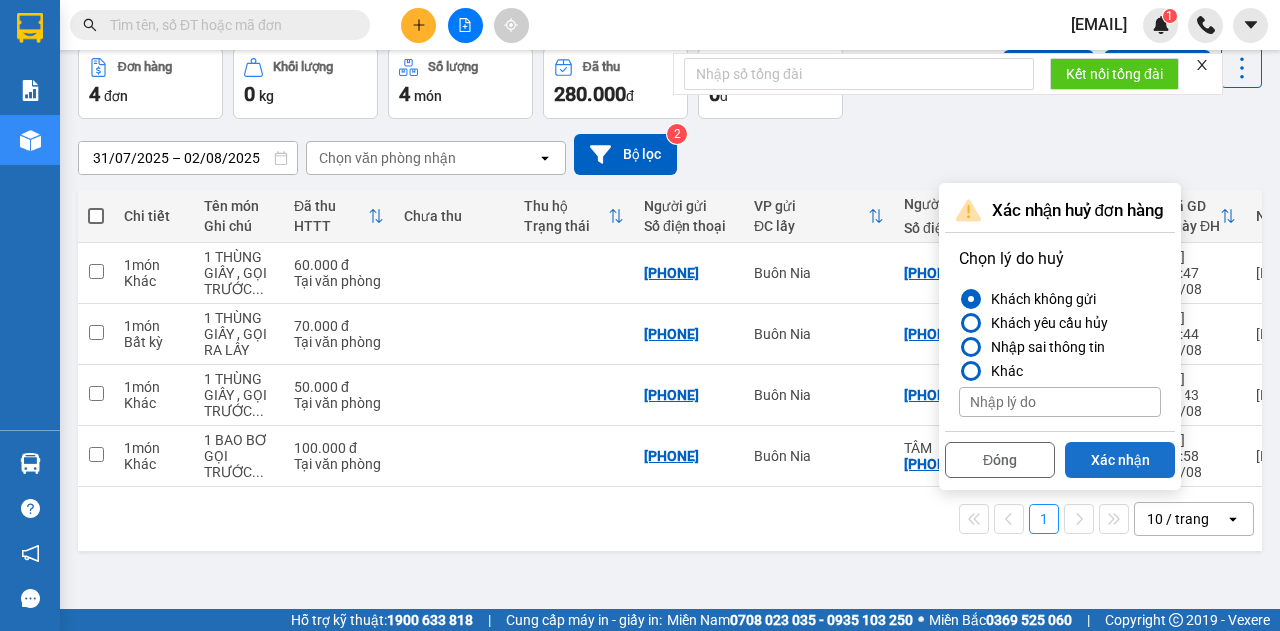 click on "Xác nhận" at bounding box center (1120, 460) 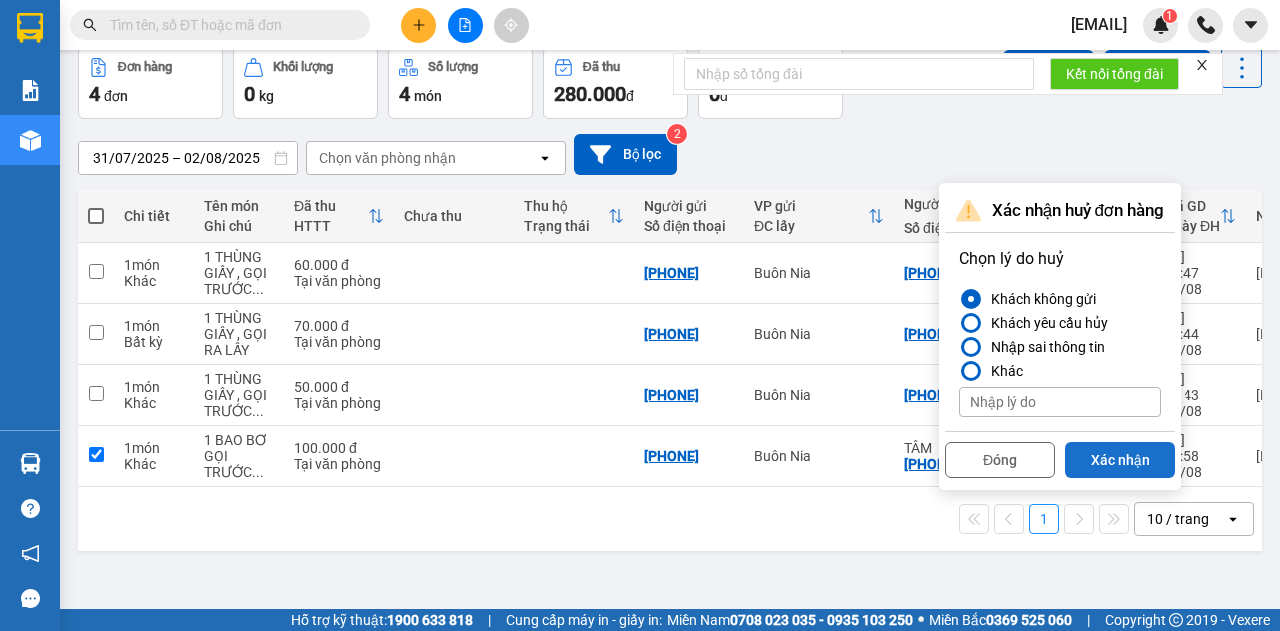 checkbox on "true" 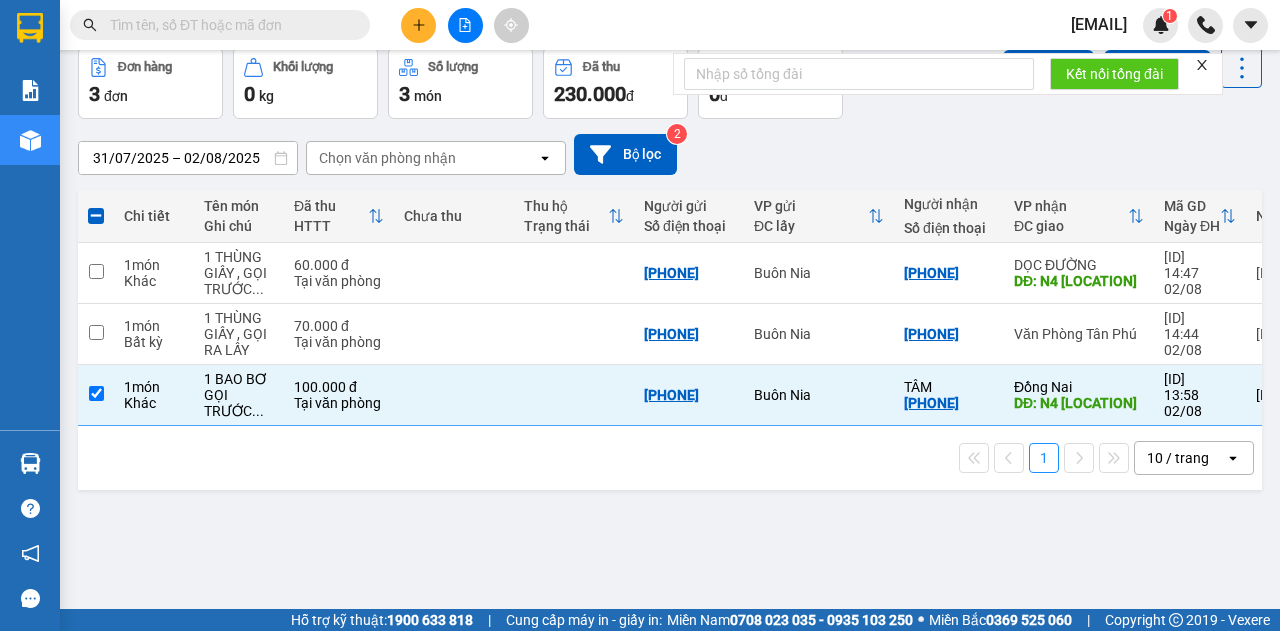 click on "ver  1.8.137 Kho gửi Trên xe Kho nhận Hàng đã giao Đơn hàng 3 đơn Khối lượng 0 kg Số lượng 3 món Đã thu 230.000  đChưa thu 0  đ Lên hàng Tạo Chuyến [DATE] – [DATE] Press the down arrow key to interact with the calendar and select a date. Press the escape button to close the calendar. Selected date range is from [DATE] to [DATE]. Chọn văn phòng nhận open Bộ lọc 2 Chi tiết Tên món Ghi chú Đã thu HTTT Chưa thu Thu hộ Trạng thái Người gửi Số điện thoại VP gửi ĐC lấy Người nhận Số điện thoại VP nhận ĐC giao Mã GD Ngày ĐH Nhân viên 1  món Khác 1 THÙNG GIẤY , GỌI TRƯỚC ... 60.000 đ Tại văn phòng [PHONE] Buôn Nia [PHONE] DỌC ĐƯỜNG DĐ: N4 [LOCATION]  [ID] [TIME] [DATE] [EMAIL] 1  món Bất kỳ 1 THÙNG GIẤY , GỌI RA LẤY  70.000 đ Tại văn phòng [PHONE] Buôn Nia [PHONE] Văn Phòng Tân Phú [ID] [TIME] [DATE] [EMAIL] 1  món Khác ... TÂM" at bounding box center [670, 283] 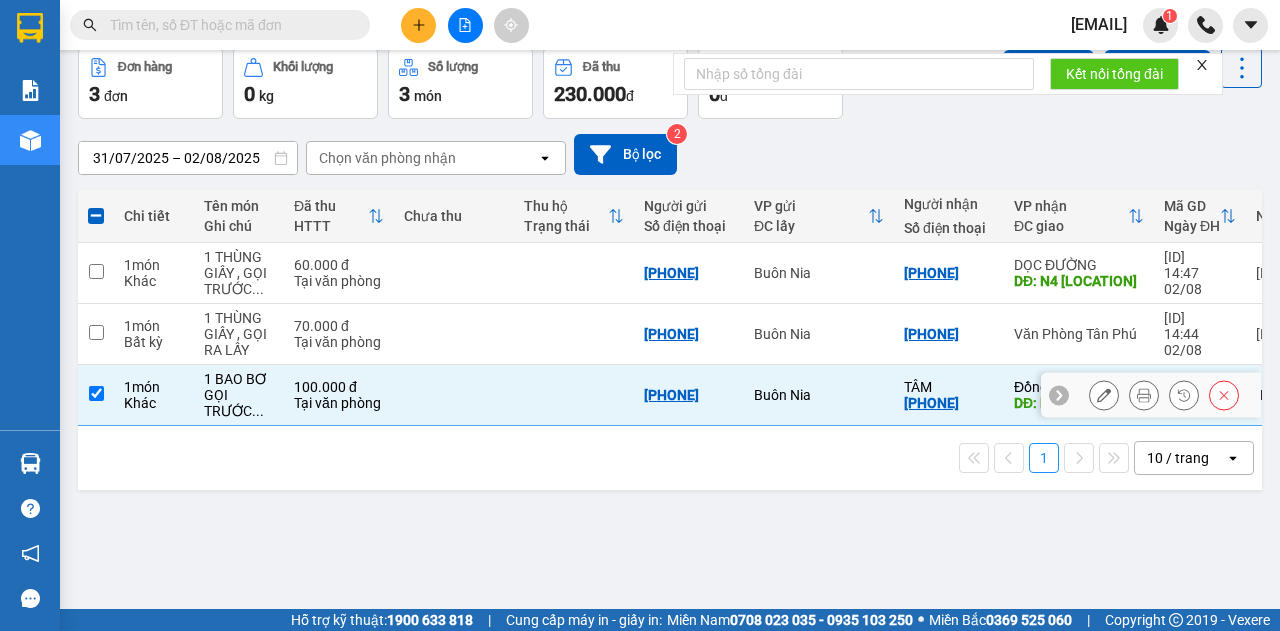 click at bounding box center (96, 393) 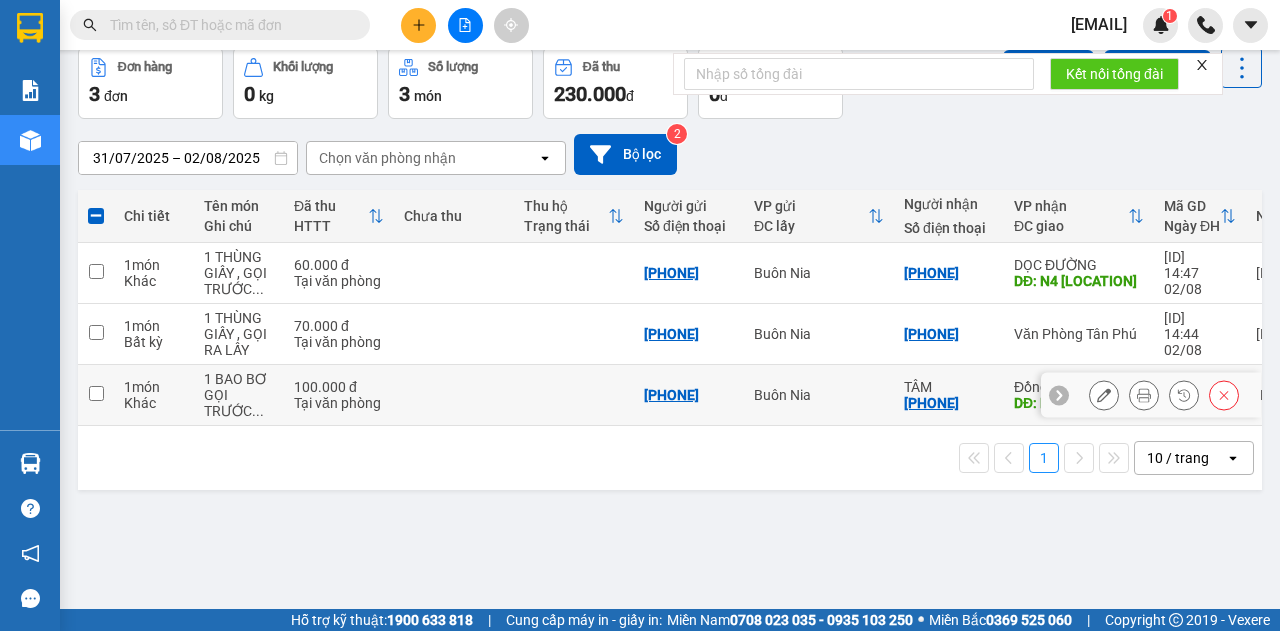 click at bounding box center (96, 393) 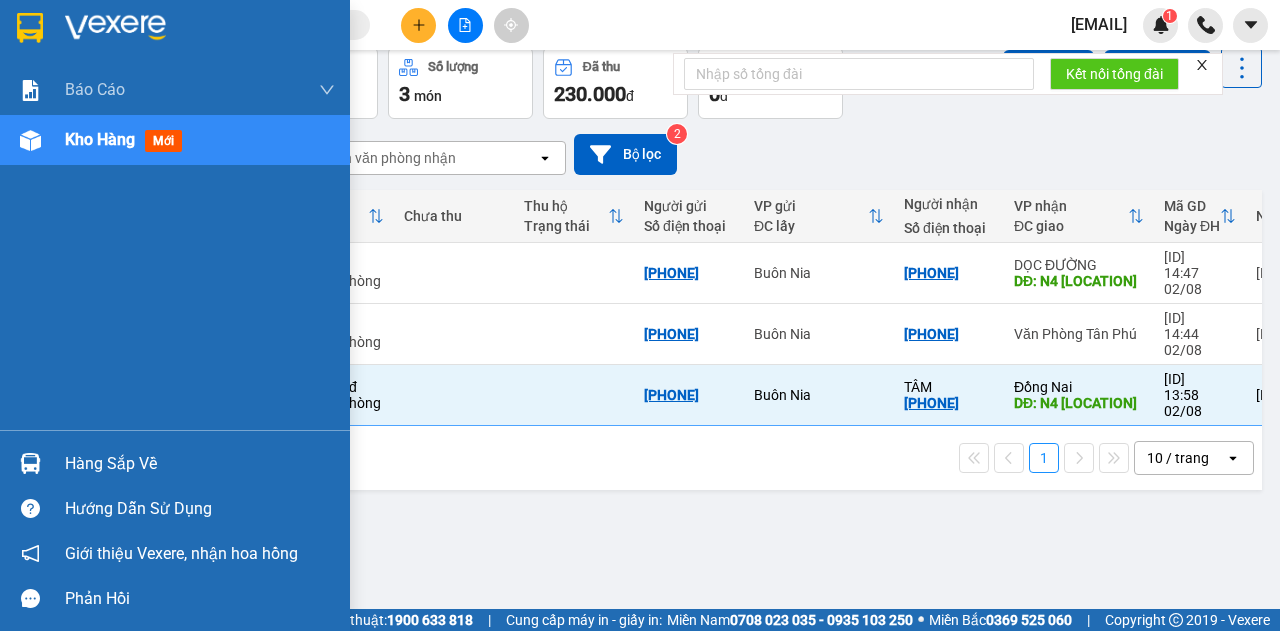 click on "Báo cáo Báo cáo dòng tiền (nhân viên) Doanh số tạo đơn theo VP gửi (nhân viên)     Kho hàng mới" at bounding box center (175, 247) 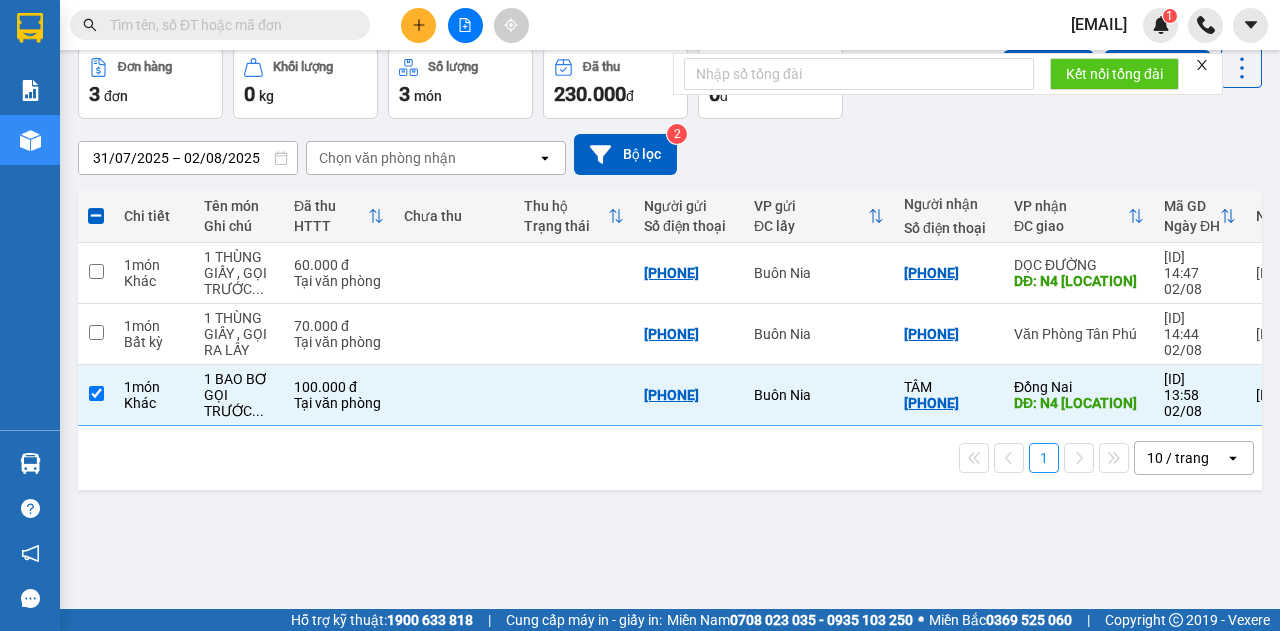 click on "ver  1.8.137 Kho gửi Trên xe Kho nhận Hàng đã giao Đơn hàng 3 đơn Khối lượng 0 kg Số lượng 3 món Đã thu 230.000  đChưa thu 0  đ Lên hàng Tạo Chuyến [DATE] – [DATE] Press the down arrow key to interact with the calendar and select a date. Press the escape button to close the calendar. Selected date range is from [DATE] to [DATE]. Chọn văn phòng nhận open Bộ lọc 2 Chi tiết Tên món Ghi chú Đã thu HTTT Chưa thu Thu hộ Trạng thái Người gửi Số điện thoại VP gửi ĐC lấy Người nhận Số điện thoại VP nhận ĐC giao Mã GD Ngày ĐH Nhân viên 1  món Khác 1 THÙNG GIẤY , GỌI TRƯỚC ... 60.000 đ Tại văn phòng [PHONE] Buôn Nia [PHONE] DỌC ĐƯỜNG DĐ: N4 [LOCATION]  [ID] [TIME] [DATE] [EMAIL] 1  món Bất kỳ 1 THÙNG GIẤY , GỌI RA LẤY  70.000 đ Tại văn phòng [PHONE] Buôn Nia [PHONE] Văn Phòng Tân Phú [ID] [TIME] [DATE] [EMAIL] 1  món Khác ... TÂM" at bounding box center (670, 283) 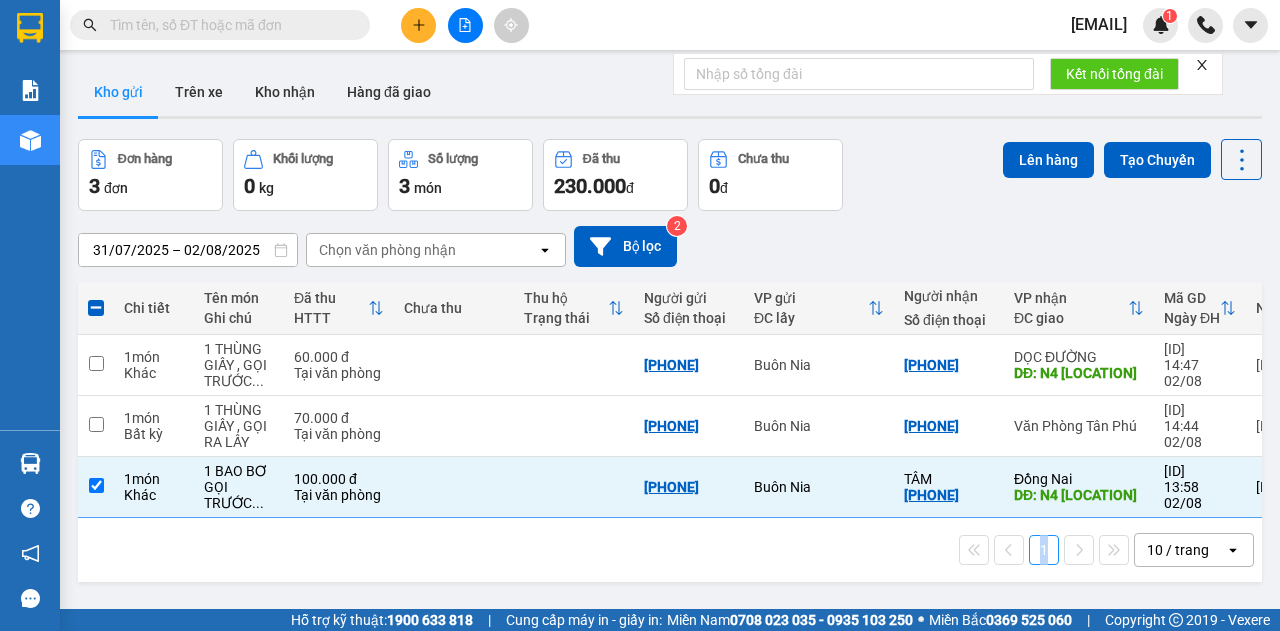 scroll, scrollTop: 66, scrollLeft: 0, axis: vertical 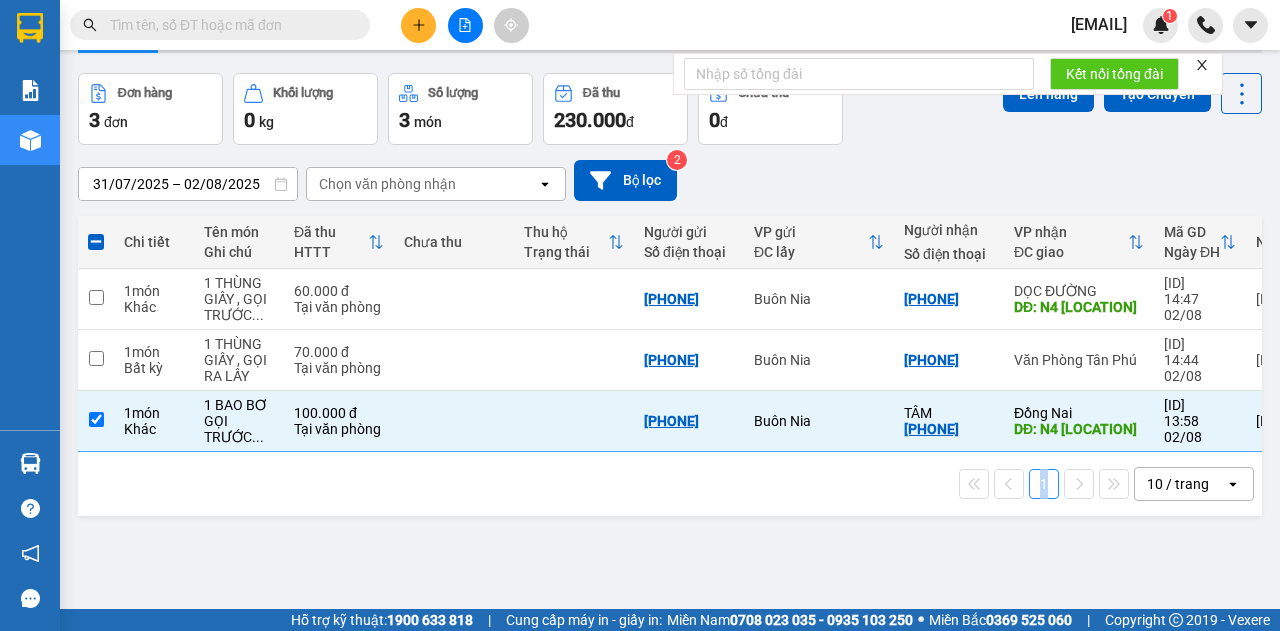 click on "ver  1.8.137 Kho gửi Trên xe Kho nhận Hàng đã giao Đơn hàng 3 đơn Khối lượng 0 kg Số lượng 3 món Đã thu 230.000  đChưa thu 0  đ Lên hàng Tạo Chuyến [DATE] – [DATE] Press the down arrow key to interact with the calendar and select a date. Press the escape button to close the calendar. Selected date range is from [DATE] to [DATE]. Chọn văn phòng nhận open Bộ lọc 2 Chi tiết Tên món Ghi chú Đã thu HTTT Chưa thu Thu hộ Trạng thái Người gửi Số điện thoại VP gửi ĐC lấy Người nhận Số điện thoại VP nhận ĐC giao Mã GD Ngày ĐH Nhân viên 1  món Khác 1 THÙNG GIẤY , GỌI TRƯỚC ... 60.000 đ Tại văn phòng [PHONE] Buôn Nia [PHONE] DỌC ĐƯỜNG DĐ: N4 [LOCATION]  [ID] [TIME] [DATE] [EMAIL] 1  món Bất kỳ 1 THÙNG GIẤY , GỌI RA LẤY  70.000 đ Tại văn phòng [PHONE] Buôn Nia [PHONE] Văn Phòng Tân Phú [ID] [TIME] [DATE] [EMAIL] 1  món Khác ... TÂM" at bounding box center (670, 309) 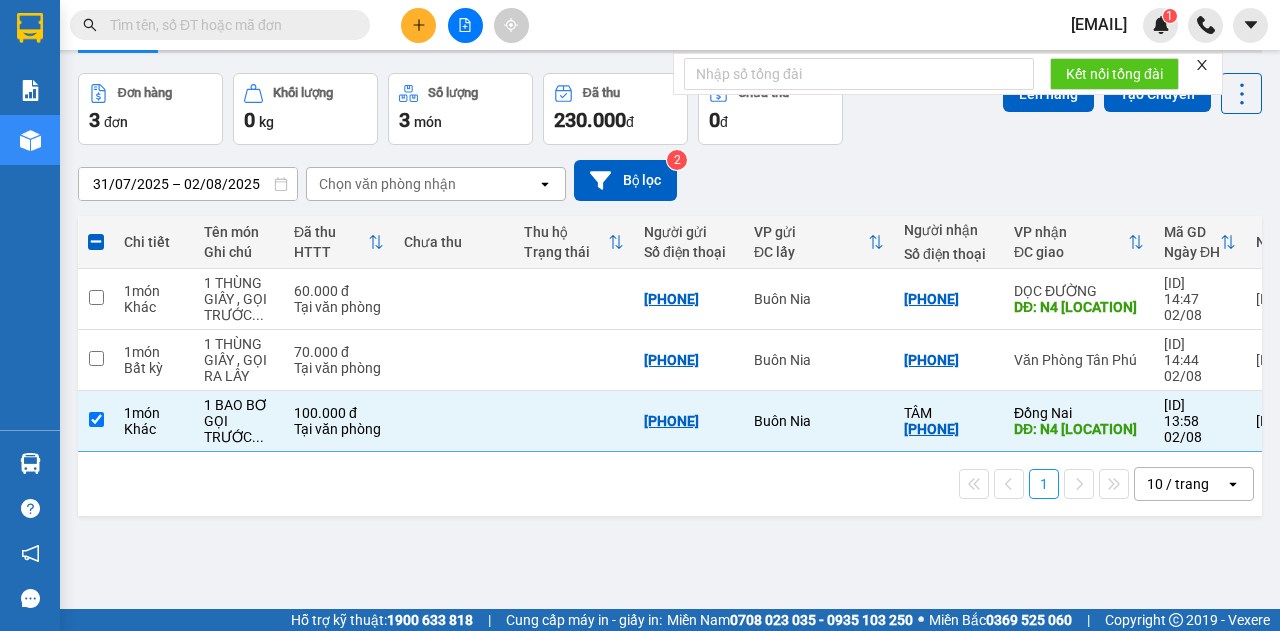 click on "ver  1.8.137 Kho gửi Trên xe Kho nhận Hàng đã giao Đơn hàng 3 đơn Khối lượng 0 kg Số lượng 3 món Đã thu 230.000  đChưa thu 0  đ Lên hàng Tạo Chuyến [DATE] – [DATE] Press the down arrow key to interact with the calendar and select a date. Press the escape button to close the calendar. Selected date range is from [DATE] to [DATE]. Chọn văn phòng nhận open Bộ lọc 2 Chi tiết Tên món Ghi chú Đã thu HTTT Chưa thu Thu hộ Trạng thái Người gửi Số điện thoại VP gửi ĐC lấy Người nhận Số điện thoại VP nhận ĐC giao Mã GD Ngày ĐH Nhân viên 1  món Khác 1 THÙNG GIẤY , GỌI TRƯỚC ... 60.000 đ Tại văn phòng [PHONE] Buôn Nia [PHONE] DỌC ĐƯỜNG DĐ: N4 [LOCATION]  [ID] [TIME] [DATE] [EMAIL] 1  món Bất kỳ 1 THÙNG GIẤY , GỌI RA LẤY  70.000 đ Tại văn phòng [PHONE] Buôn Nia [PHONE] Văn Phòng Tân Phú [ID] [TIME] [DATE] [EMAIL] 1  món Khác ... TÂM" at bounding box center [670, 309] 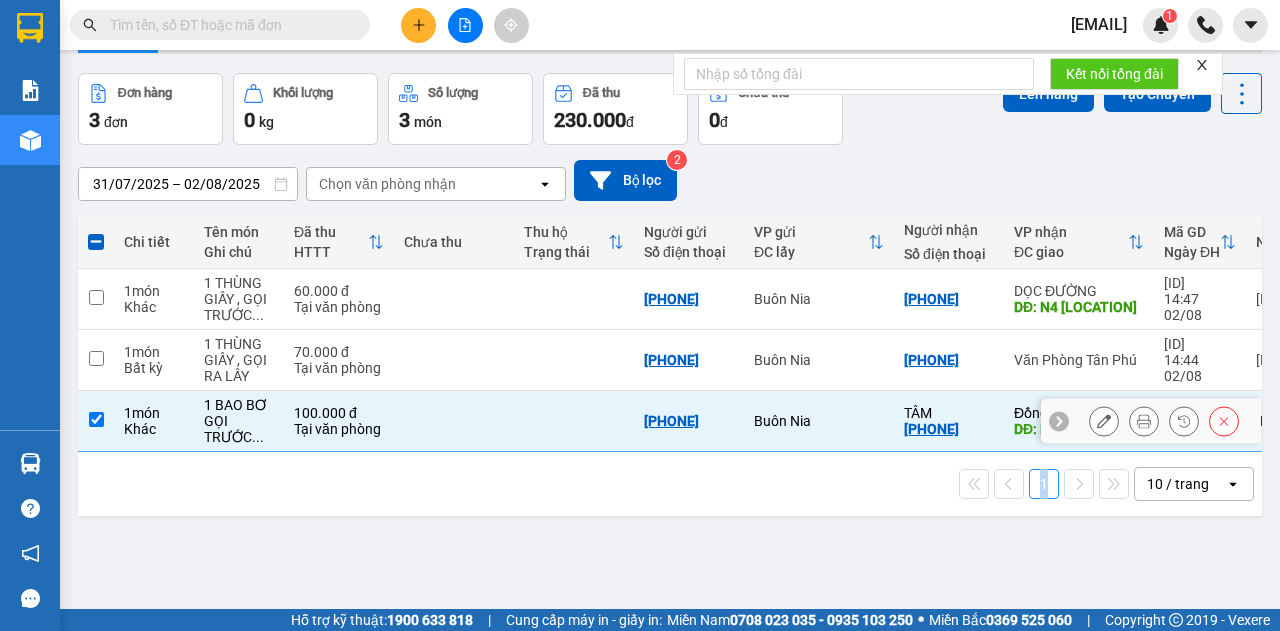 scroll, scrollTop: 0, scrollLeft: 0, axis: both 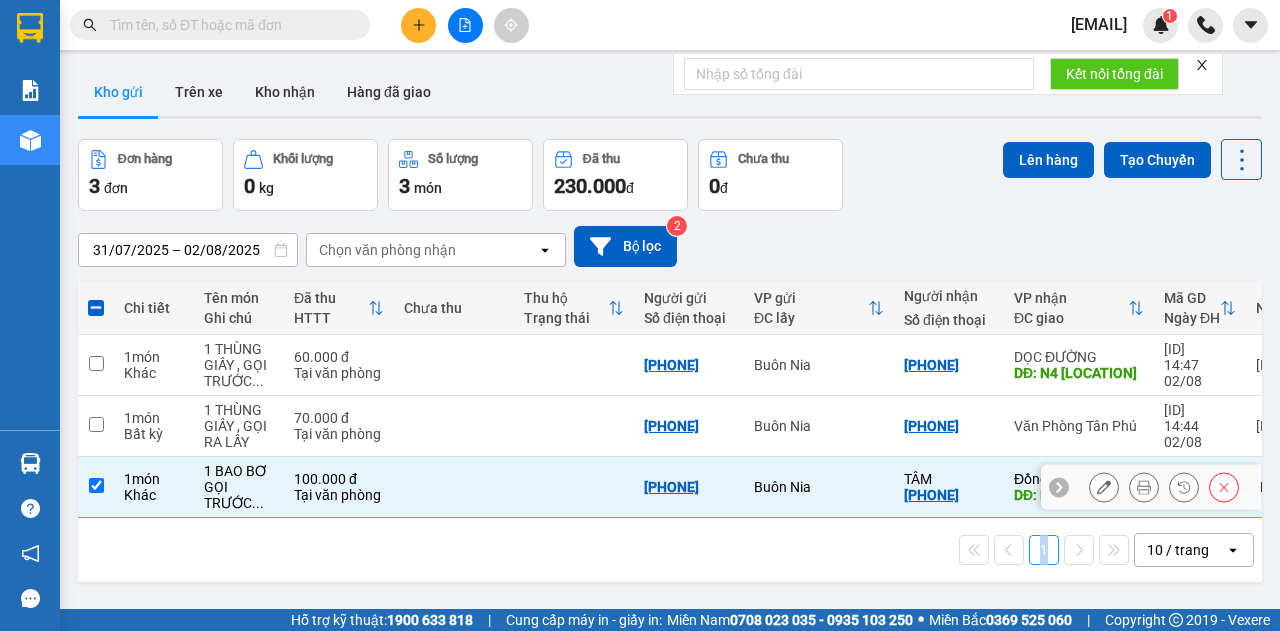 click at bounding box center (96, 485) 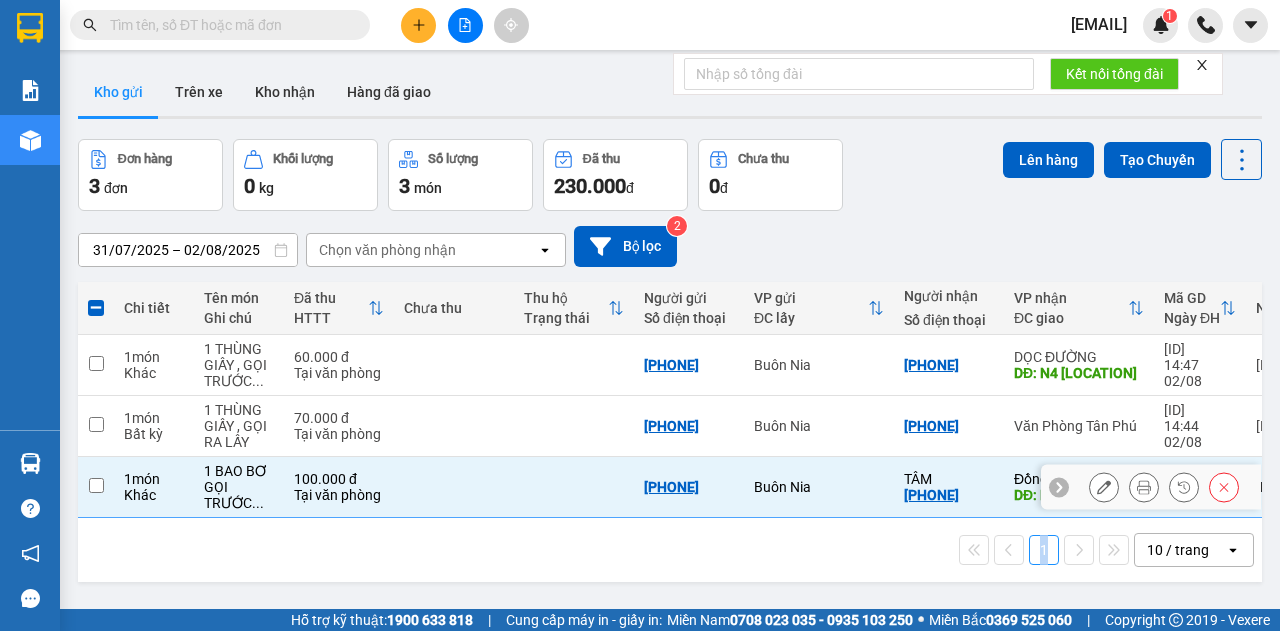 checkbox on "false" 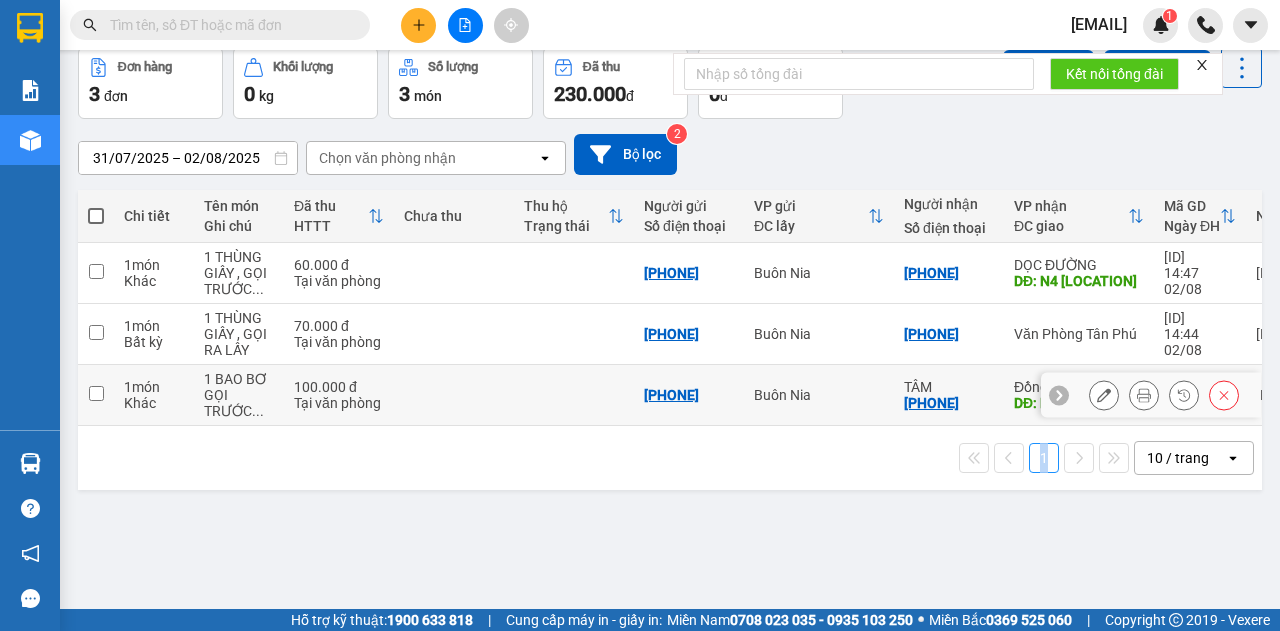 scroll, scrollTop: 0, scrollLeft: 0, axis: both 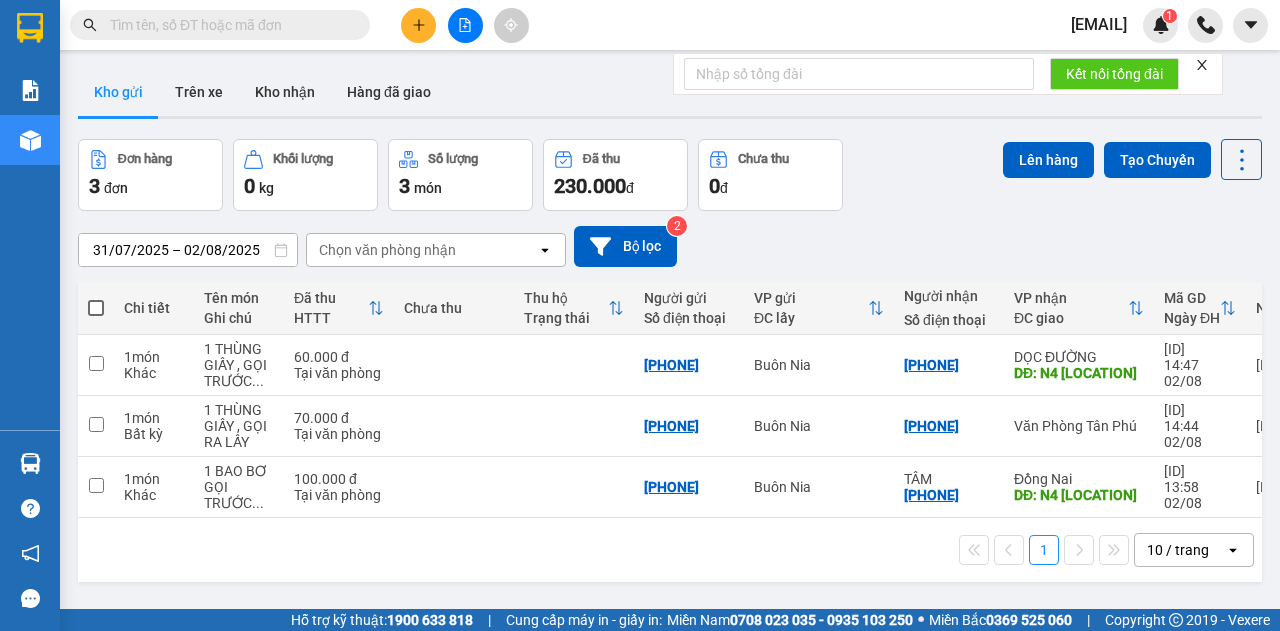 click at bounding box center [228, 25] 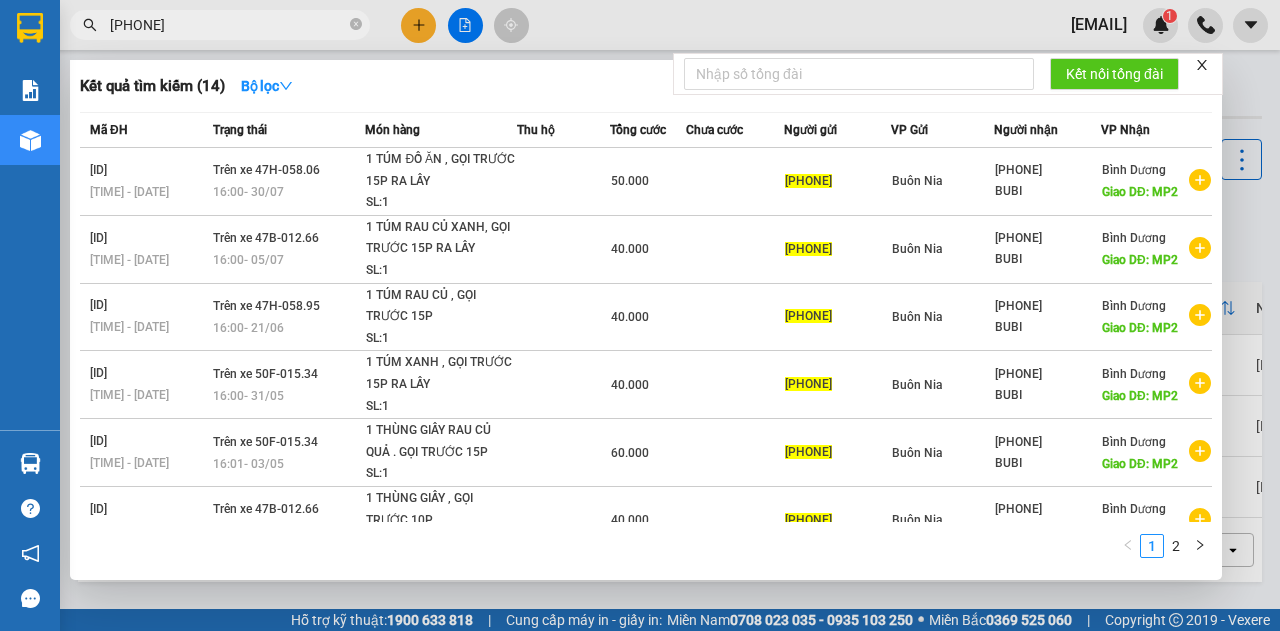type on "[PHONE]" 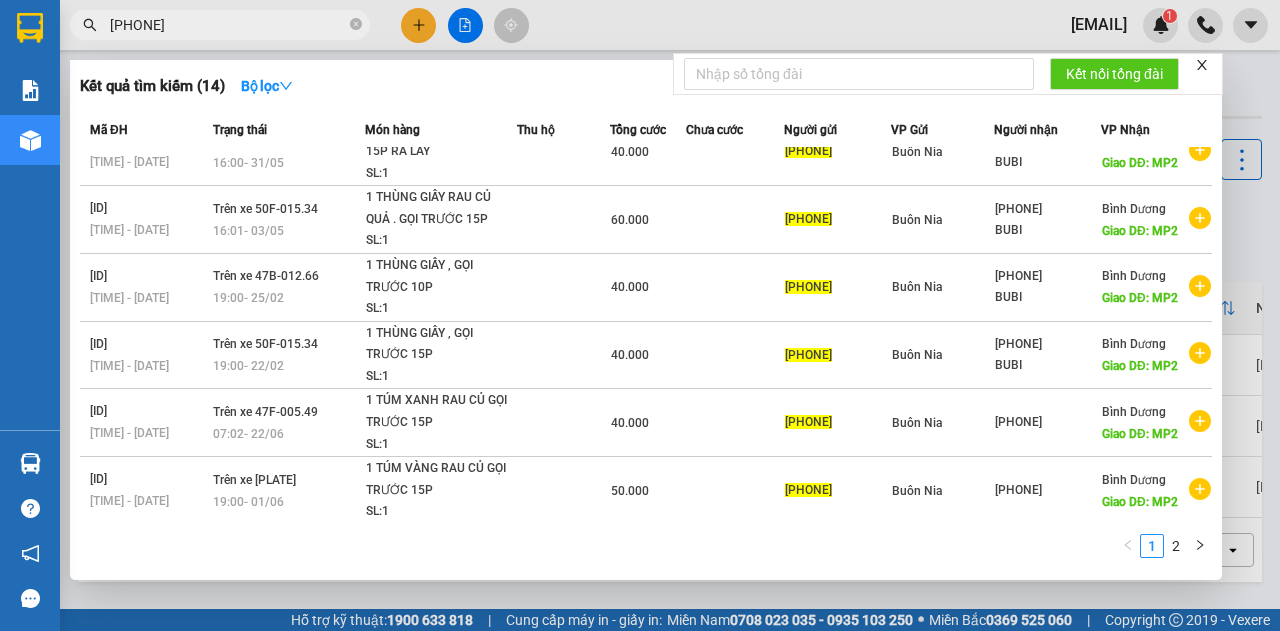 scroll, scrollTop: 300, scrollLeft: 0, axis: vertical 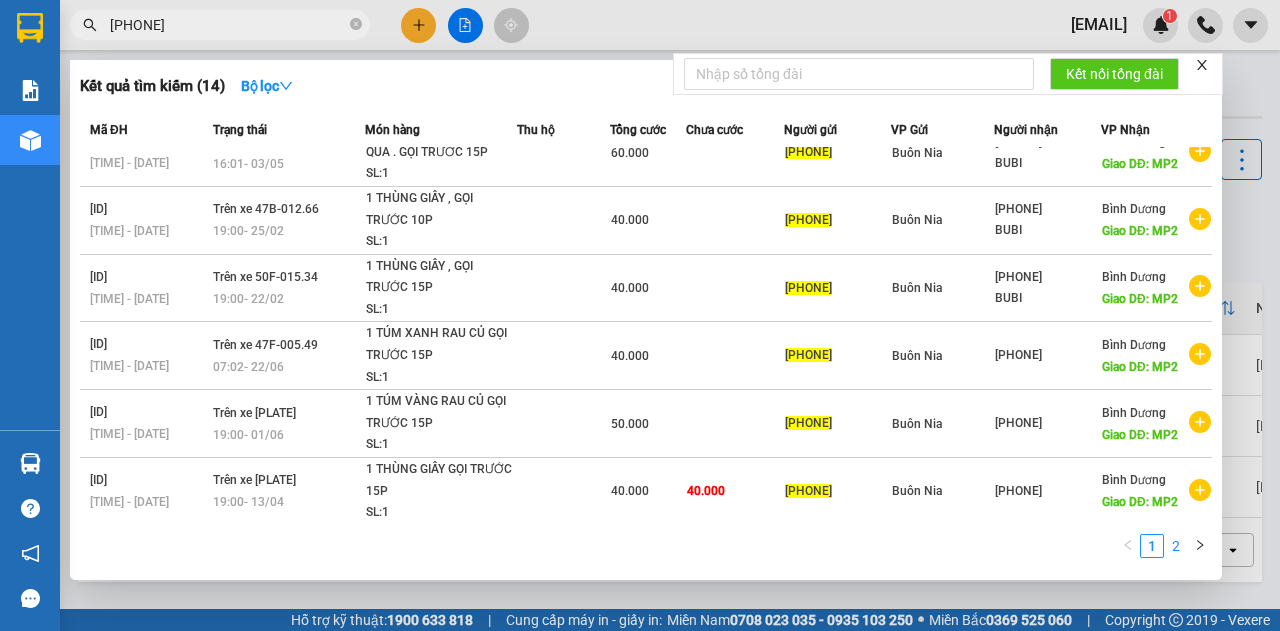 click on "2" at bounding box center [1176, 546] 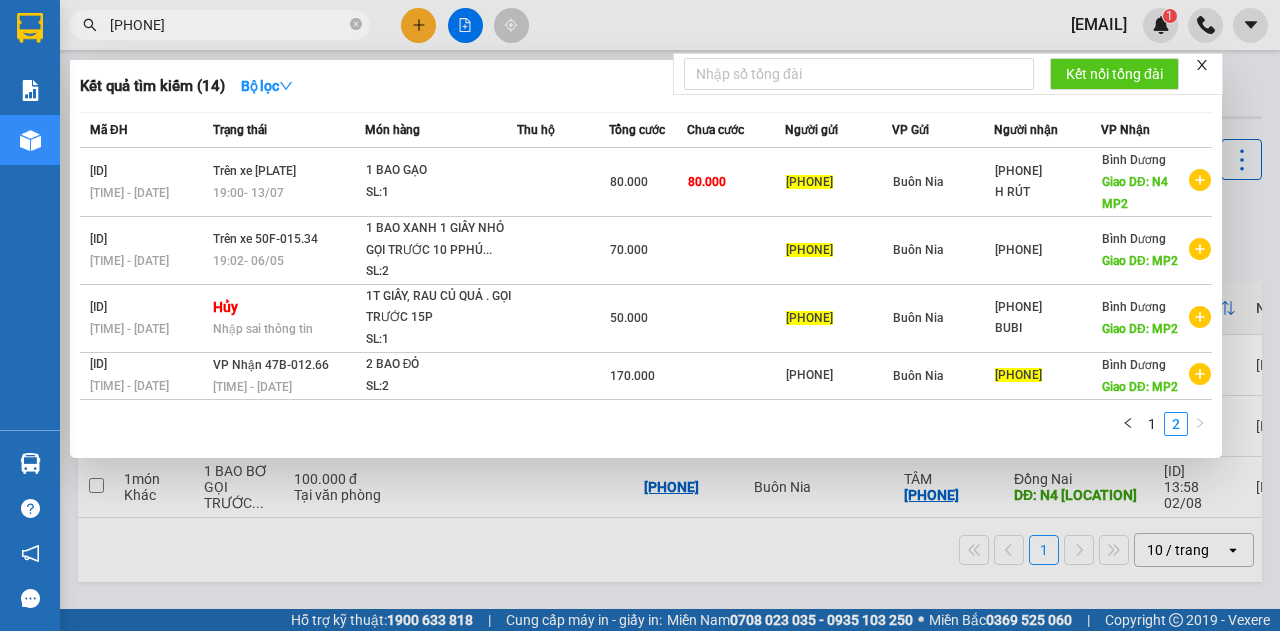 scroll, scrollTop: 0, scrollLeft: 0, axis: both 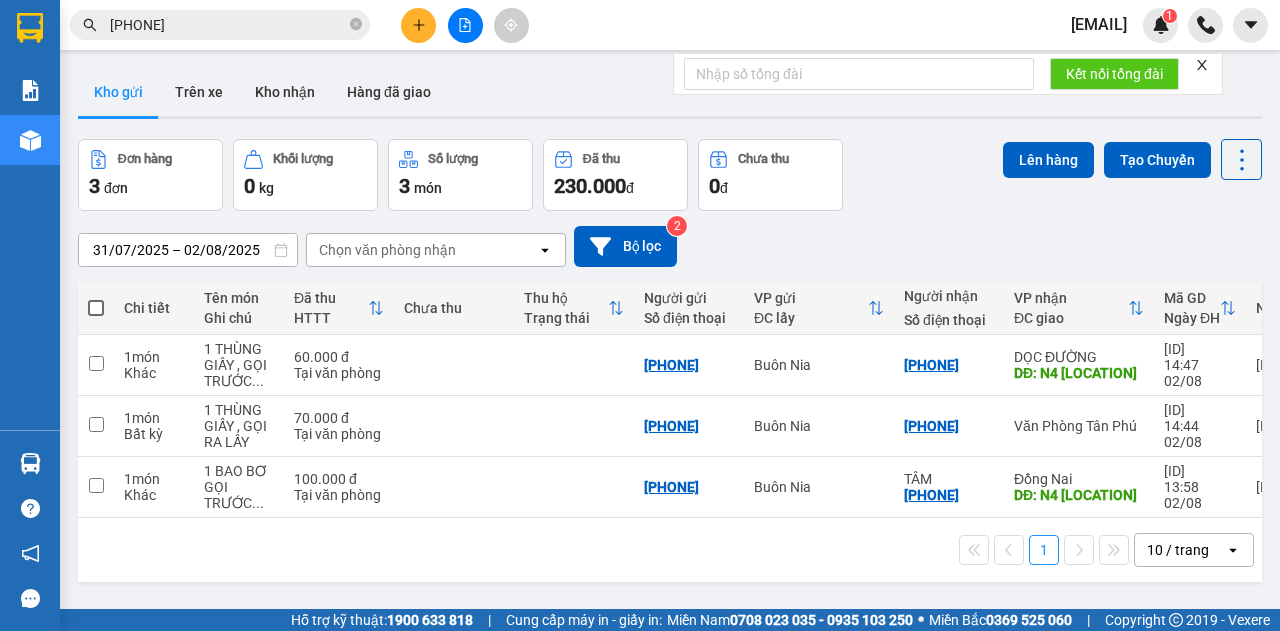 click on "[PHONE]" at bounding box center [228, 25] 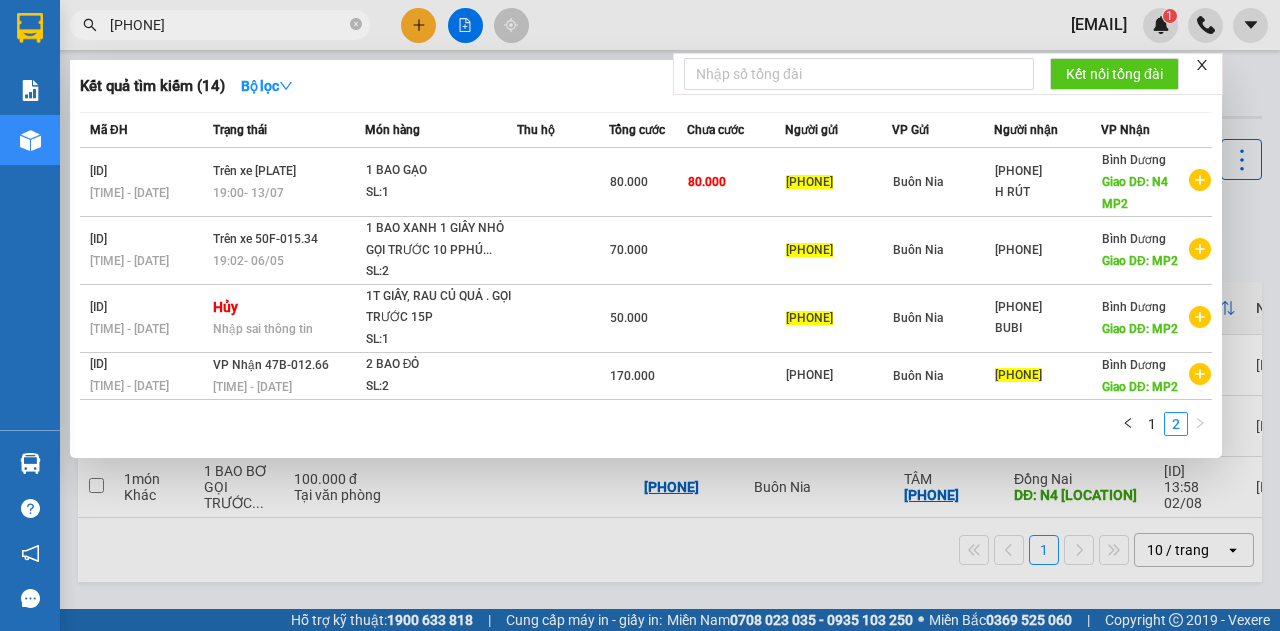 click at bounding box center [640, 315] 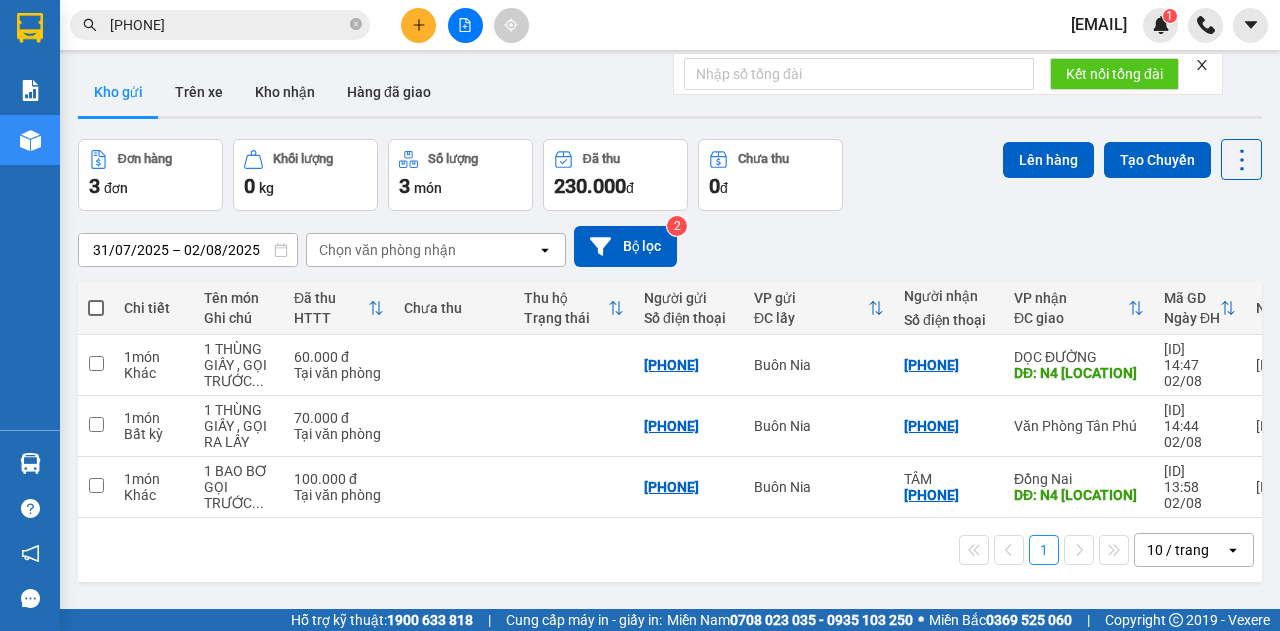 click on "[PHONE]" at bounding box center [228, 25] 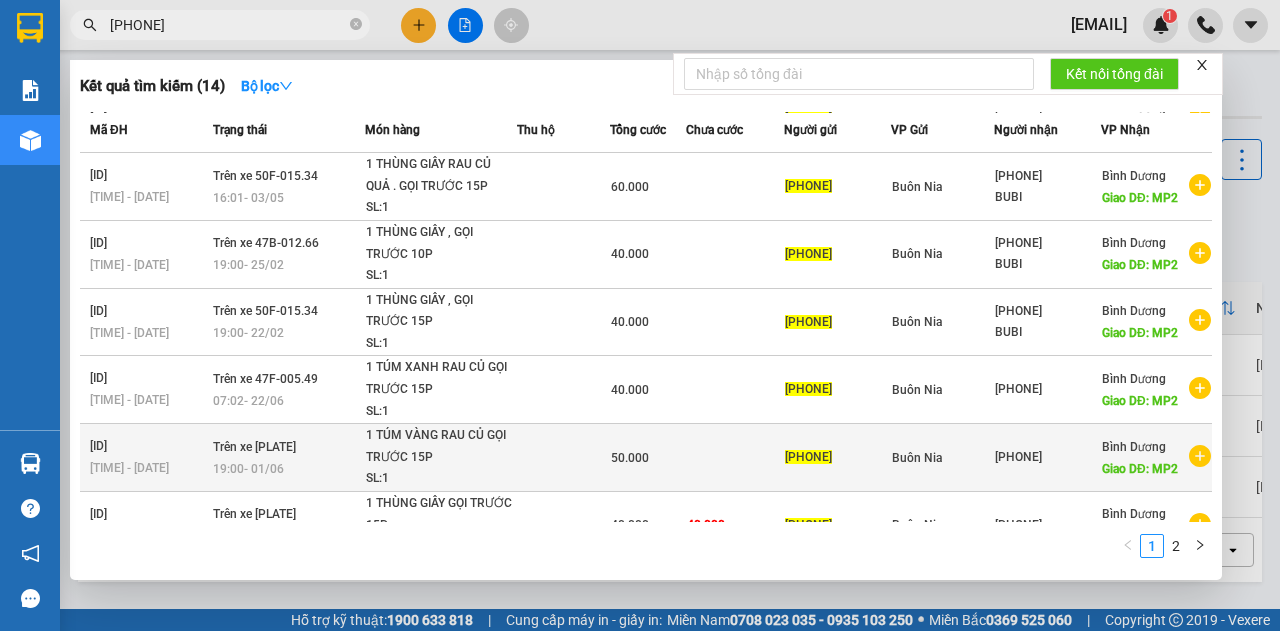 scroll, scrollTop: 300, scrollLeft: 0, axis: vertical 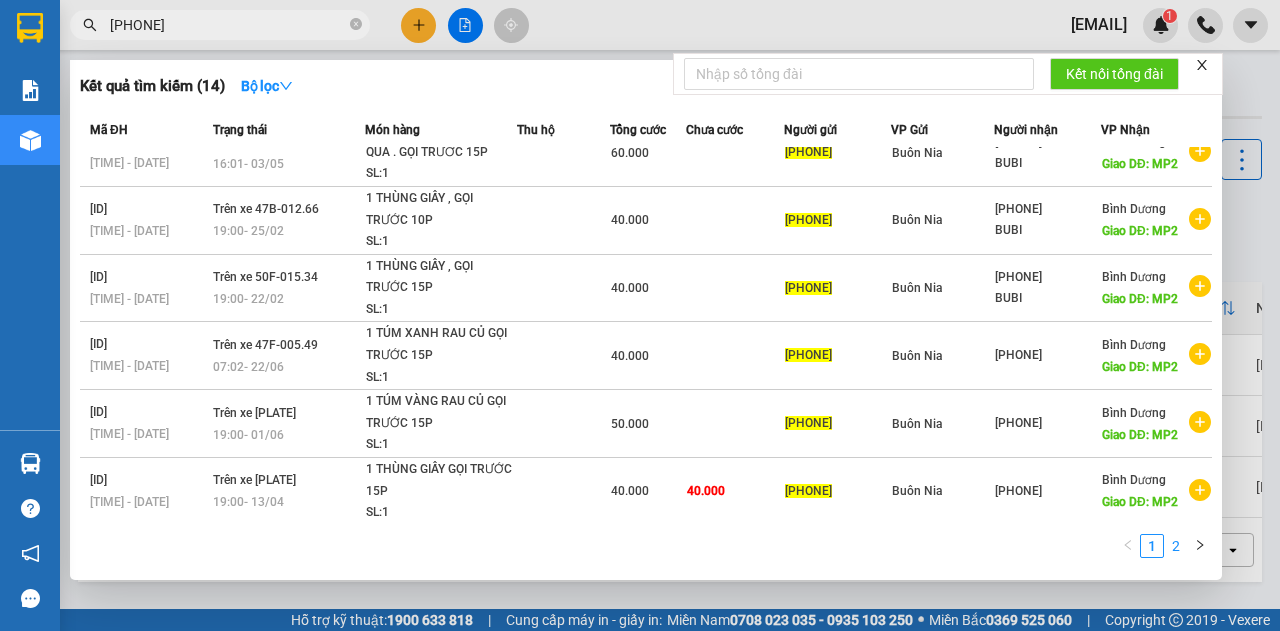 click on "2" at bounding box center (1176, 546) 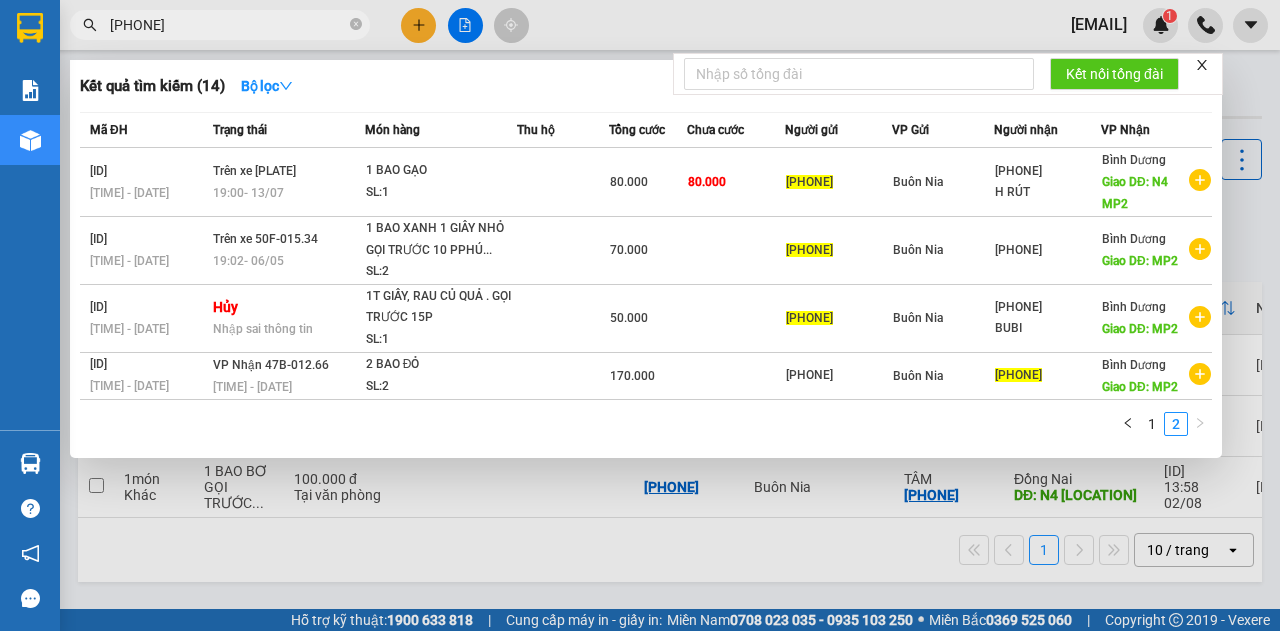 scroll, scrollTop: 0, scrollLeft: 0, axis: both 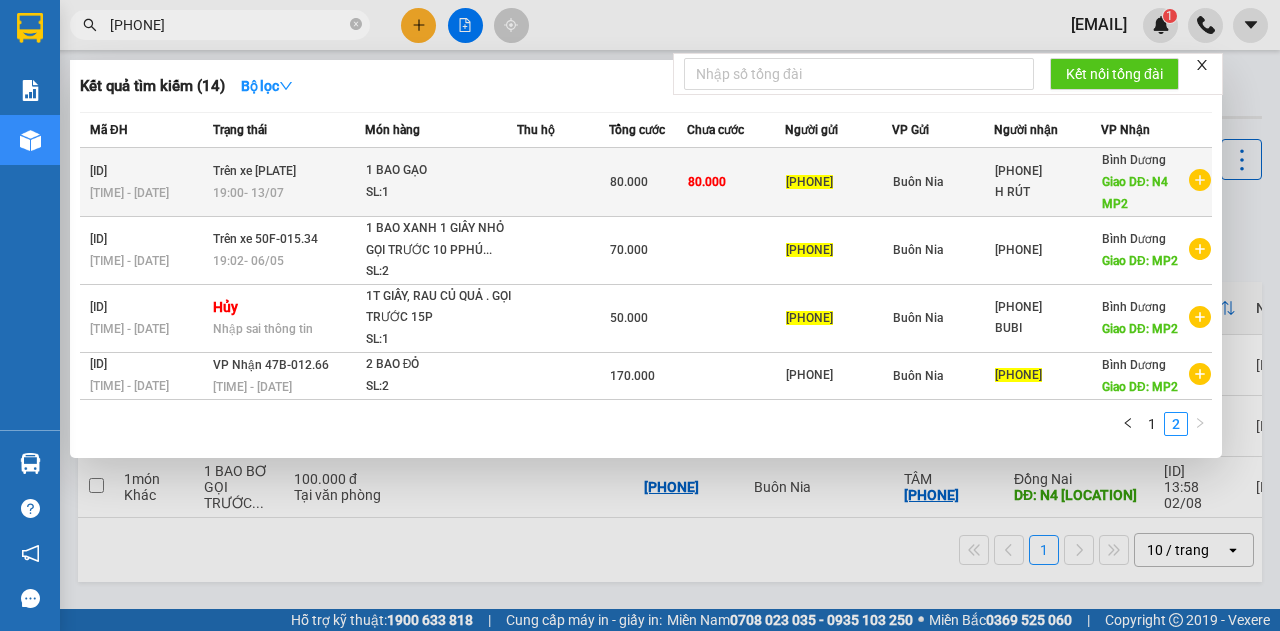 click on "[PHONE]" at bounding box center [1047, 171] 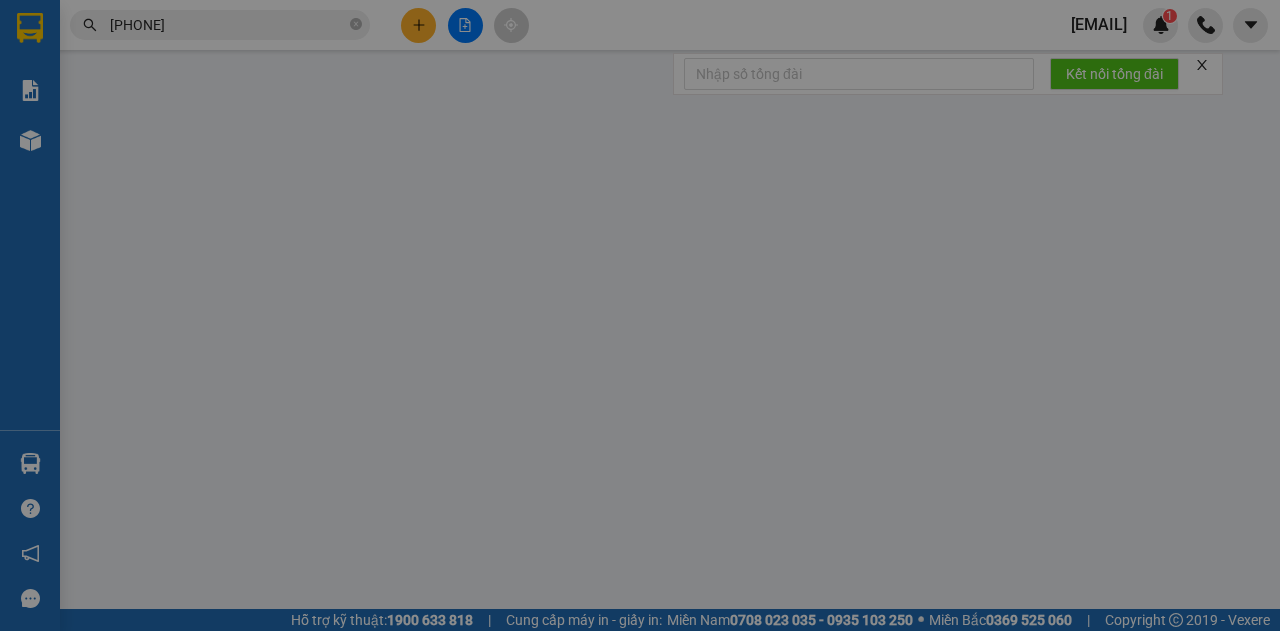 click on "SĐT Người Gửi VD: [PHONE] Người gửi VP gửi  * Buôn Nia Lấy hàng Lấy" at bounding box center [664, 191] 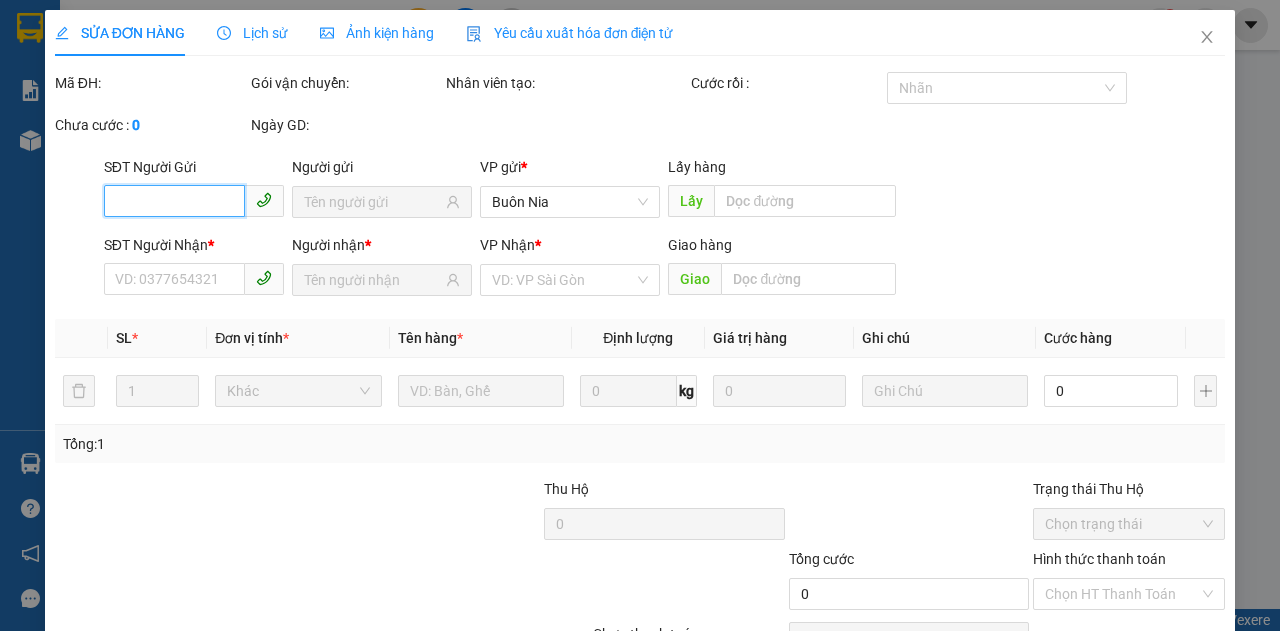 type on "[PHONE]" 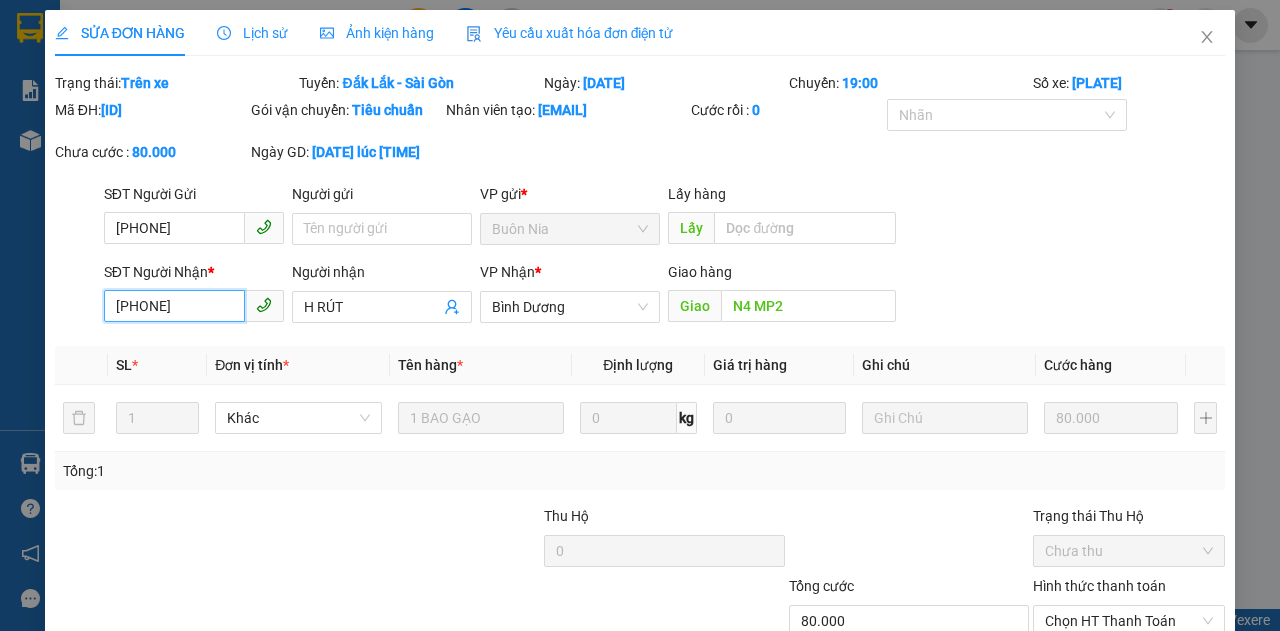 click on "[PHONE]" at bounding box center [174, 306] 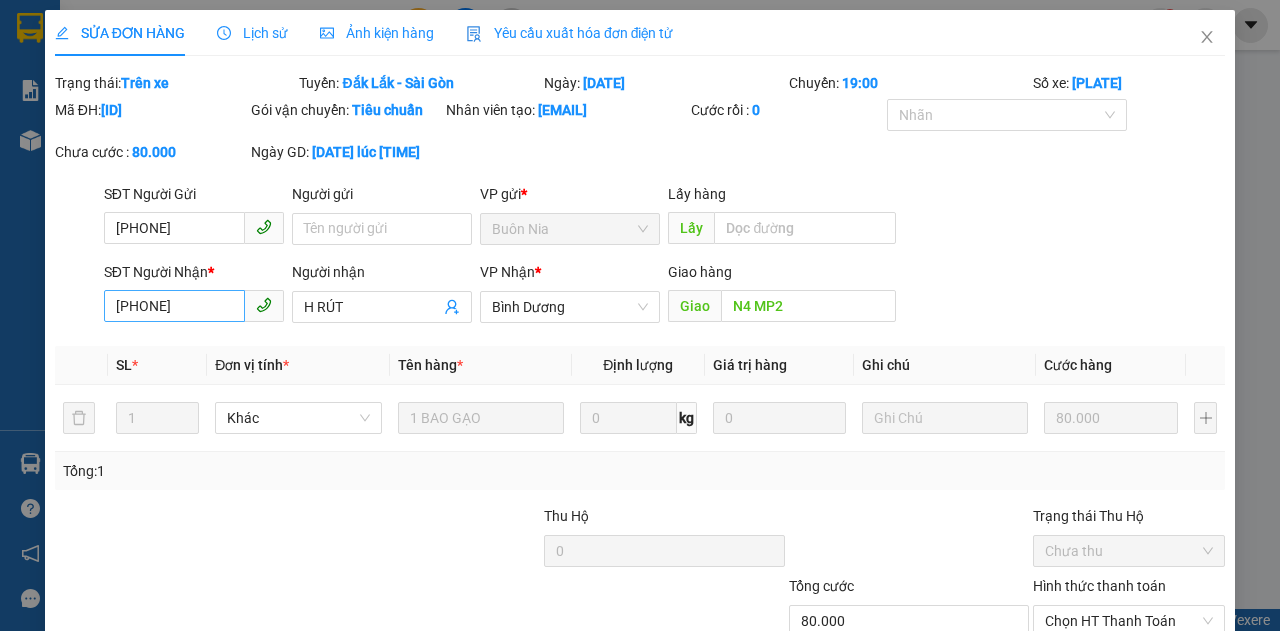 drag, startPoint x: 164, startPoint y: 330, endPoint x: 222, endPoint y: 76, distance: 260.5379 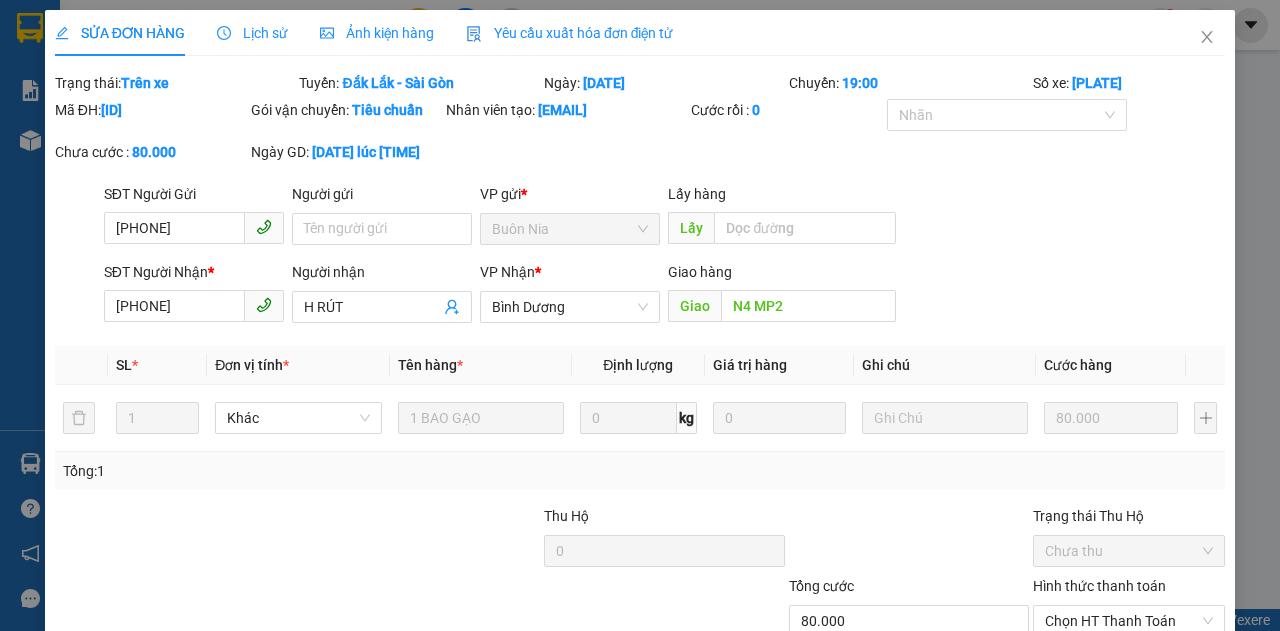 click on "Trạng thái:  Trên xe" at bounding box center [175, 83] 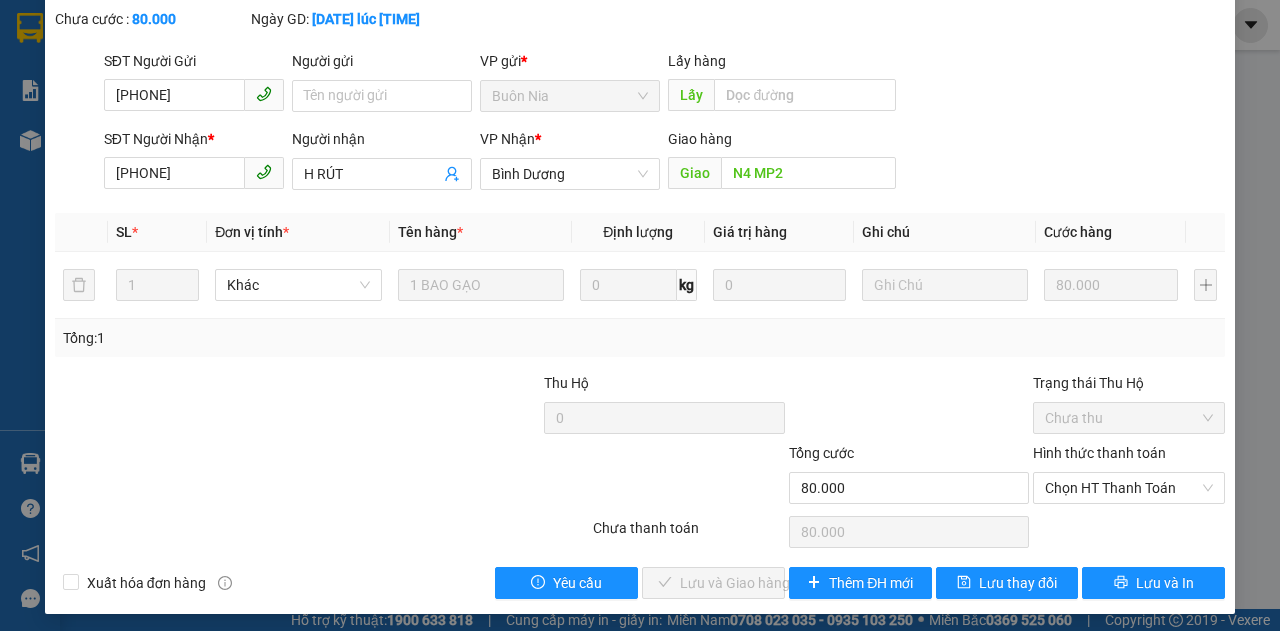 scroll, scrollTop: 160, scrollLeft: 0, axis: vertical 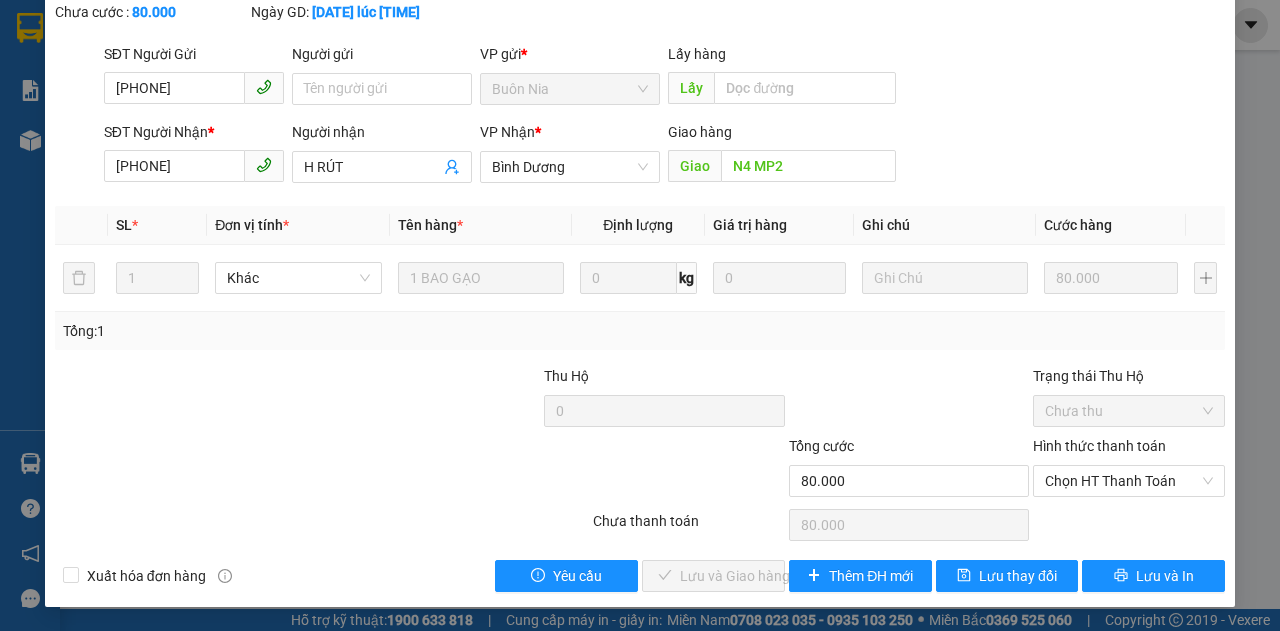 click at bounding box center [224, 470] 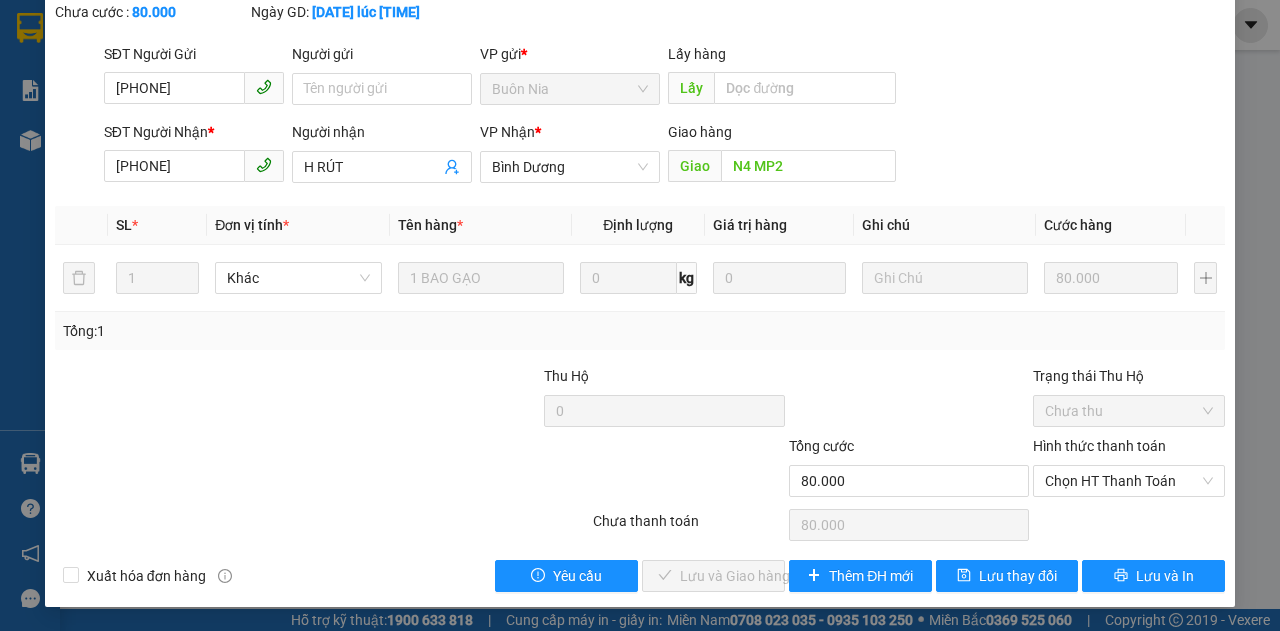 scroll, scrollTop: 94, scrollLeft: 0, axis: vertical 